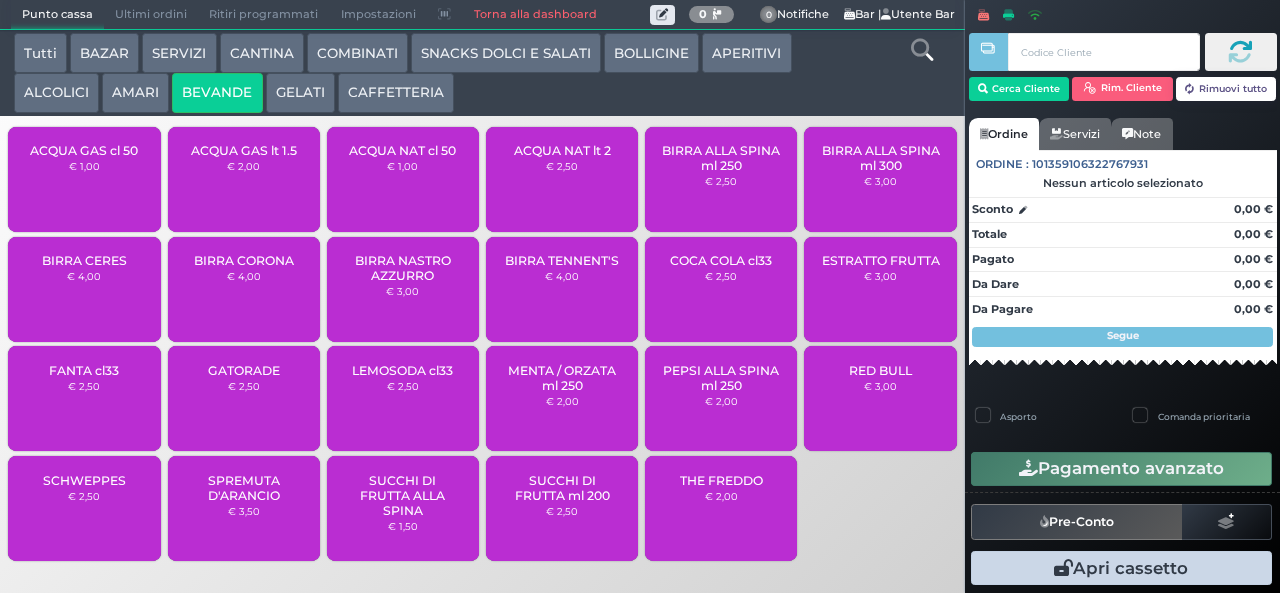 scroll, scrollTop: 0, scrollLeft: 0, axis: both 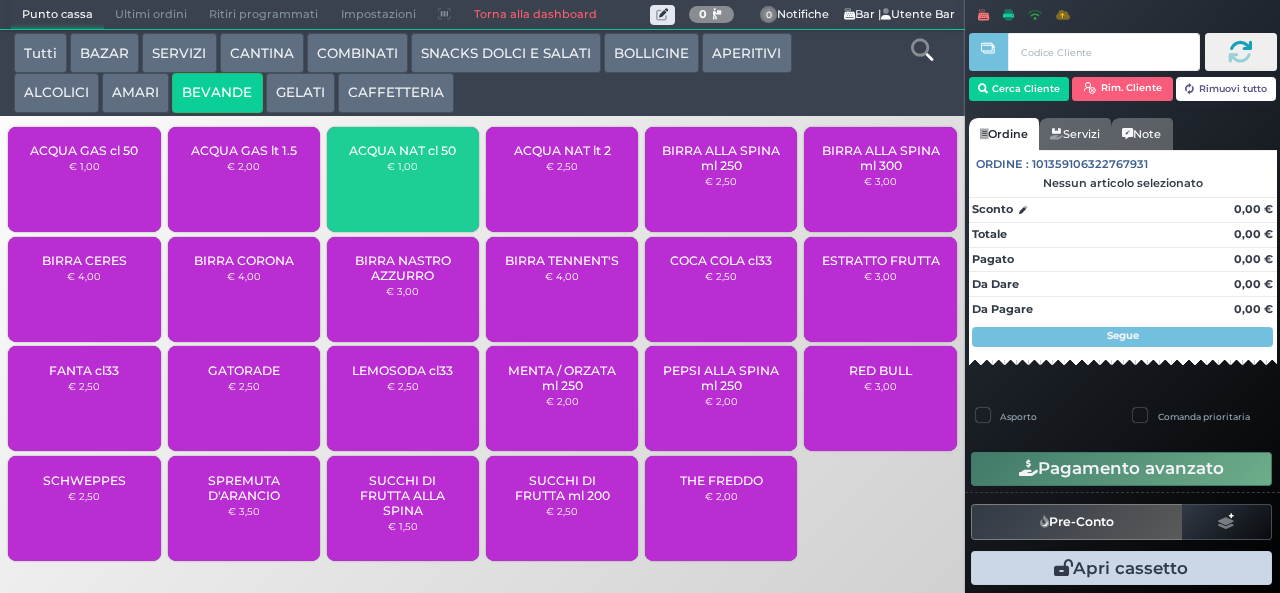 click on "ACQUA NAT cl 50" at bounding box center [402, 150] 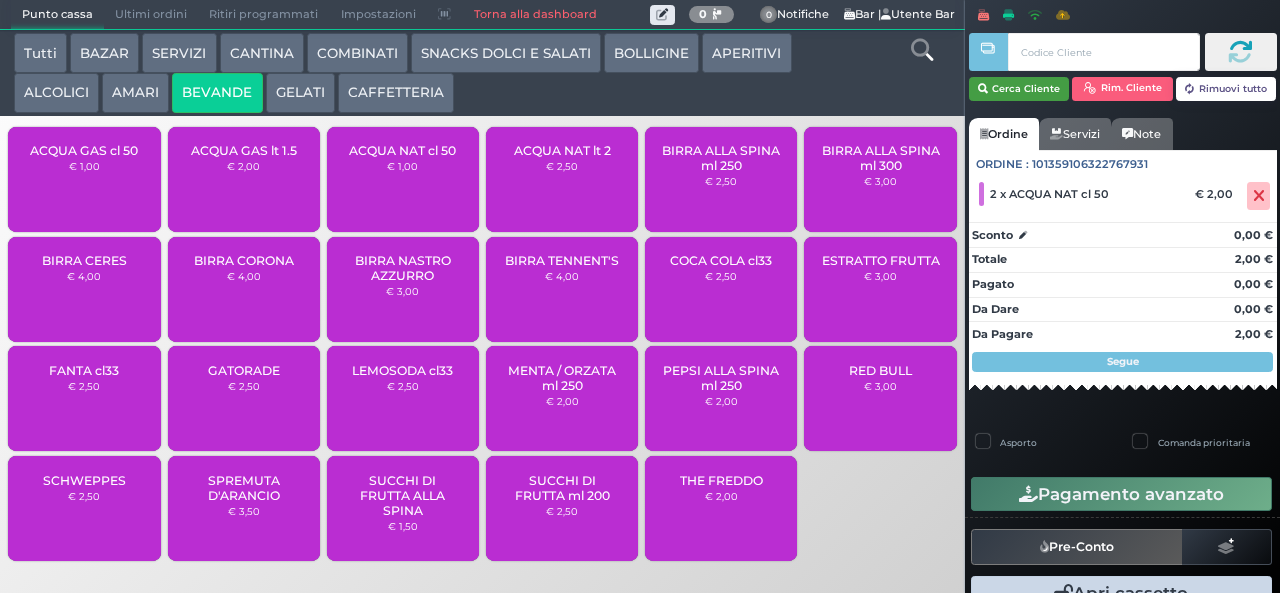 click on "Cerca Cliente" at bounding box center [1019, 89] 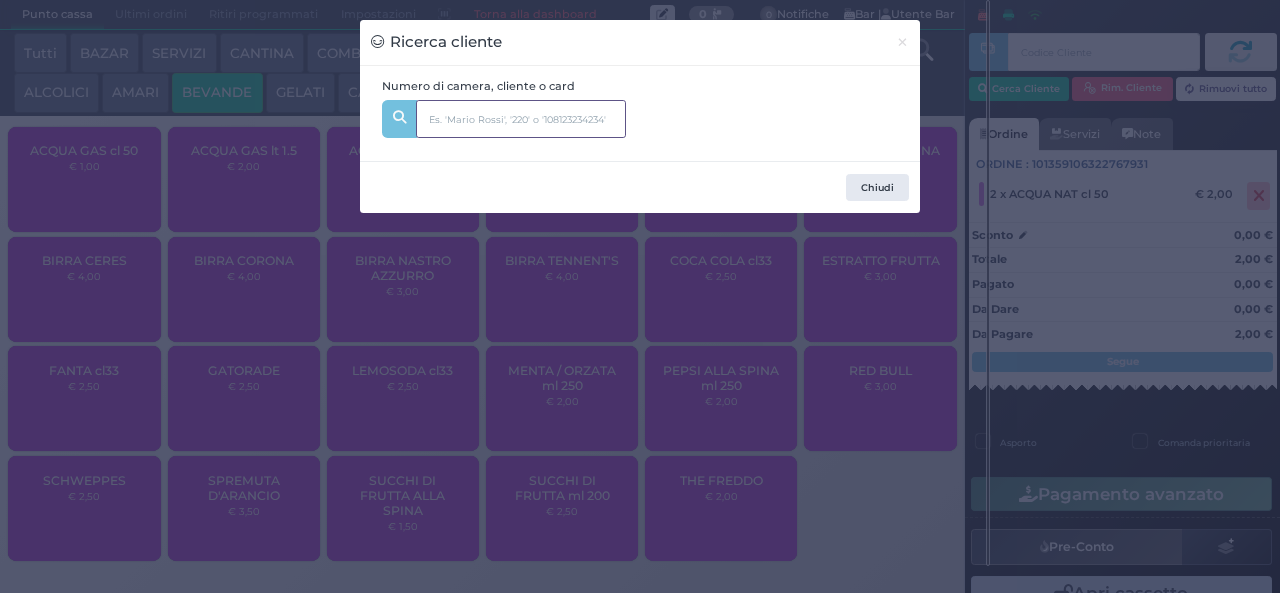 click at bounding box center (521, 119) 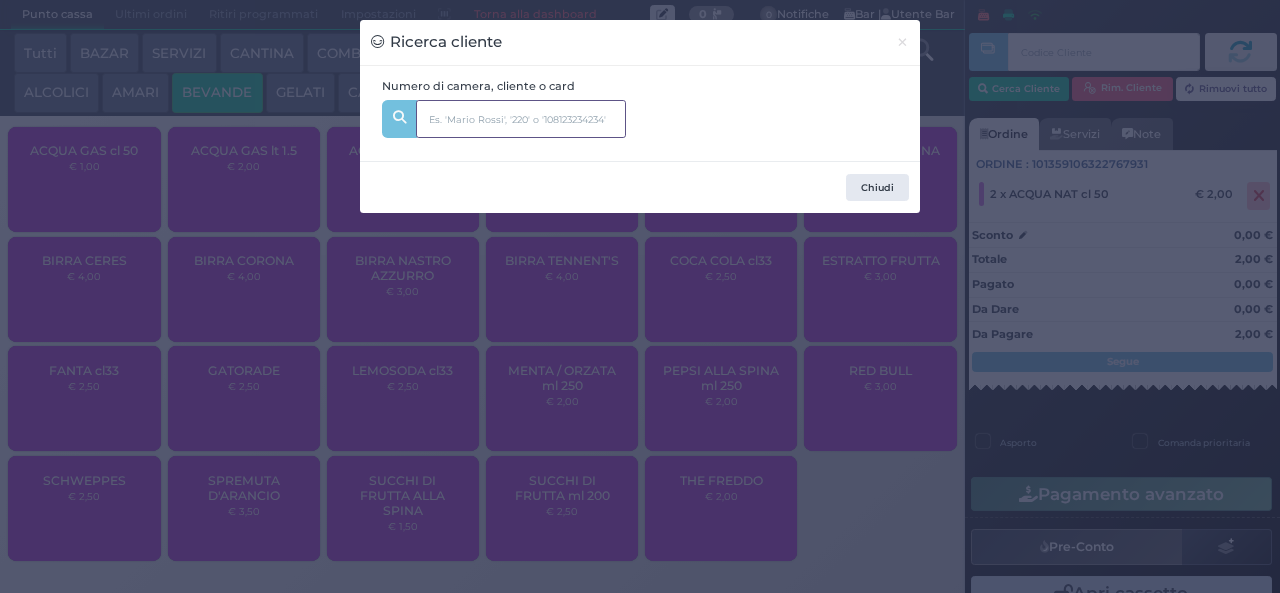 type on "c" 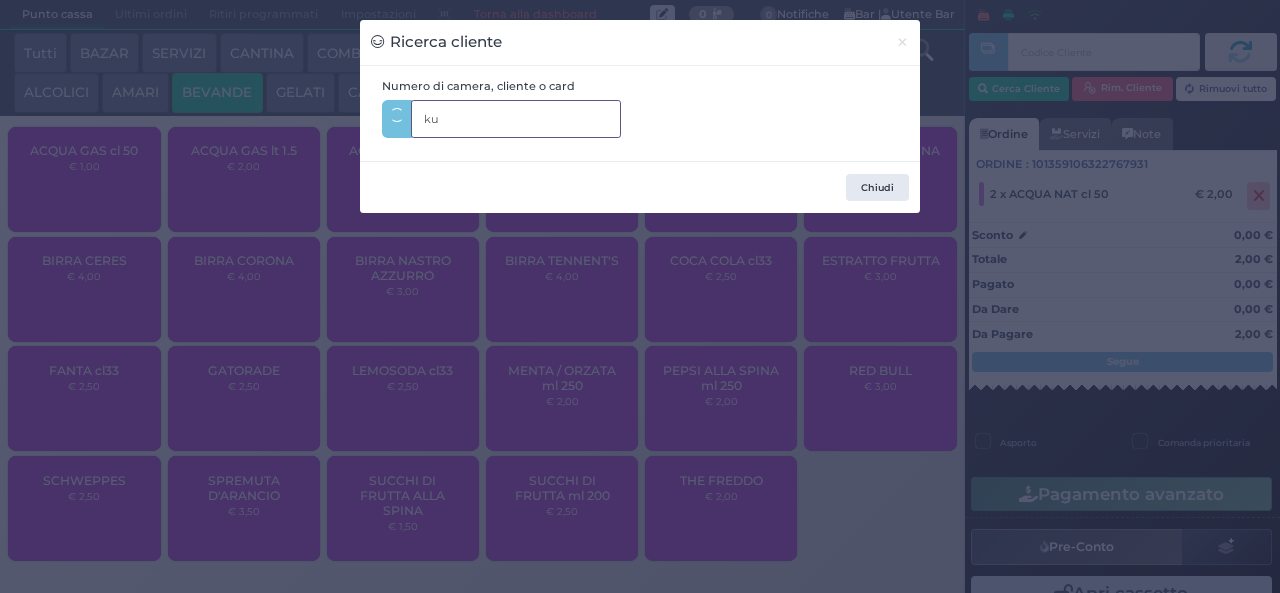 type on "k" 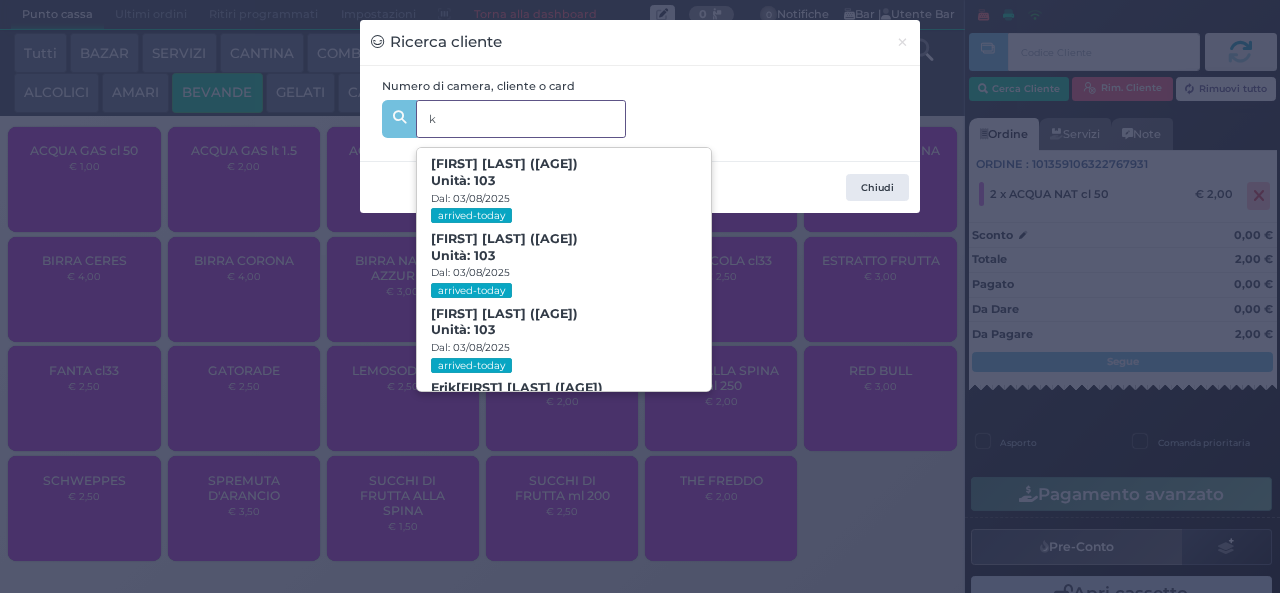 click on "k" at bounding box center [521, 119] 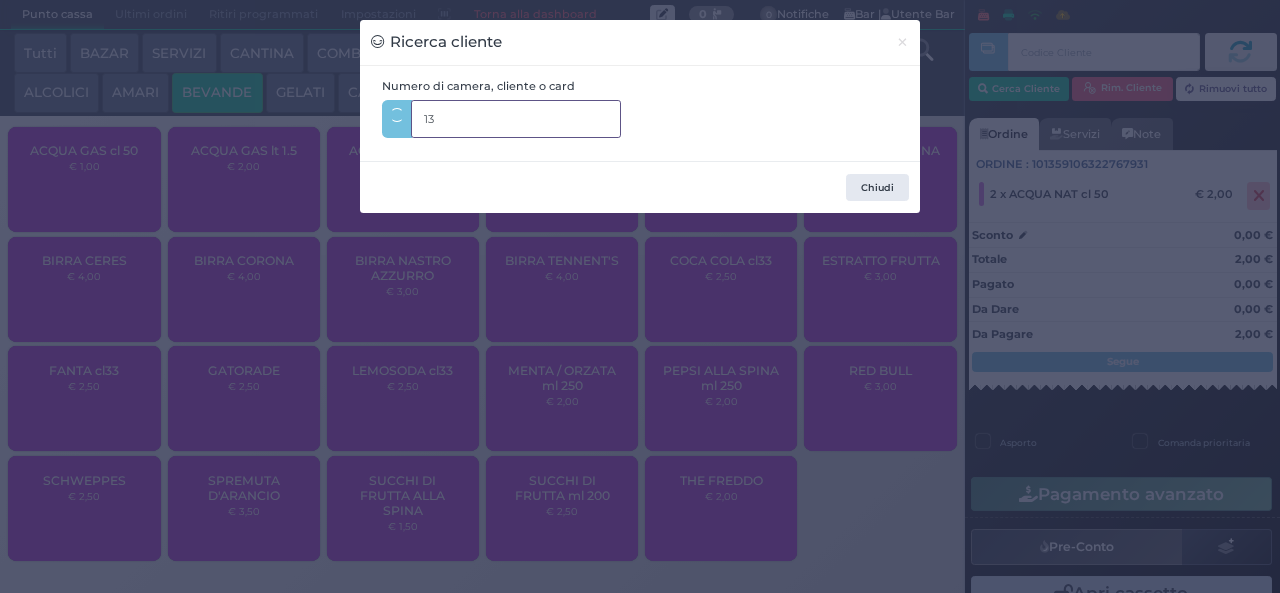 type on "135" 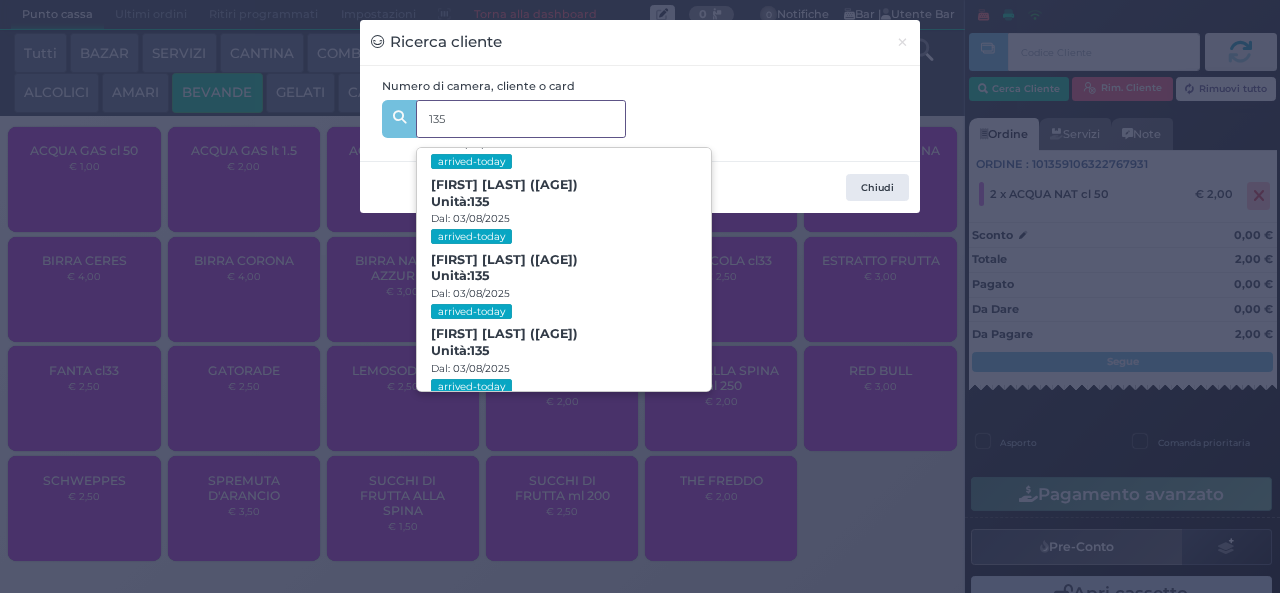 scroll, scrollTop: 91, scrollLeft: 0, axis: vertical 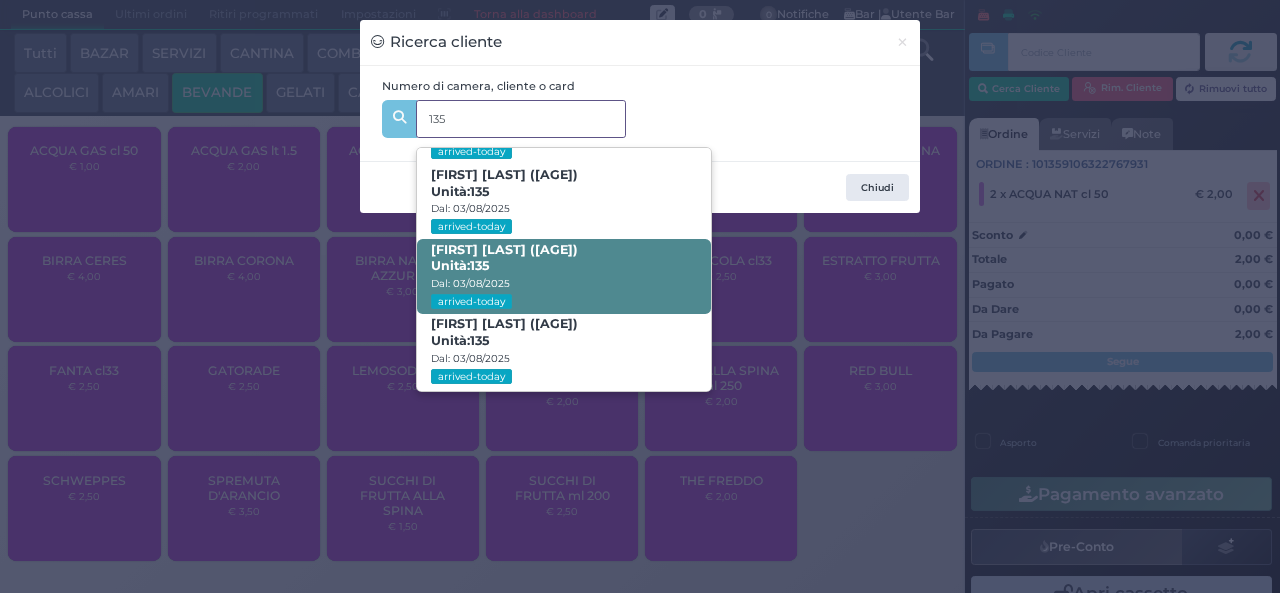 click on "Bledar Kuci (44) Unità:  135 Dal: 03/08/2025 arrived-today" at bounding box center [563, 276] 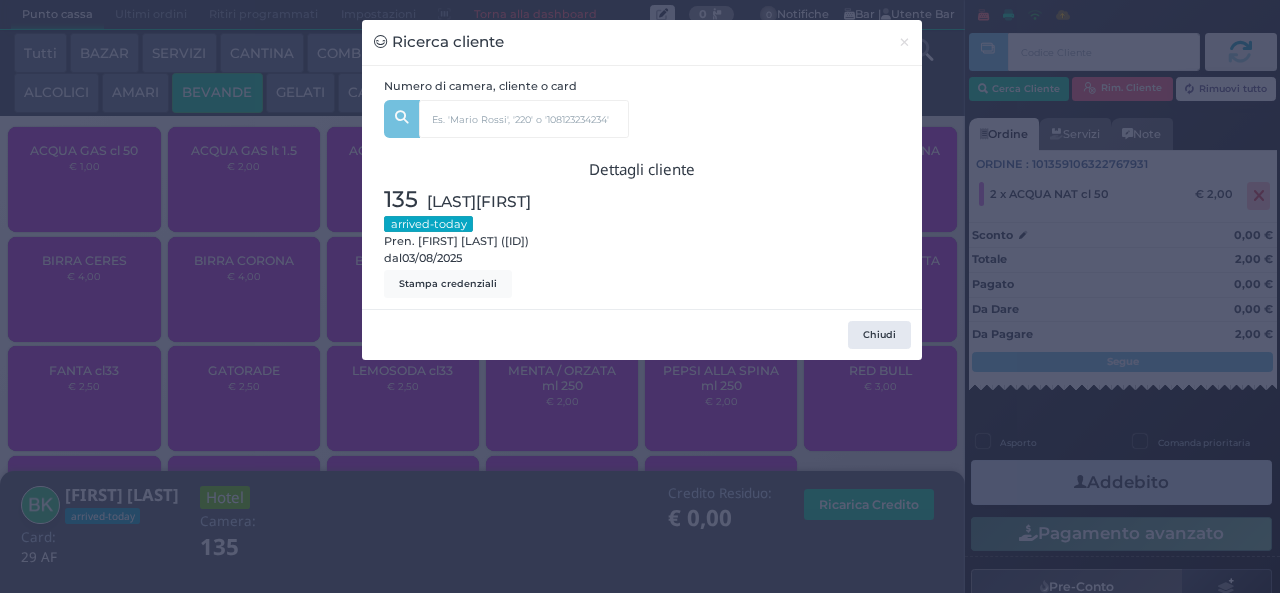 click on "Ricerca cliente
×
Numero di camera, cliente o card
135 Amelia Kuci (8) Unità:  135 Dal: 03/08/2025 arrived-today Dionis Kuci (16) Unità:  135 Dal: 03/08/2025 arrived-today Bledar Kuci (44) Unità:  135 Dal: 03/08/2025 arrived-today Esmeralda Kuci (41) Unità:  135 Dal: 03/08/2025 arrived-today
Dettagli cliente
135
Kuci Bledar
arrived-today
Pren. Esmeralda Kuci (HL1612105)  dal  03/08/2025
Stampa credenziali
Chiudi" at bounding box center [640, 296] 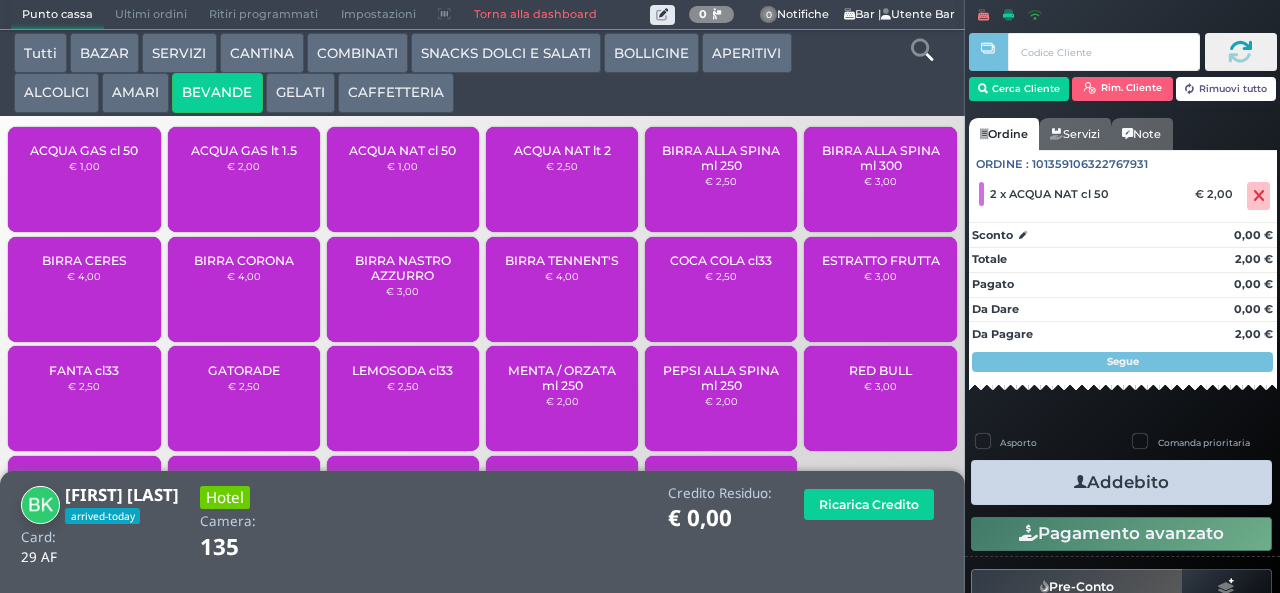 click at bounding box center [1080, 482] 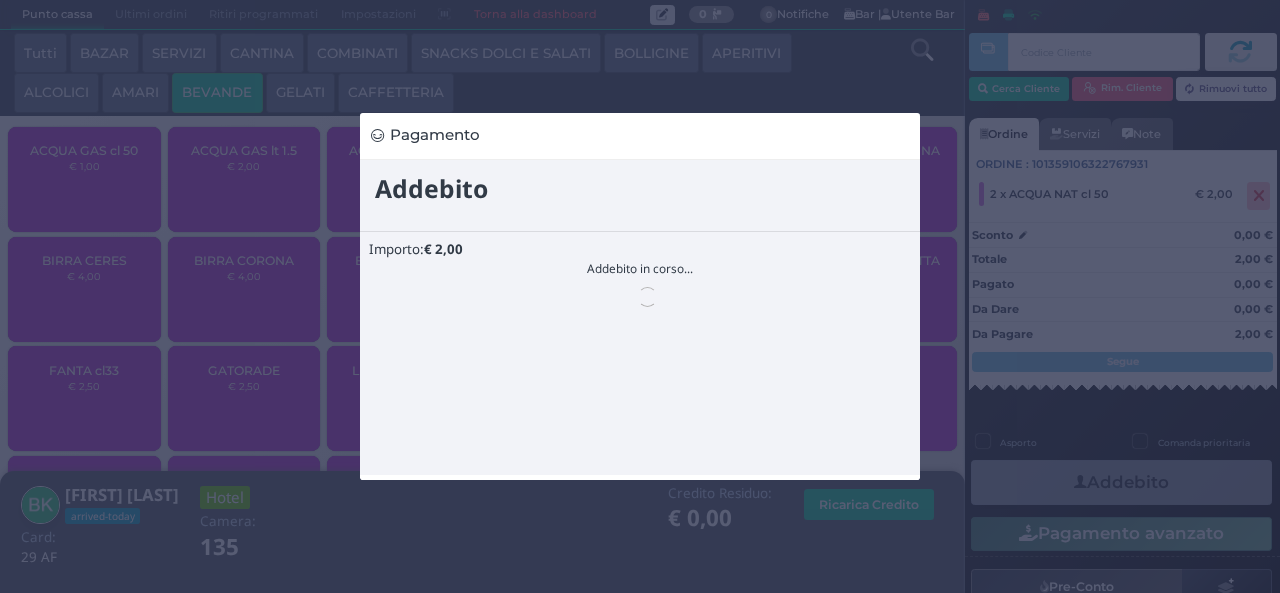 scroll, scrollTop: 0, scrollLeft: 0, axis: both 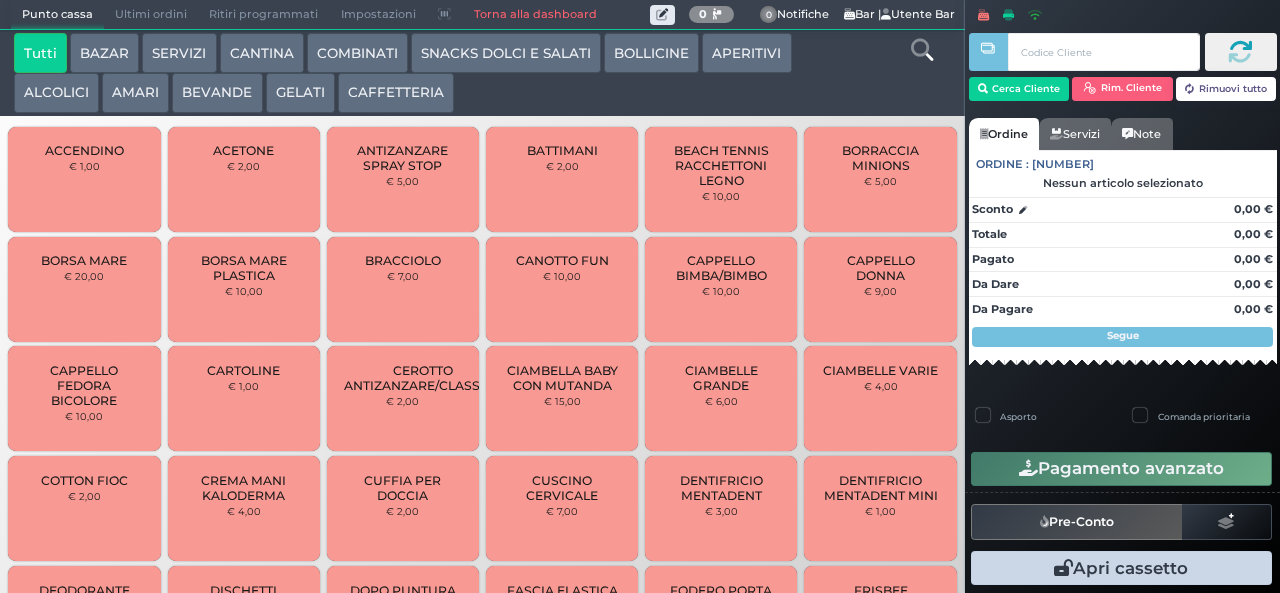 click on "GELATI" at bounding box center (300, 93) 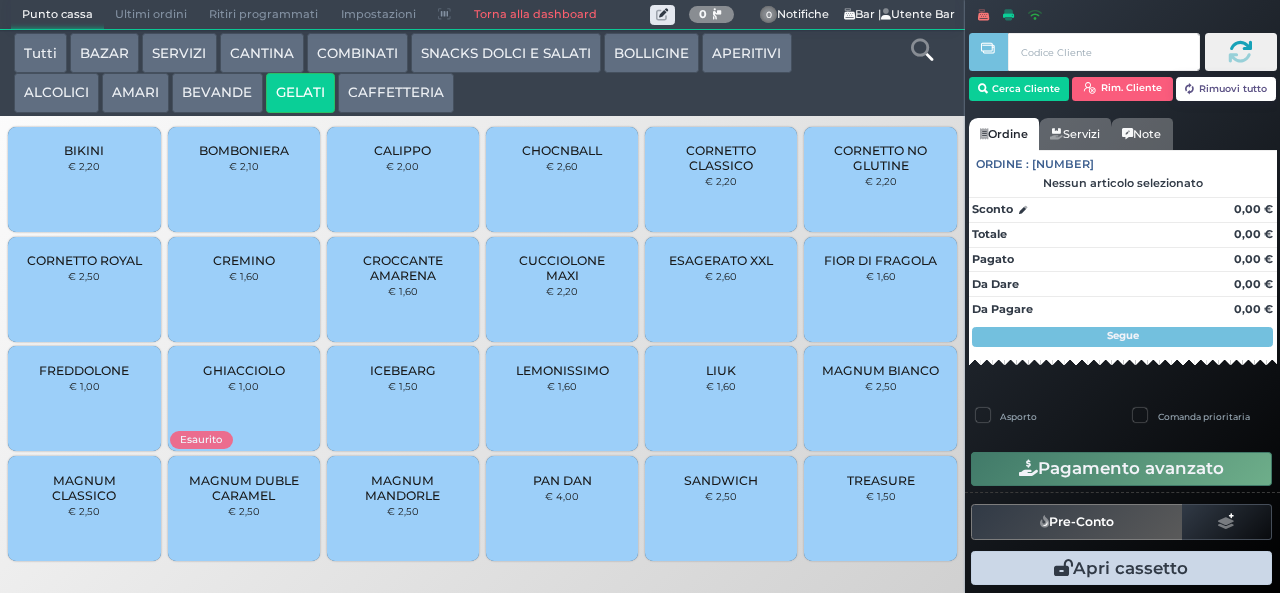 click on "CREMINO" at bounding box center (244, 260) 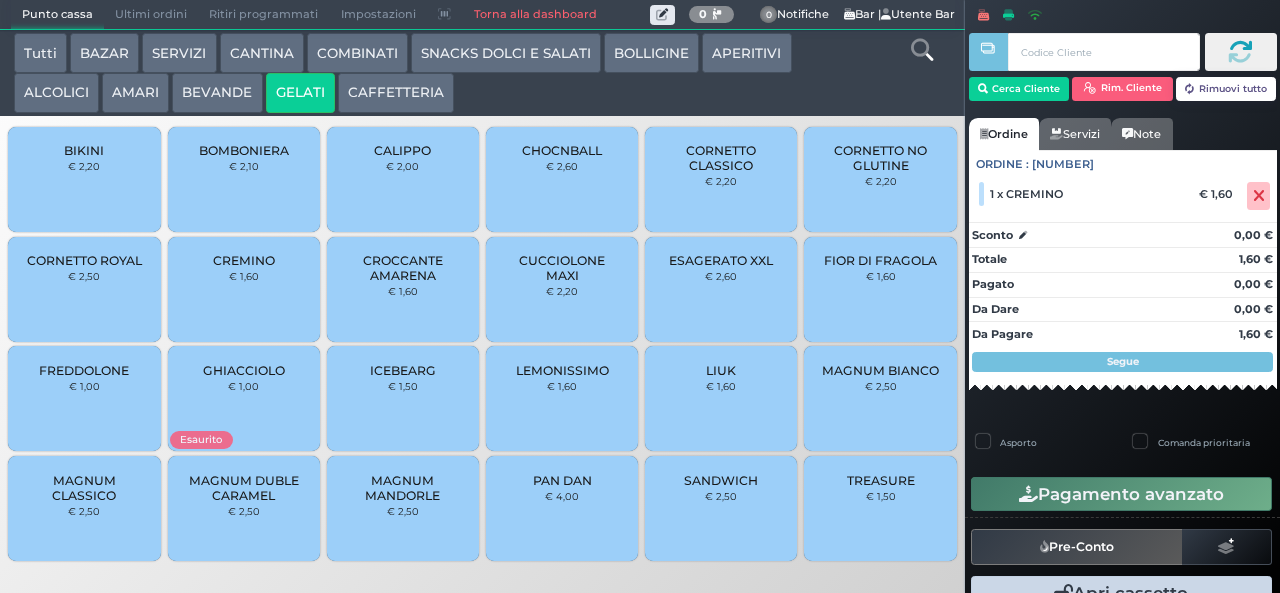 click on "TREASURE" at bounding box center [881, 480] 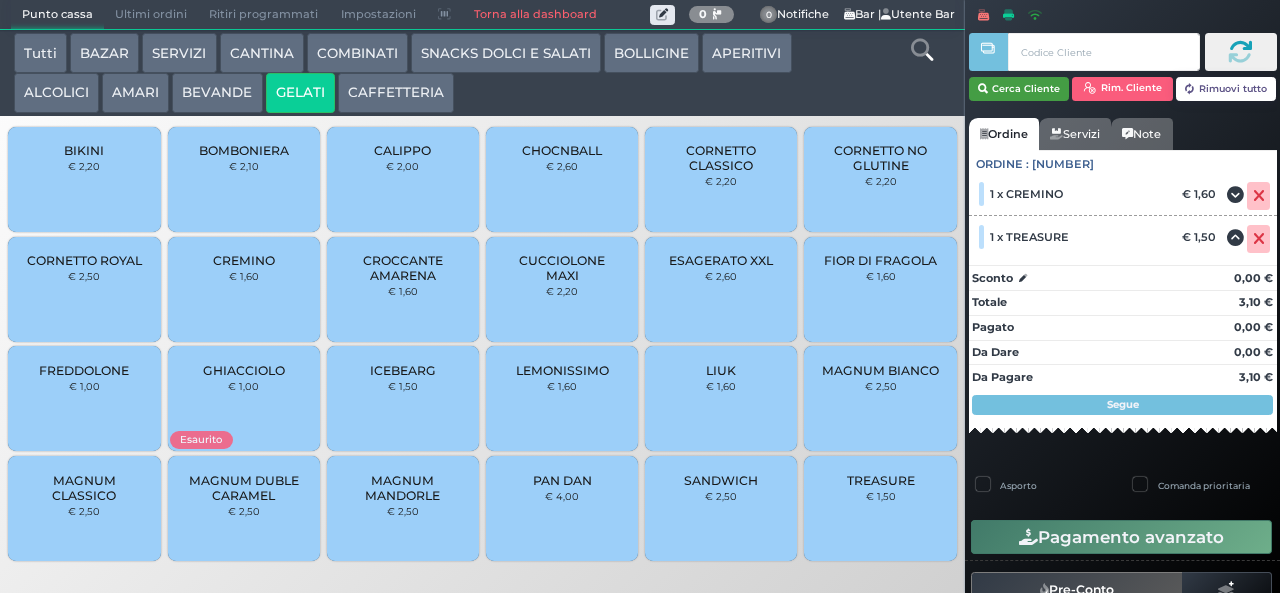 click on "Cerca Cliente" at bounding box center (1019, 89) 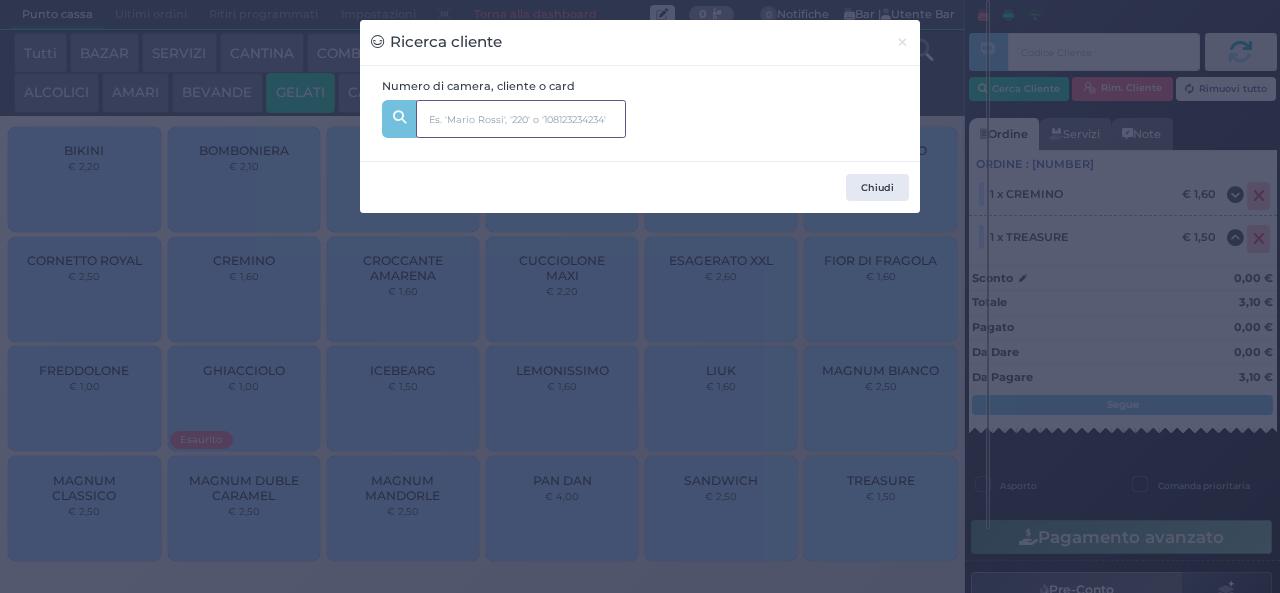 click at bounding box center [521, 119] 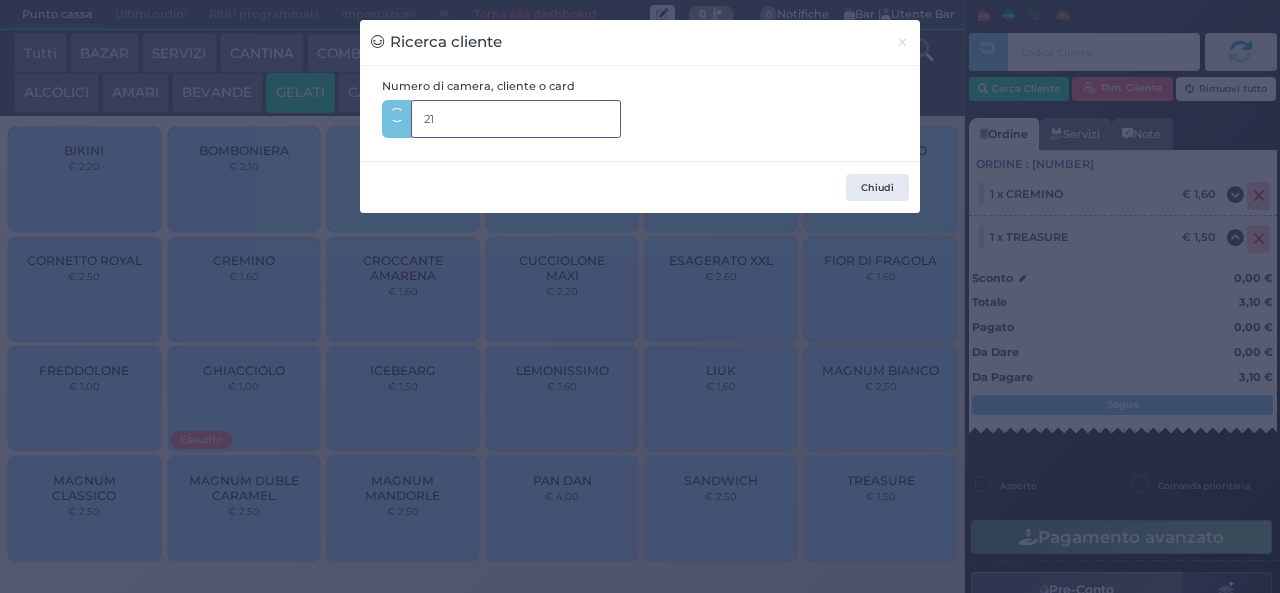 type on "215" 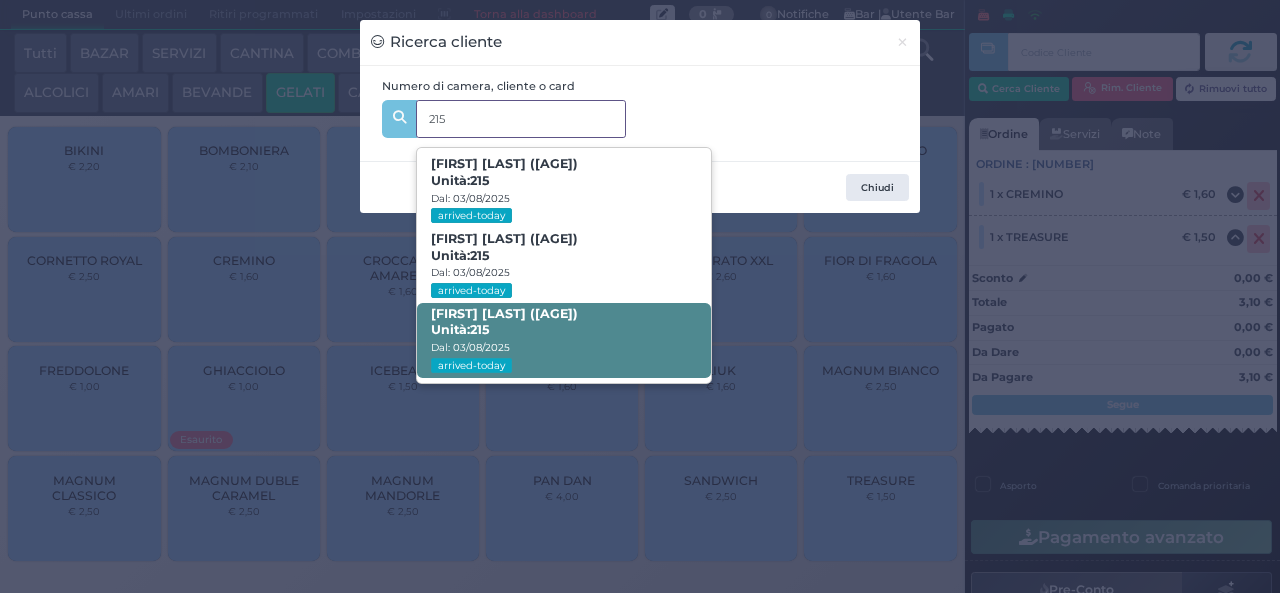 click on "Valentina  Boccuni  (42) Unità:  215 Dal: 03/08/2025 arrived-today" at bounding box center [563, 340] 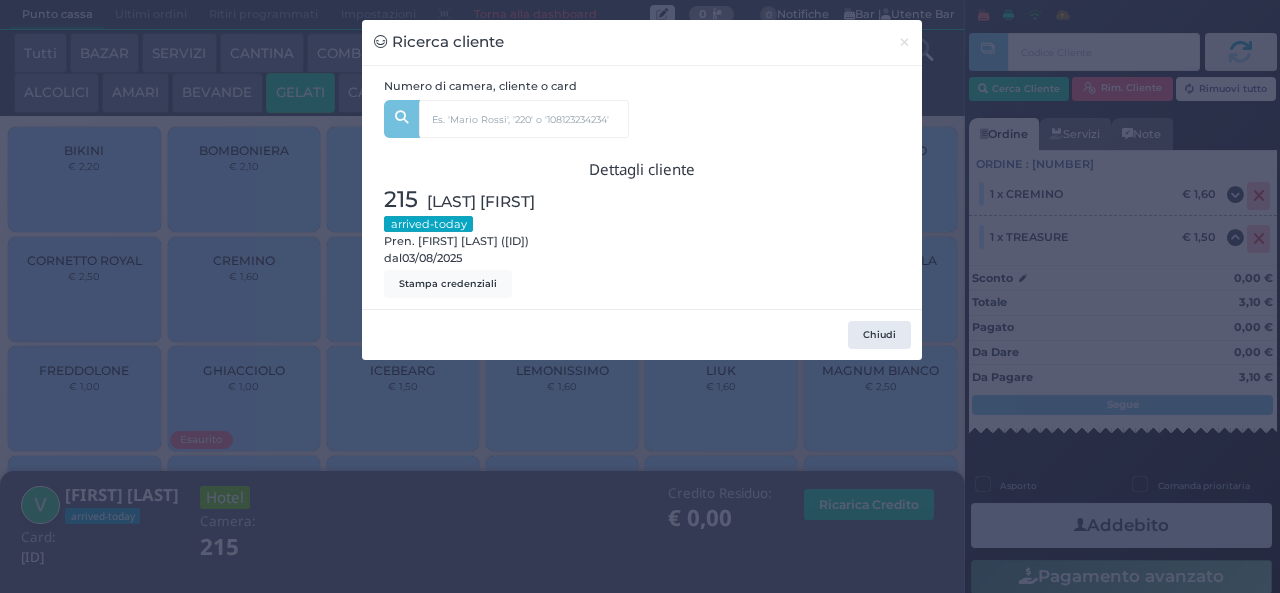 click on "Ricerca cliente
×
Numero di camera, cliente o card
215 Bianca Maria Muscetta  (3) Unità:  215 Dal: 03/08/2025 arrived-today Vincenzo  Muscetta  (42) Unità:  215 Dal: 03/08/2025 arrived-today Valentina  Boccuni  (42) Unità:  215 Dal: 03/08/2025 arrived-today
Dettagli cliente
215
Boccuni  Valentina
arrived-today
Pren. Valentina  Boccuni  (IRDVX7105)  dal  03/08/2025
Stampa credenziali
Chiudi" at bounding box center [640, 296] 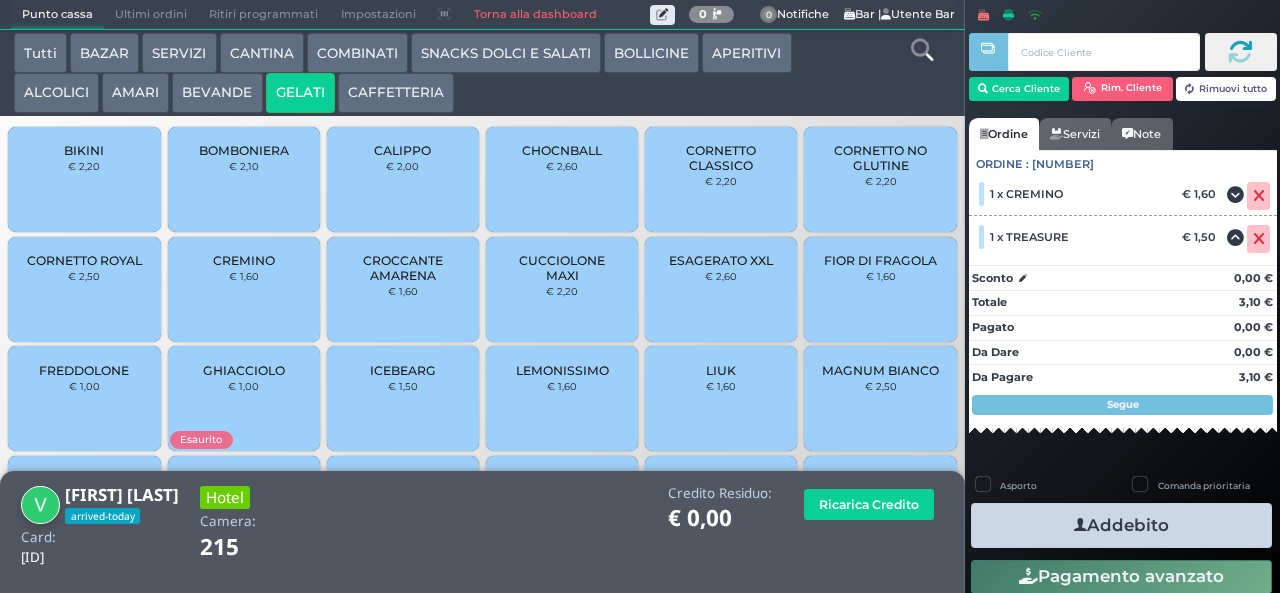 click at bounding box center [1080, 525] 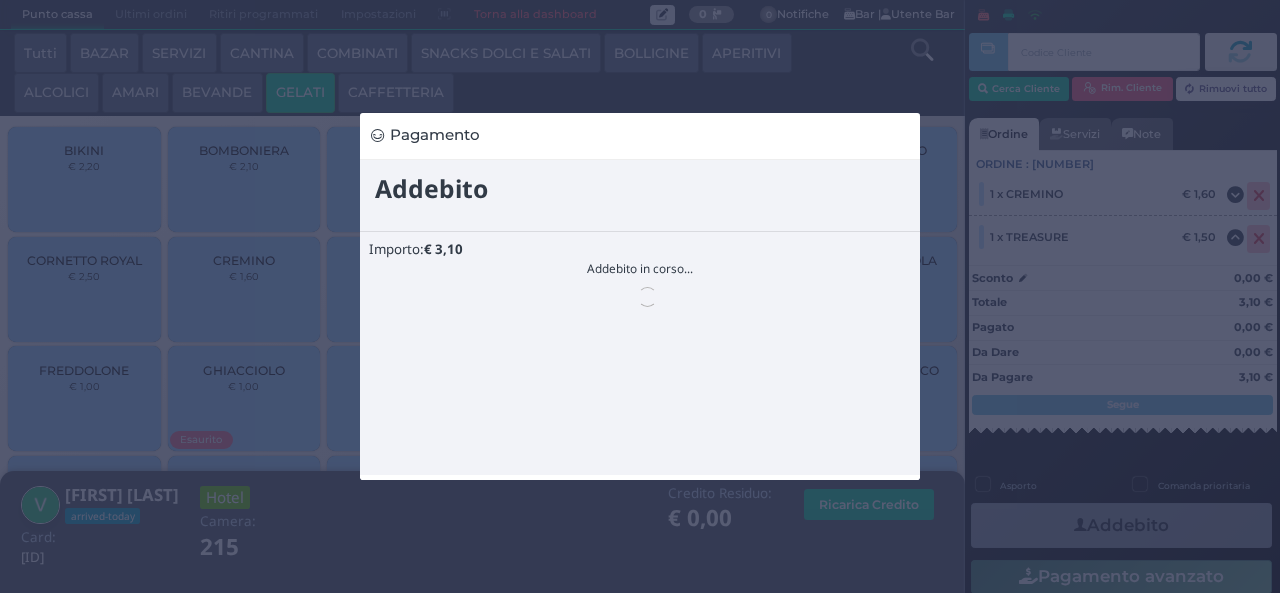 scroll, scrollTop: 0, scrollLeft: 0, axis: both 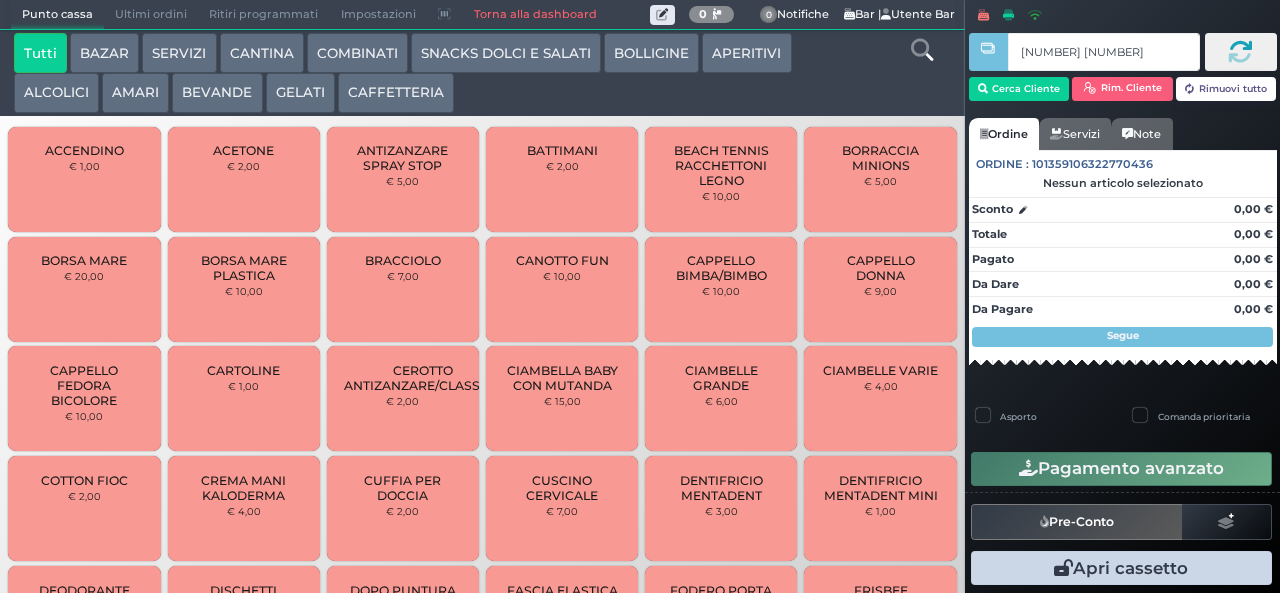 type on "84 df 0b af" 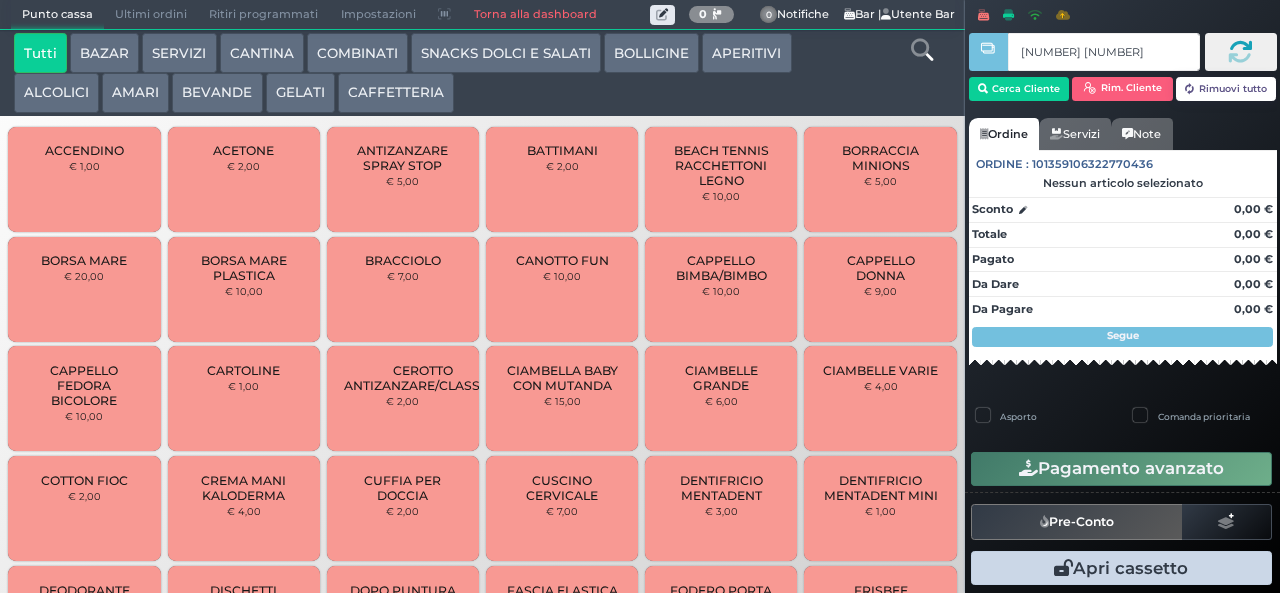 type on "84 df 0b af" 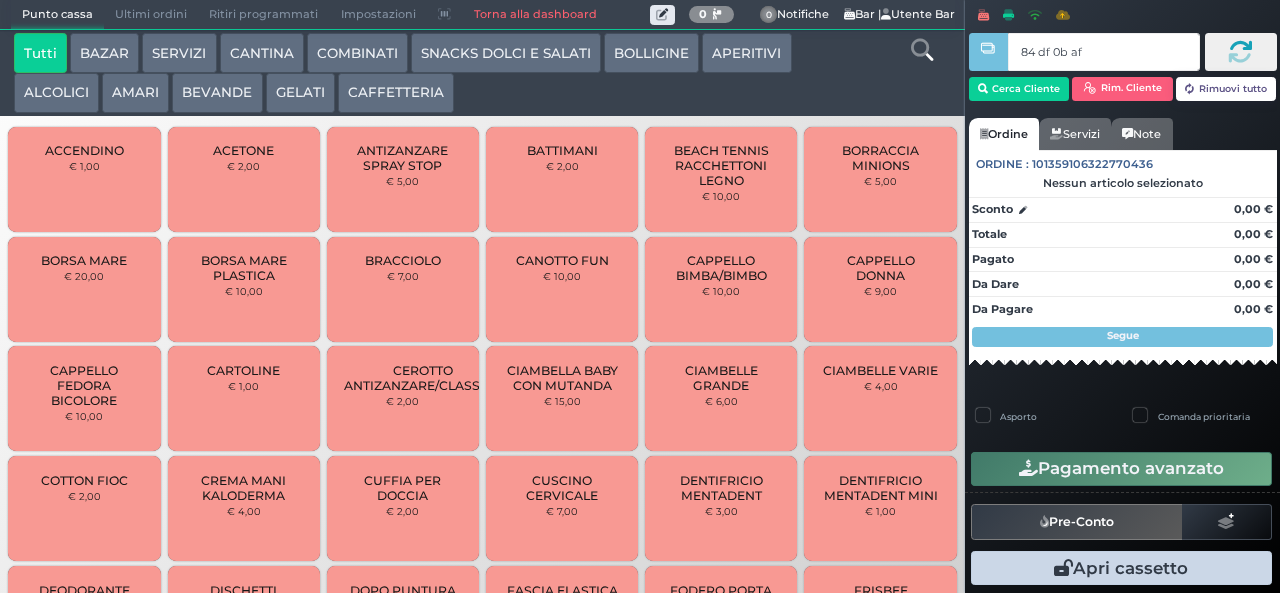 type 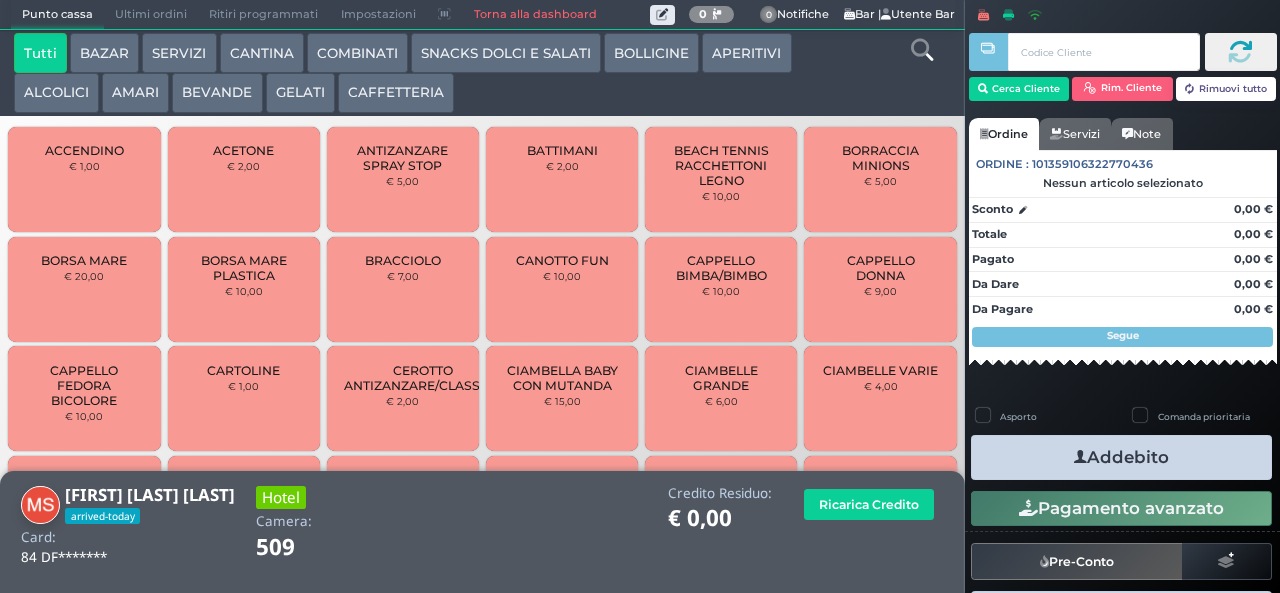 click on "GELATI" at bounding box center [300, 93] 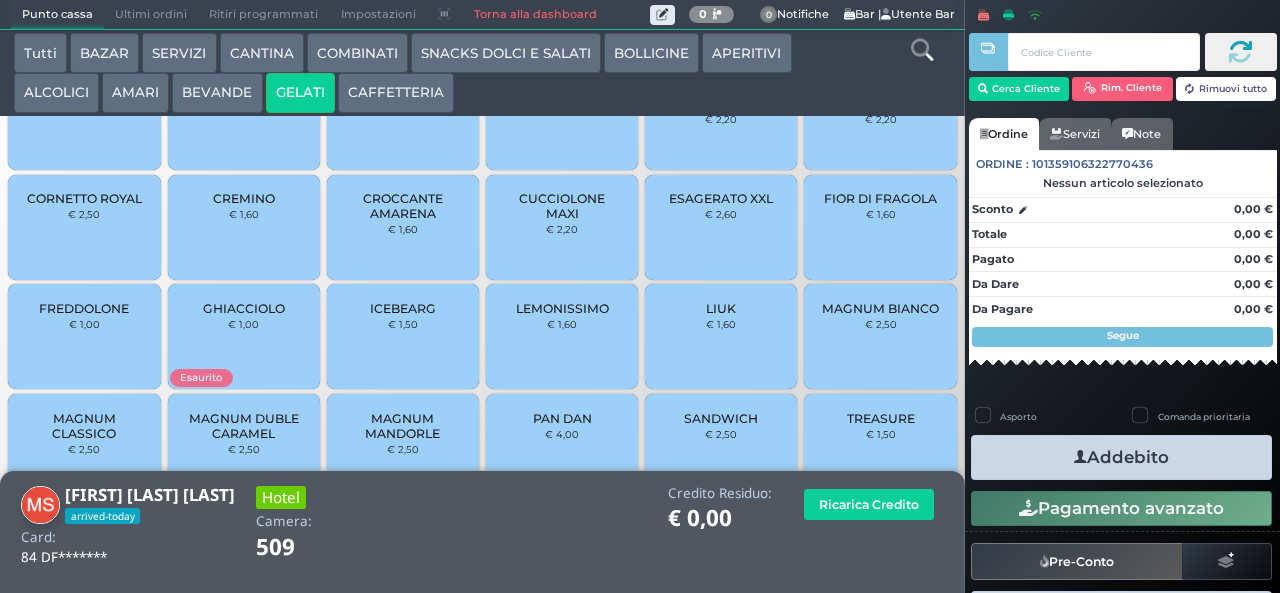 scroll, scrollTop: 133, scrollLeft: 0, axis: vertical 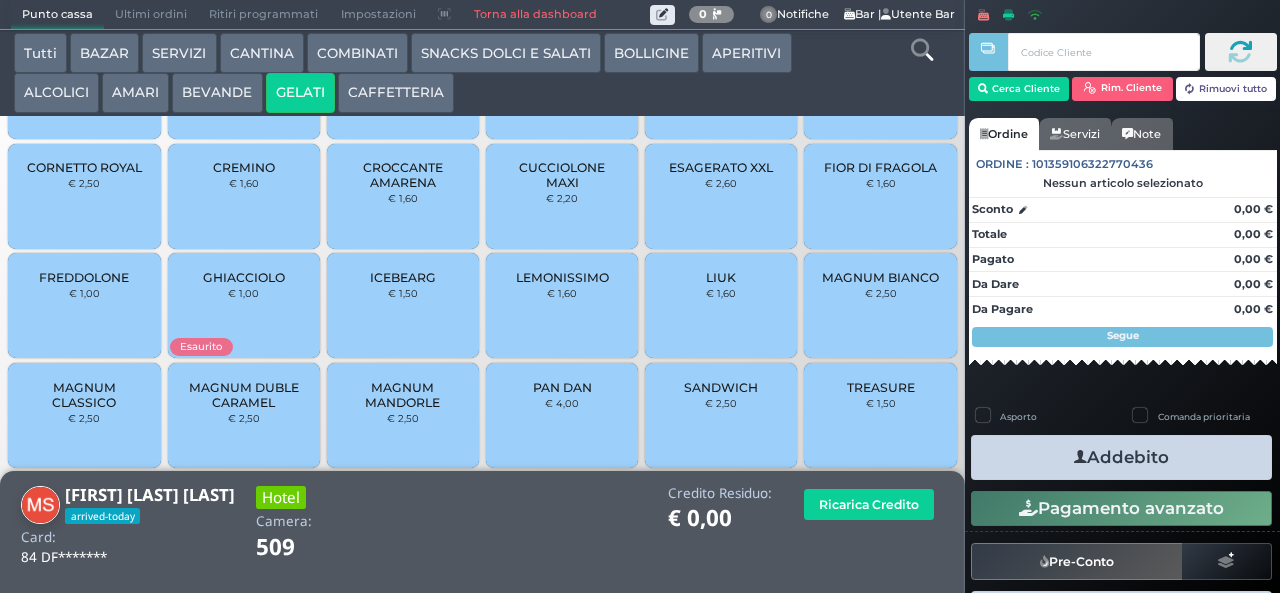 click on "MAGNUM BIANCO" at bounding box center [880, 277] 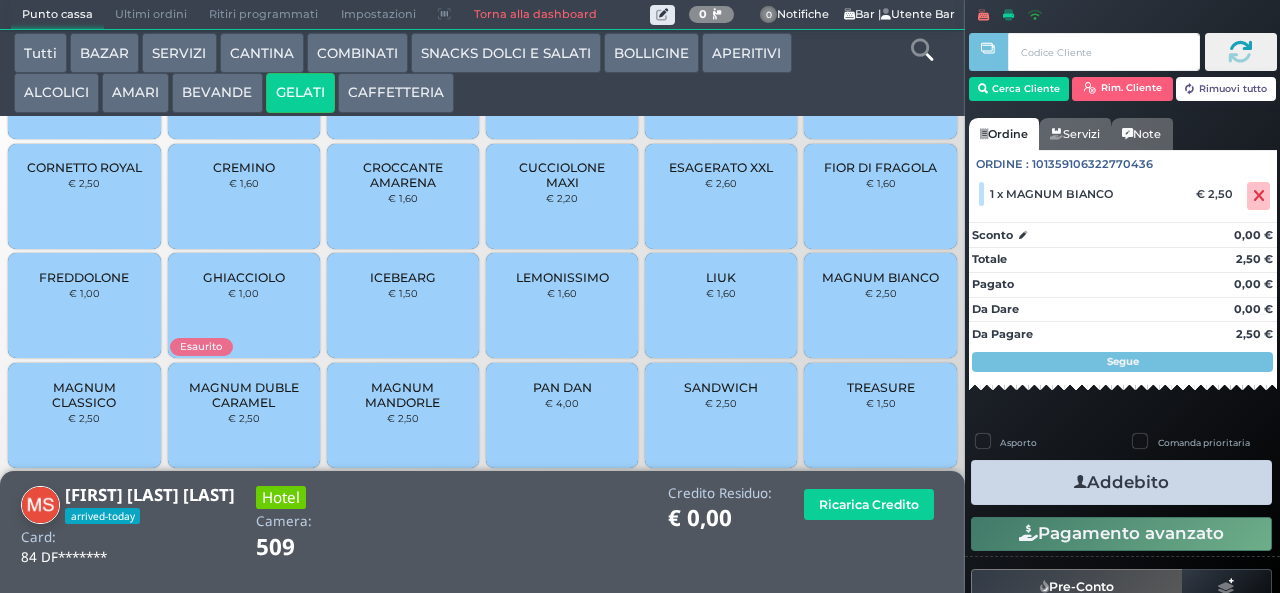 click on "Addebito" at bounding box center (1121, 482) 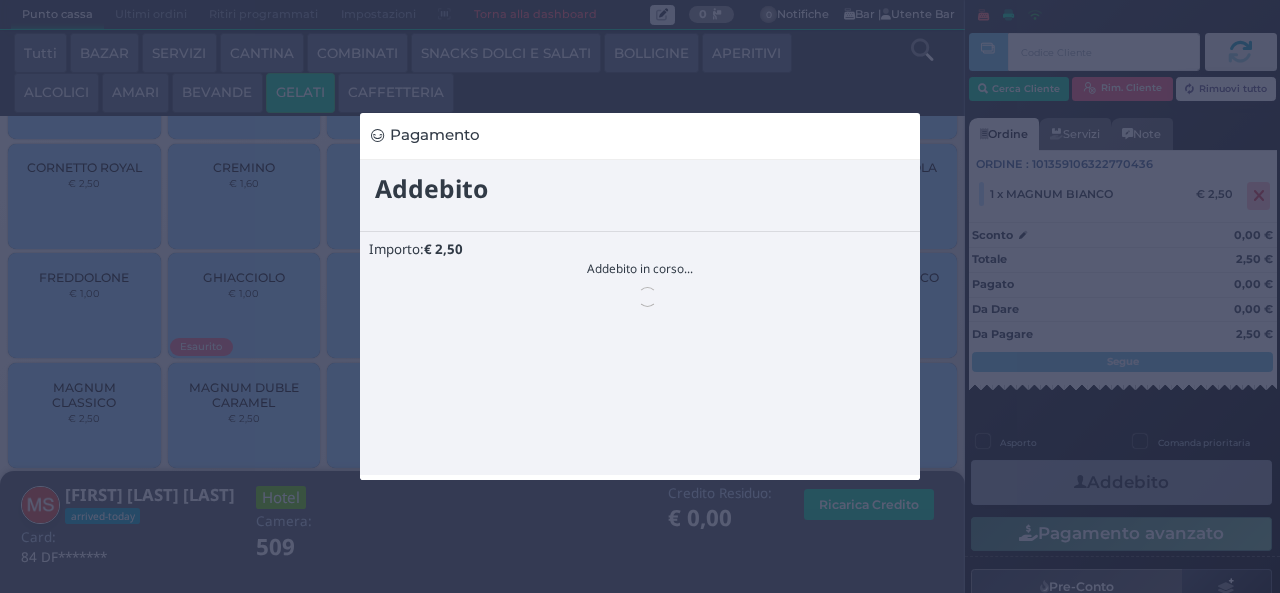 scroll, scrollTop: 0, scrollLeft: 0, axis: both 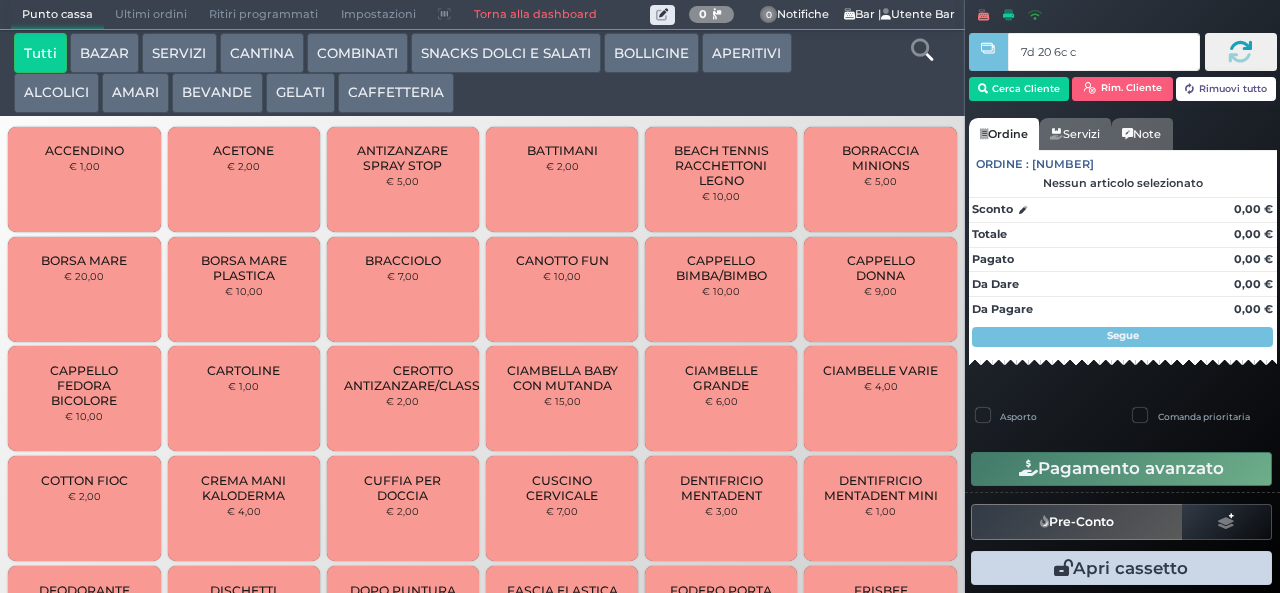 type on "7d 20 6c c3" 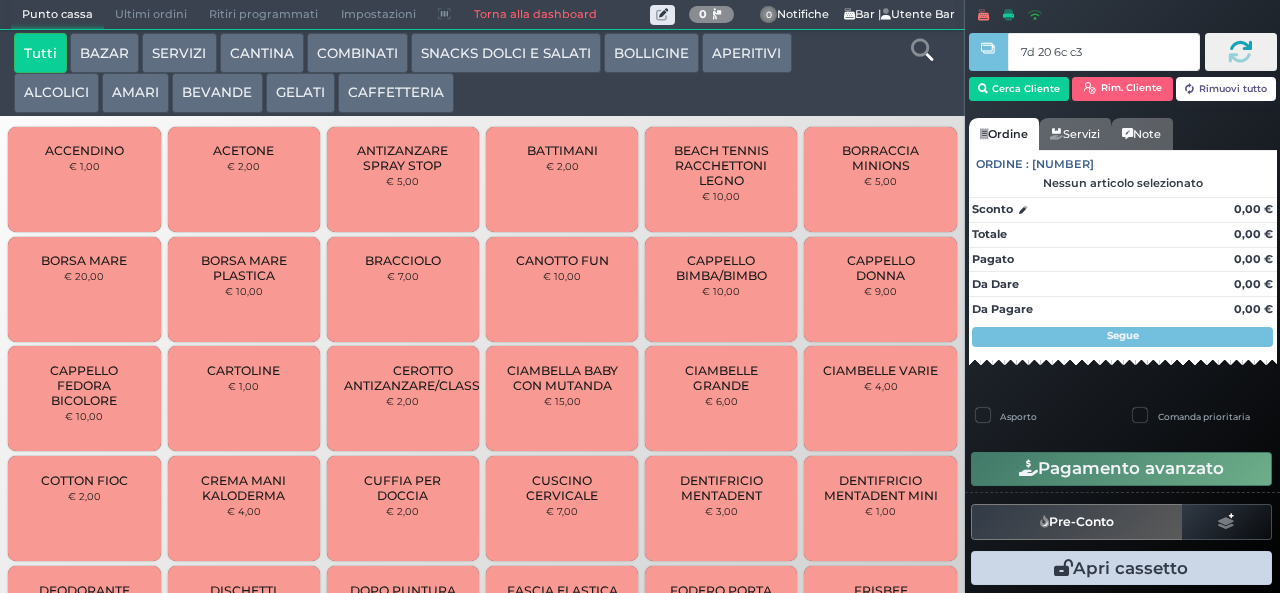 type 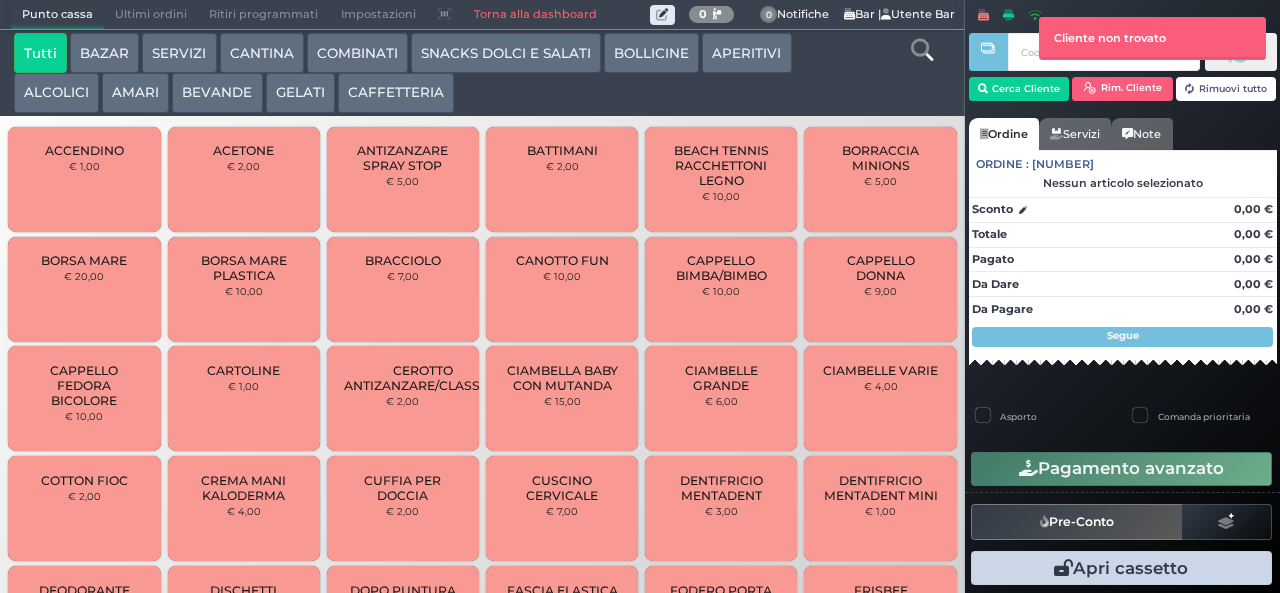 click on "GELATI" at bounding box center [300, 93] 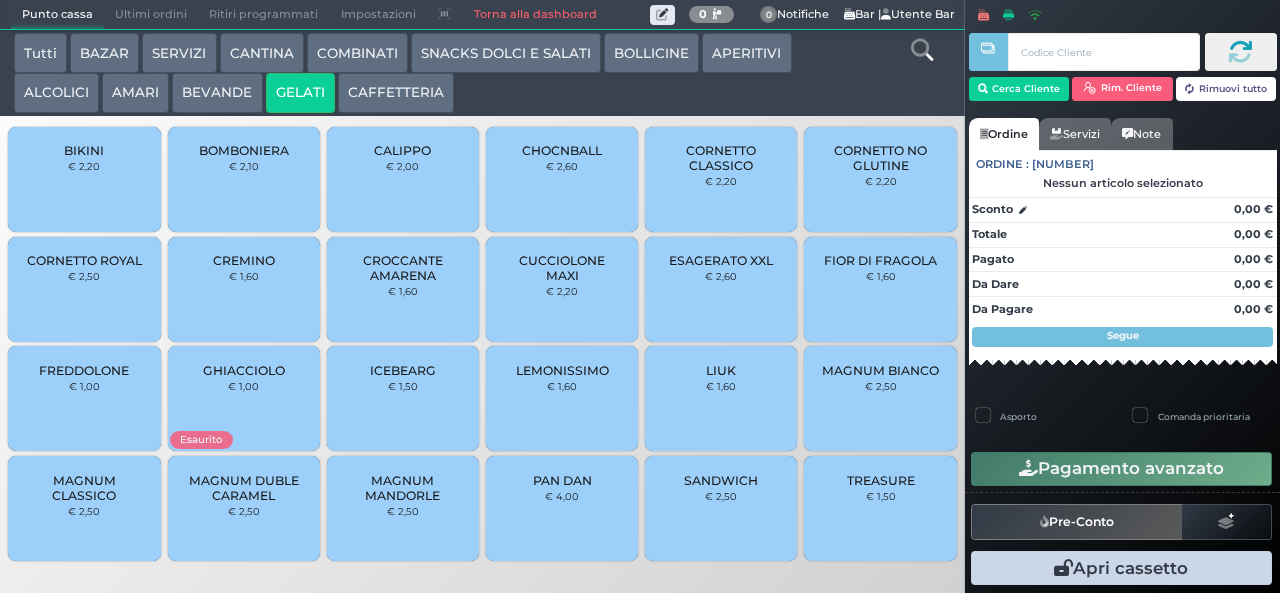click on "CHOCNBALL" at bounding box center [562, 150] 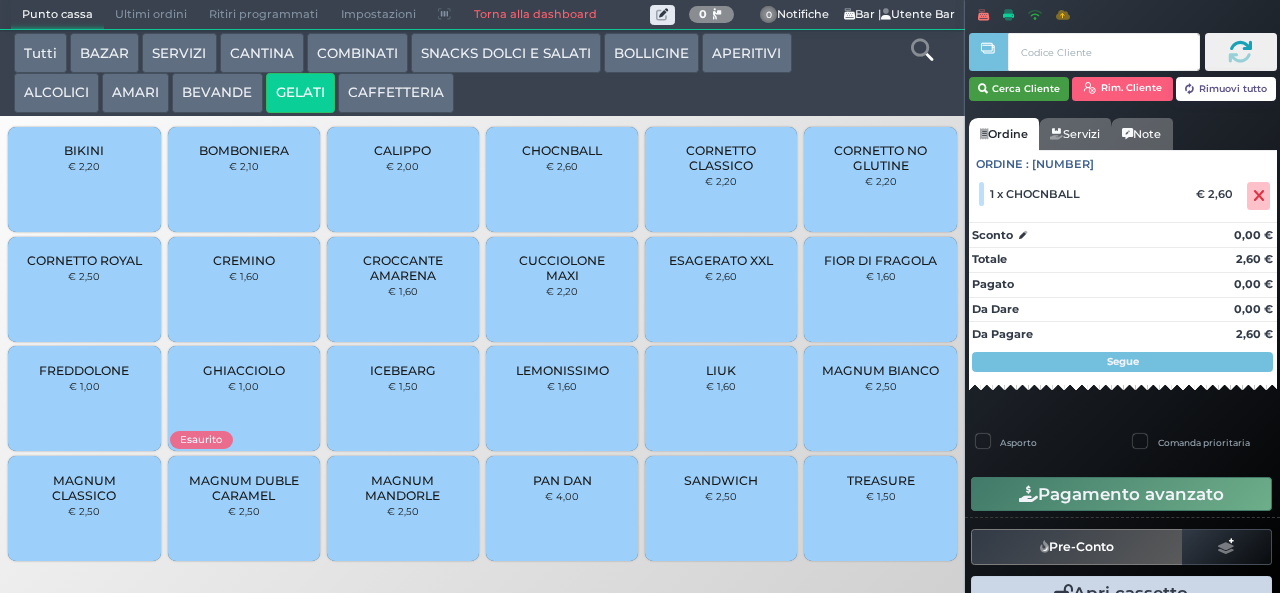 click on "Cerca Cliente" at bounding box center [1019, 89] 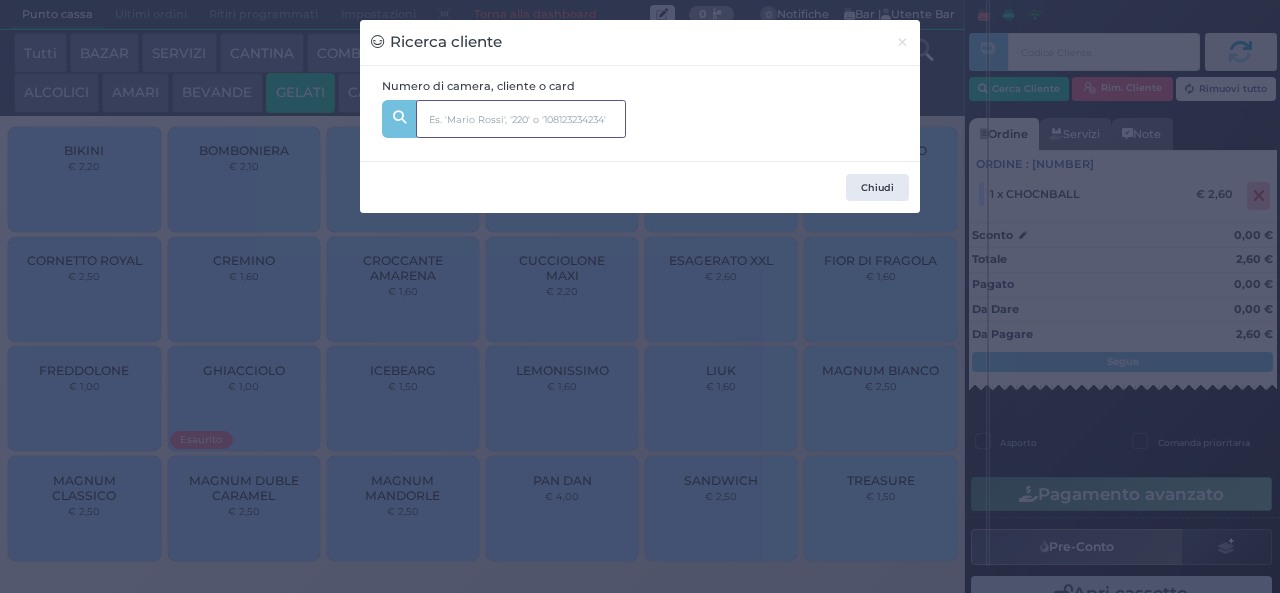 click at bounding box center (521, 119) 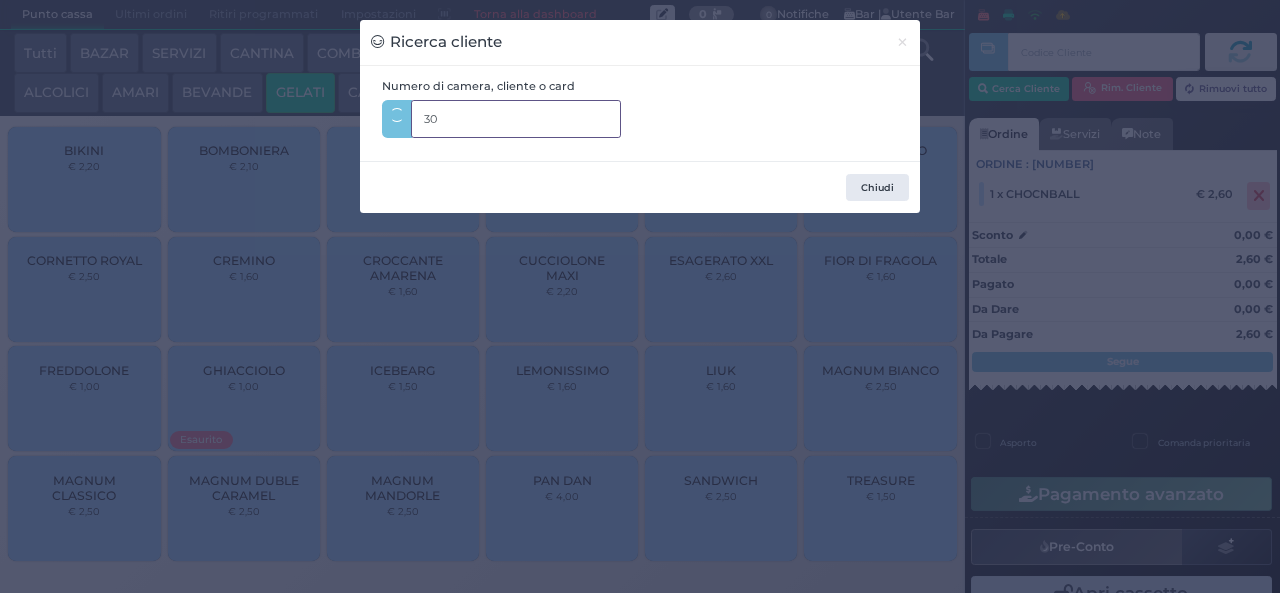 type on "302" 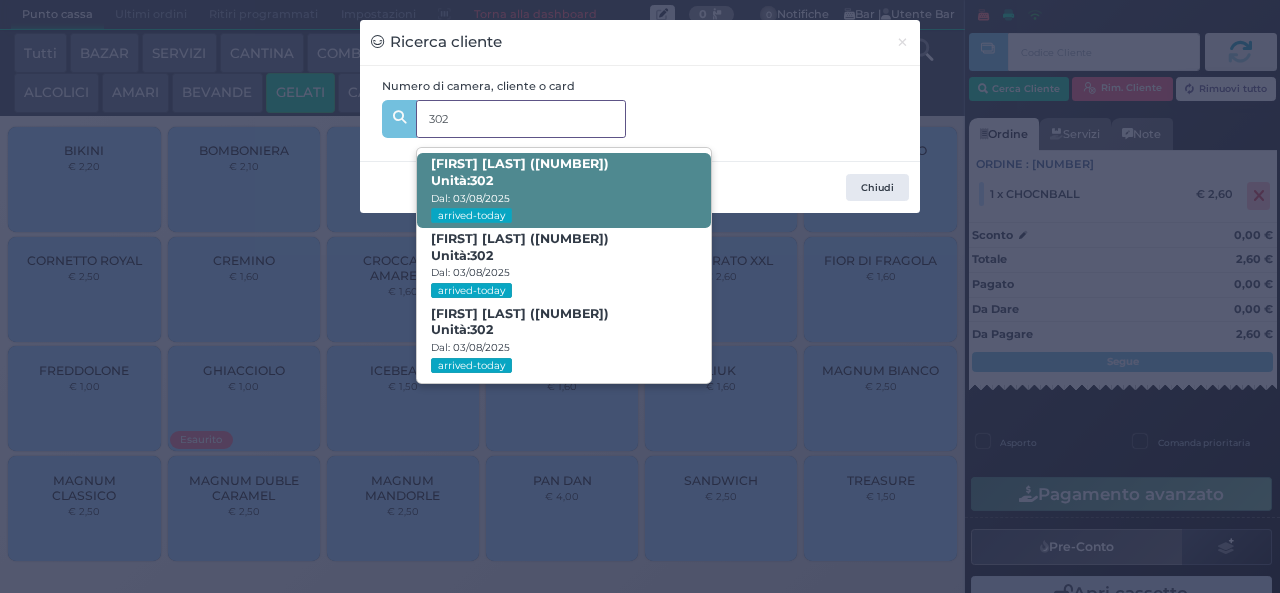 click on "Giulia Paolucci (23) Unità:  302 Dal: 03/08/2025 arrived-today" at bounding box center (563, 190) 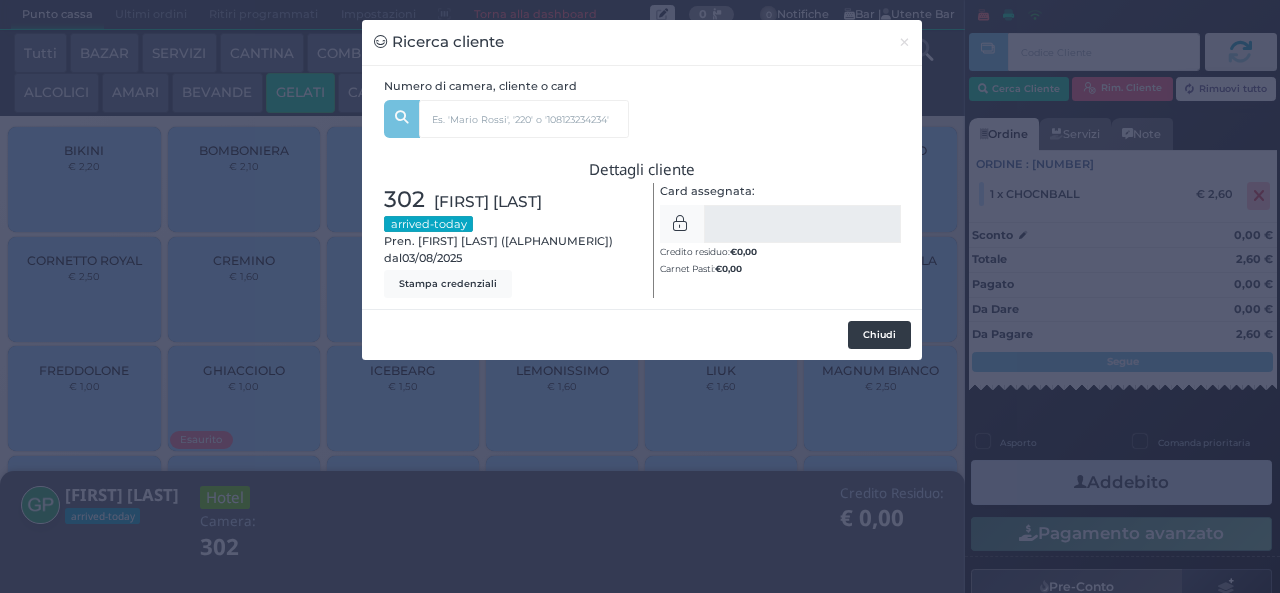 click on "Chiudi" at bounding box center (879, 335) 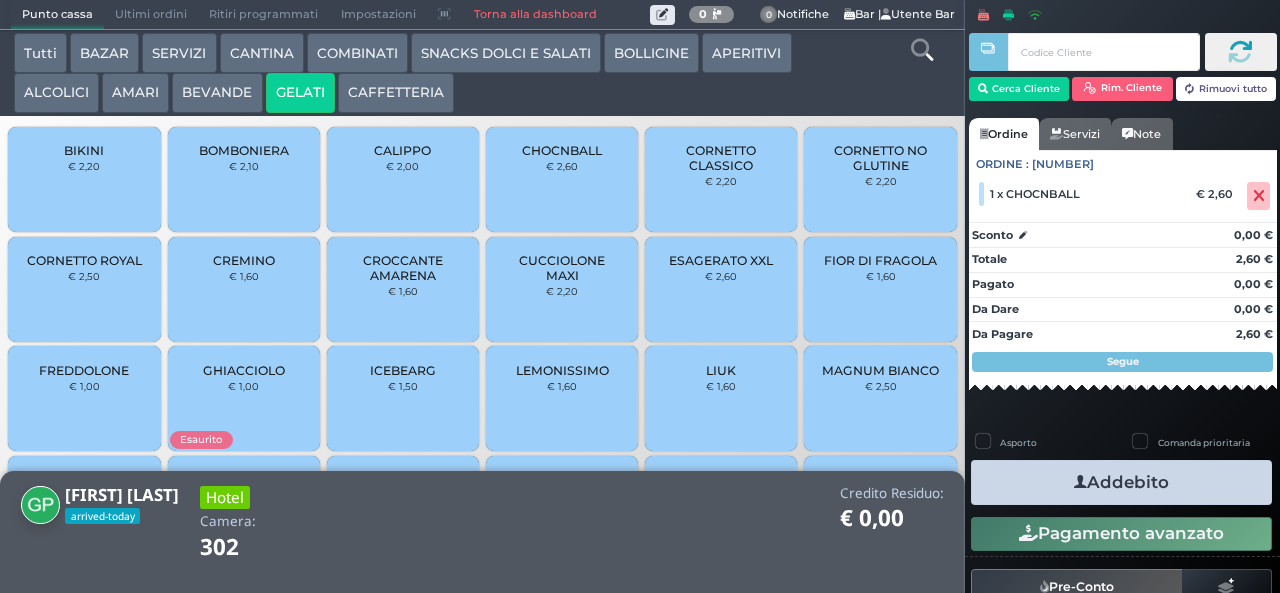 click on "Addebito" at bounding box center [1121, 482] 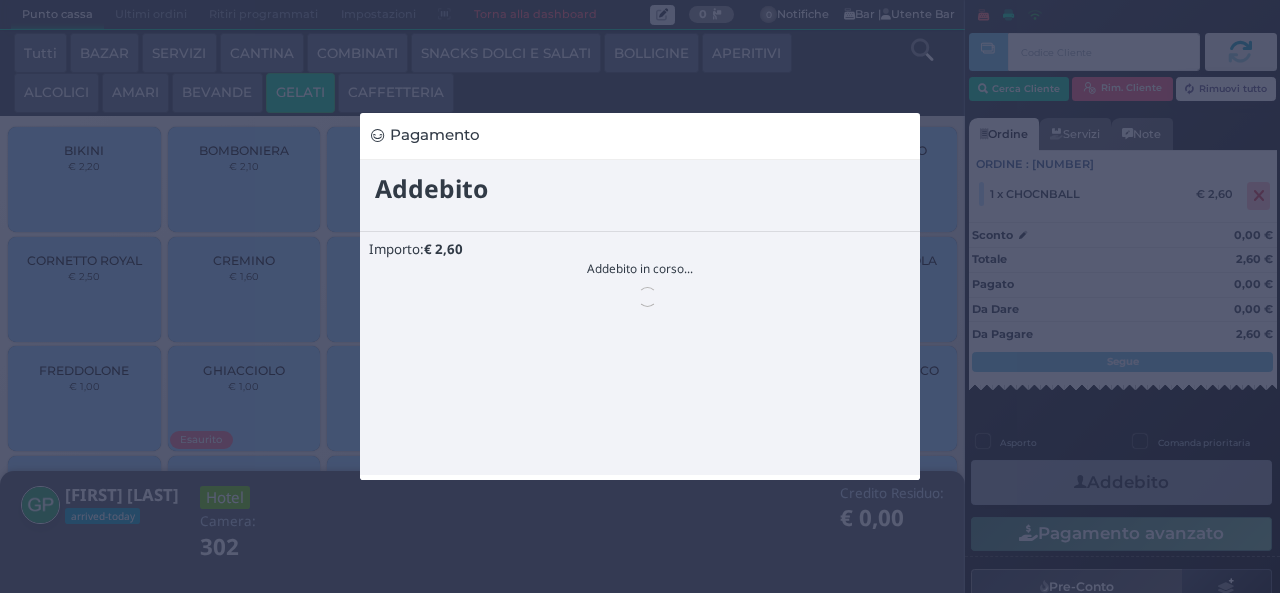 scroll, scrollTop: 0, scrollLeft: 0, axis: both 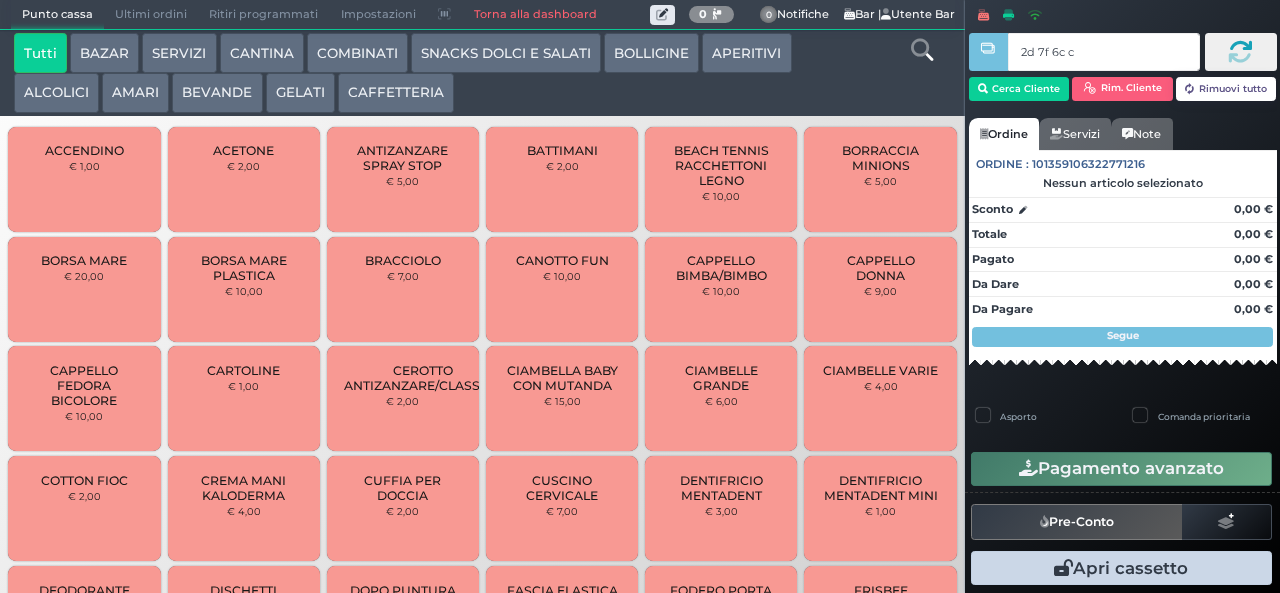 type on "2d 7f 6c c3" 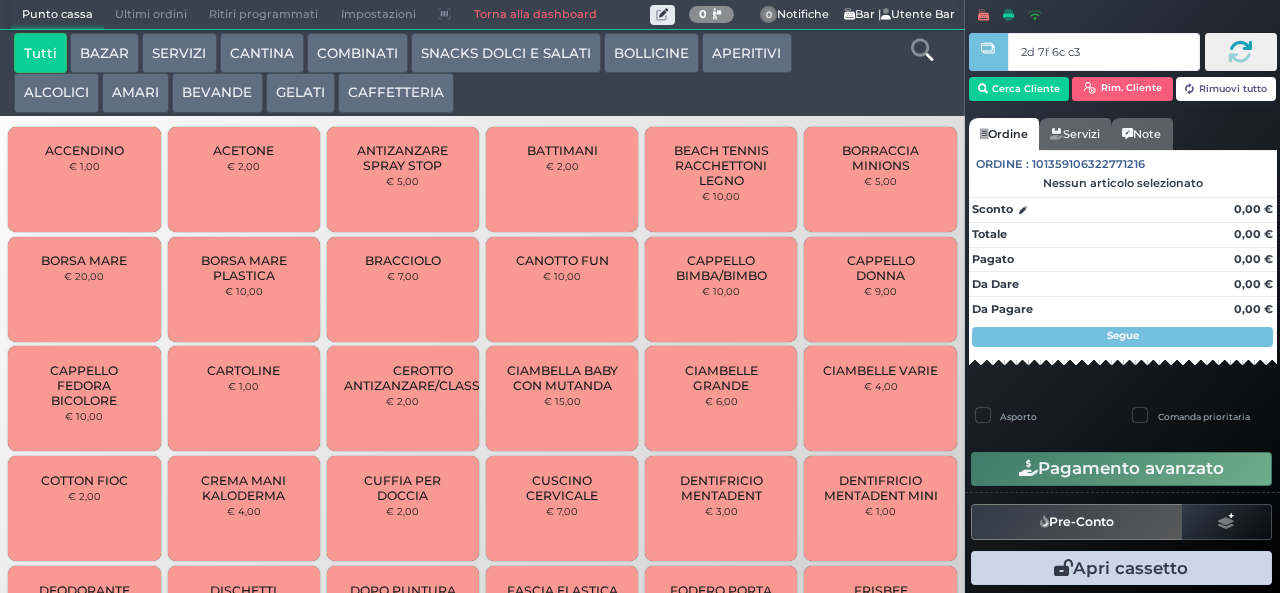 type 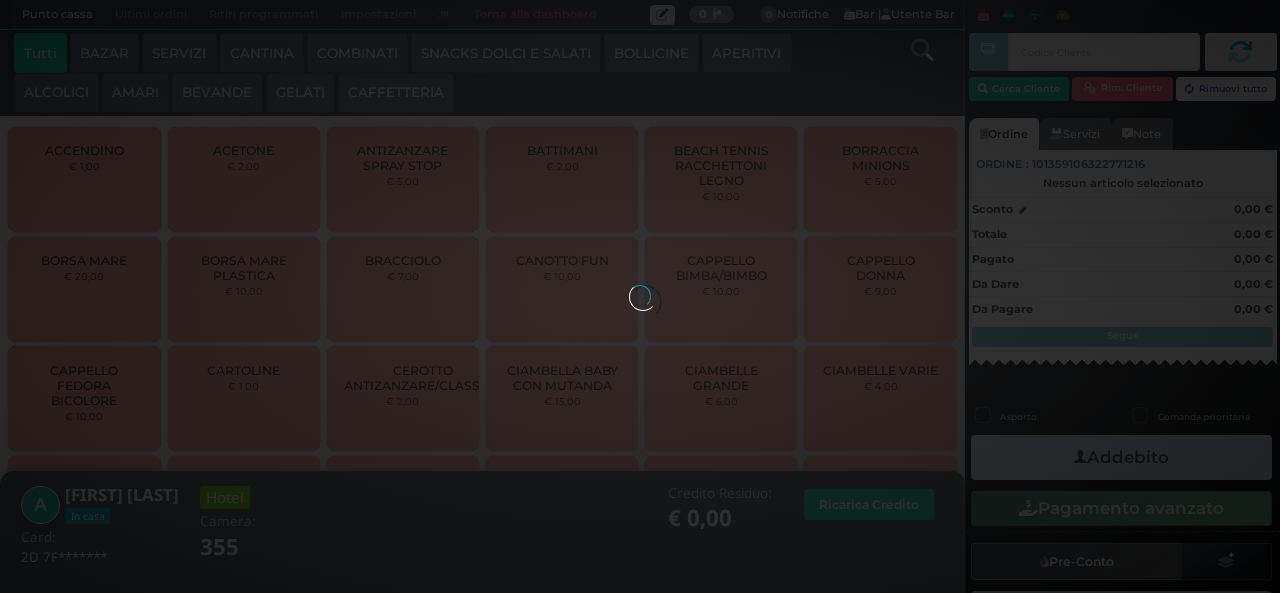 click on "GELATI" at bounding box center (300, 93) 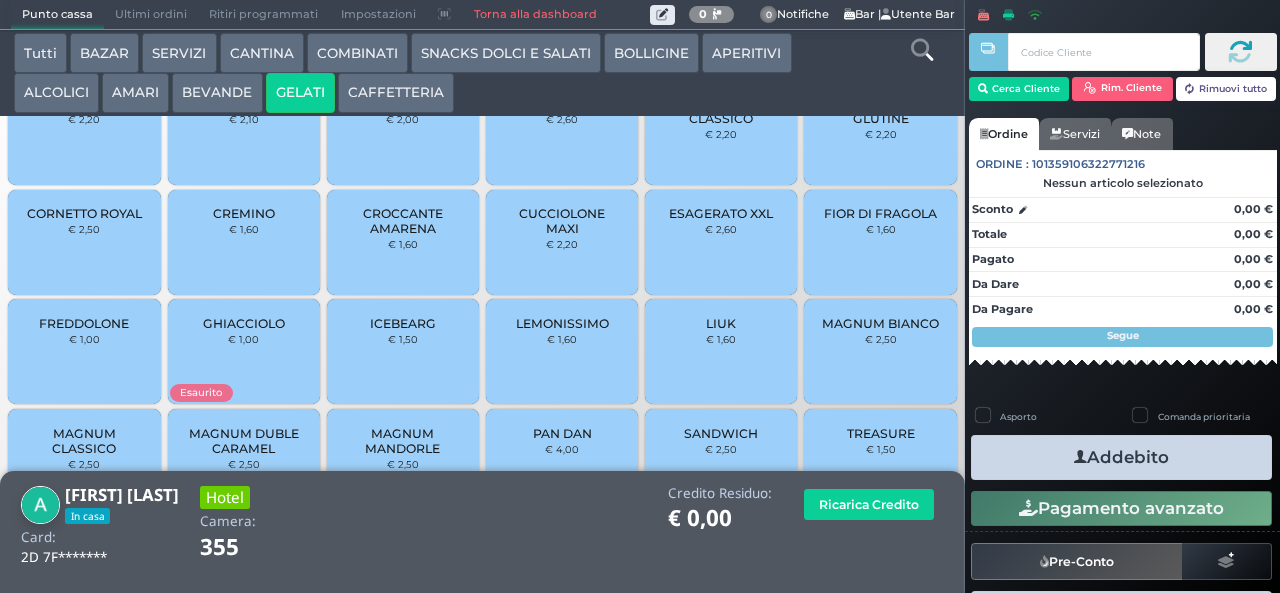 scroll, scrollTop: 133, scrollLeft: 0, axis: vertical 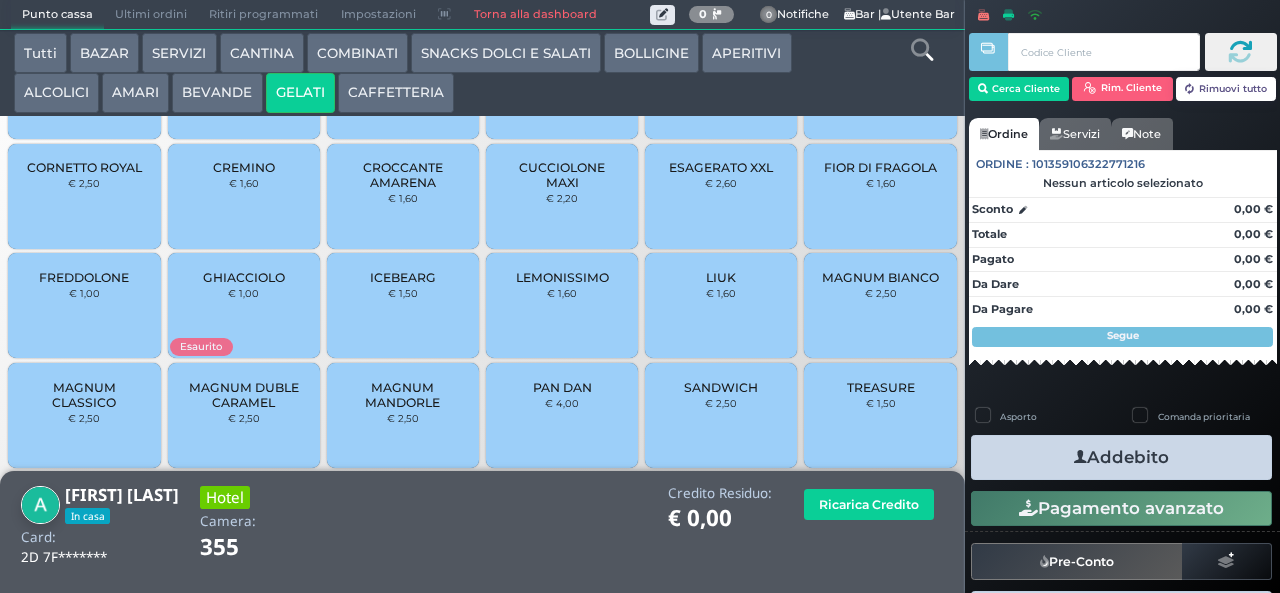 click on "CREMINO
€ 1,60" at bounding box center [244, 196] 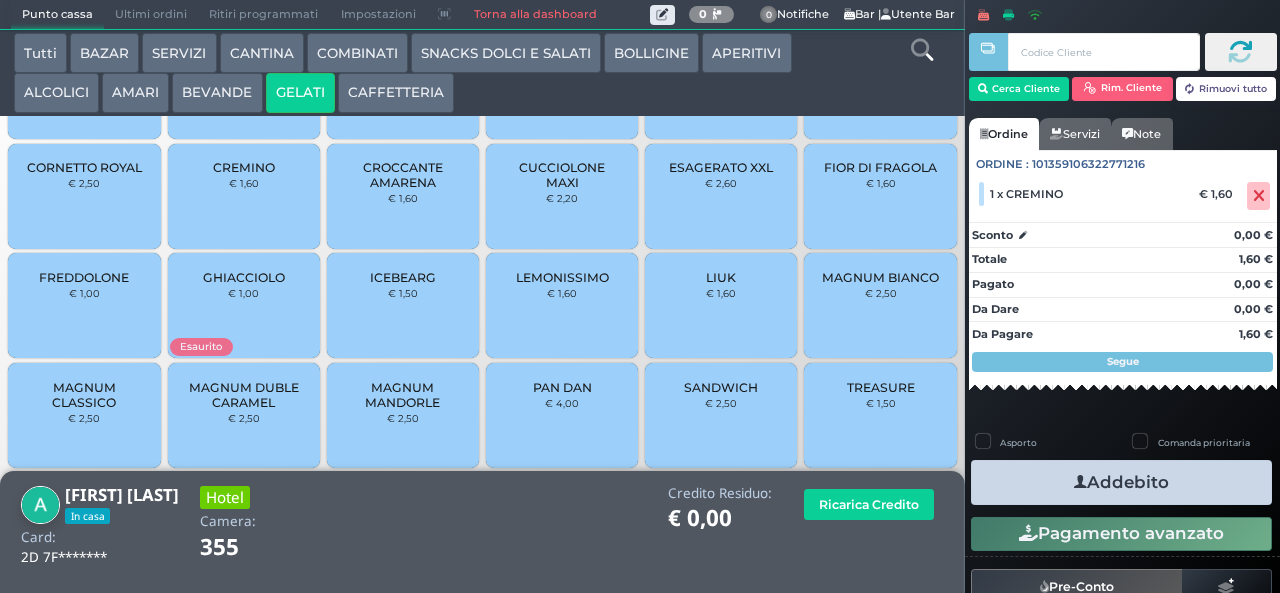click on "MAGNUM BIANCO" at bounding box center [880, 277] 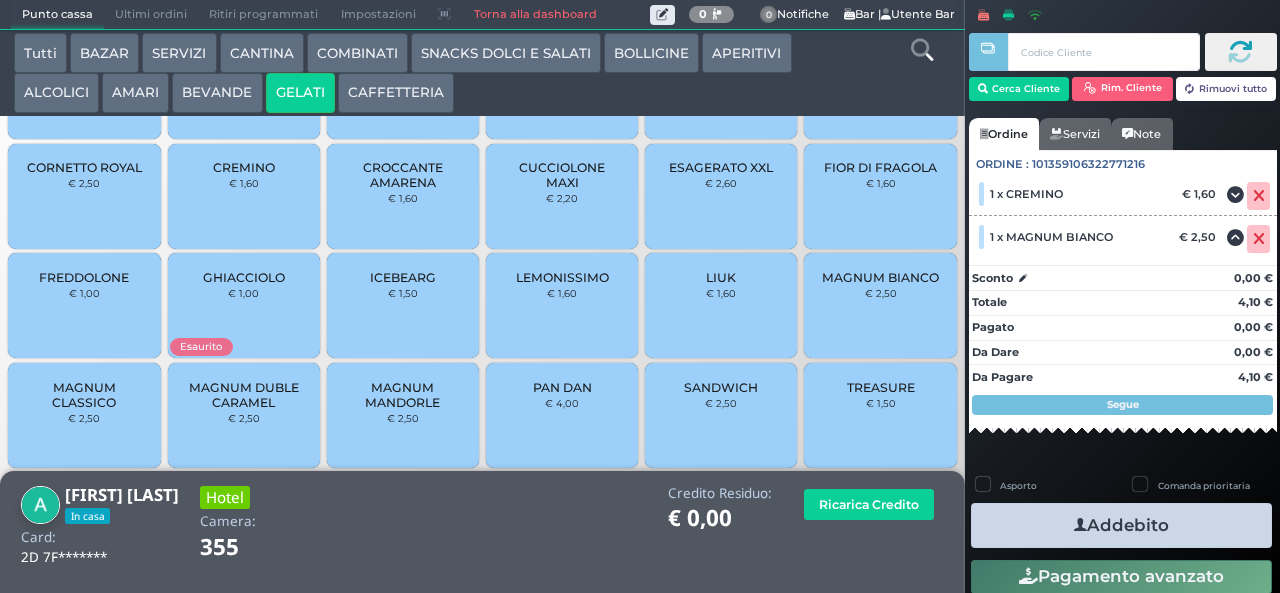 click on "Addebito" at bounding box center [1121, 525] 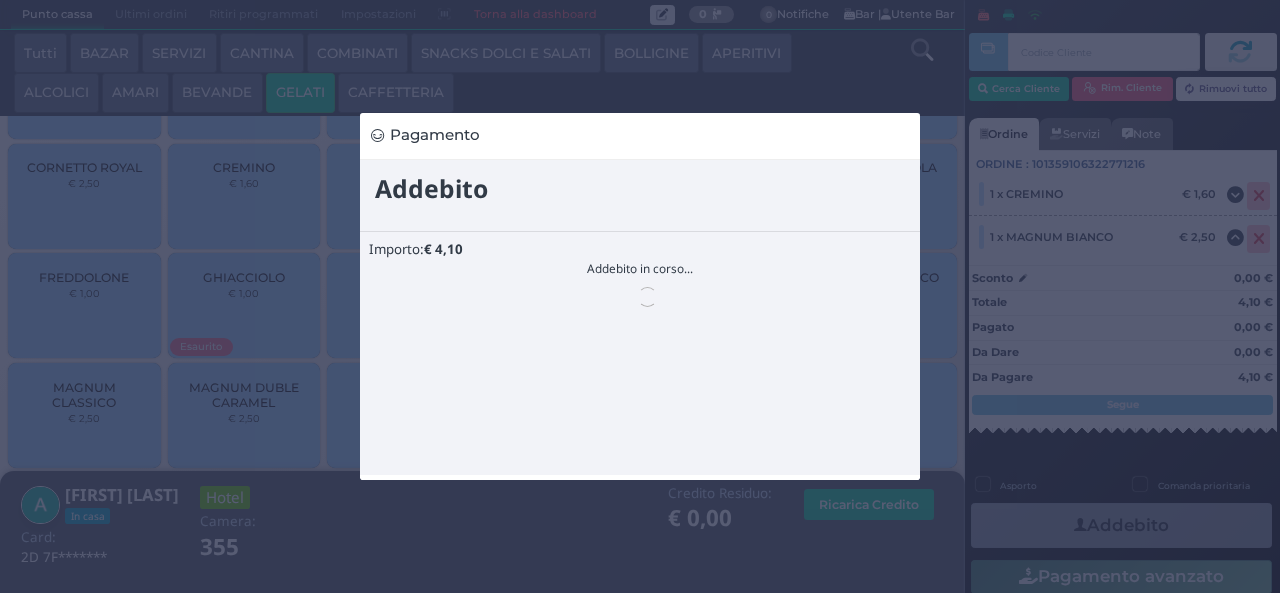 scroll, scrollTop: 0, scrollLeft: 0, axis: both 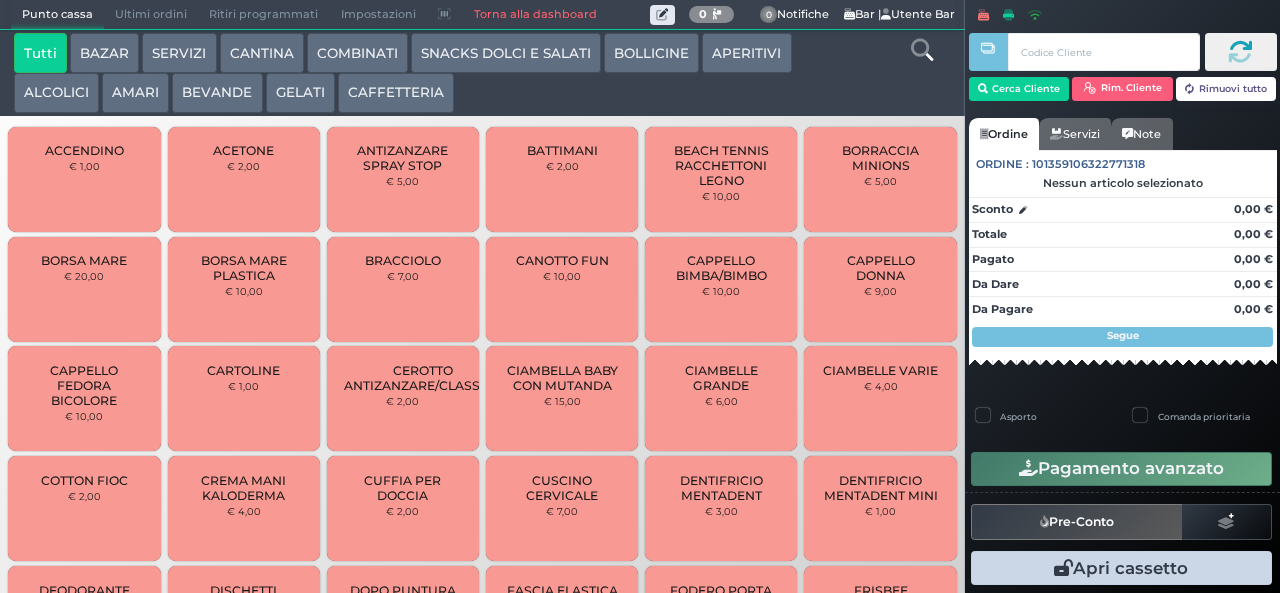 click on "BEVANDE" at bounding box center (217, 93) 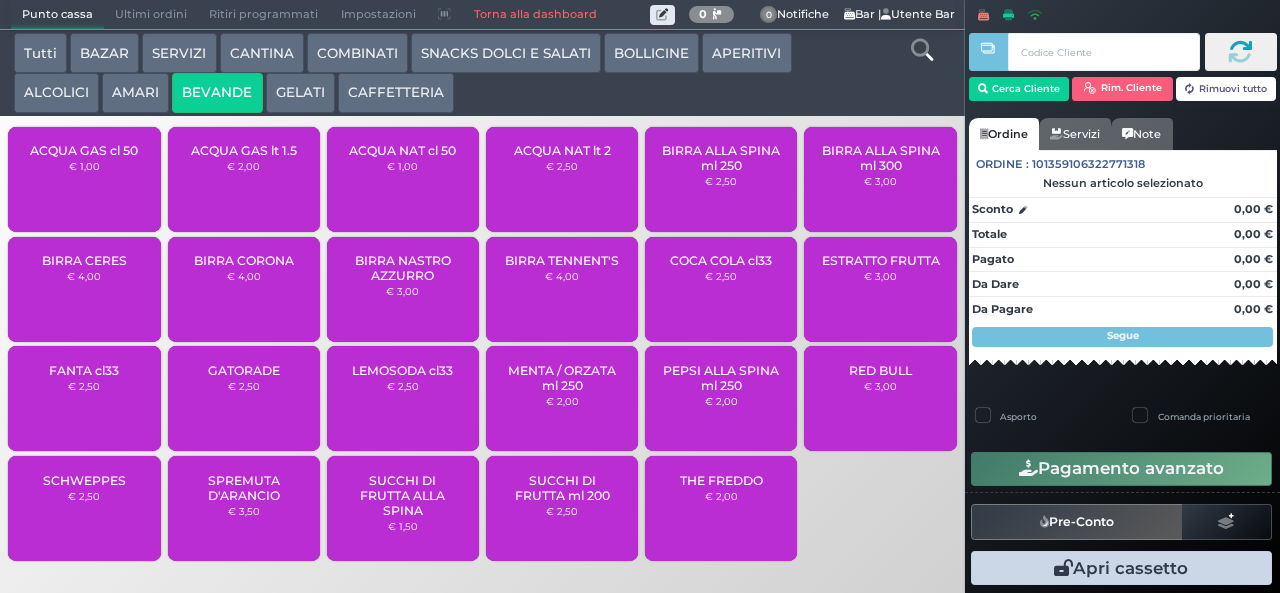 click on "ACQUA GAS lt 1.5
€ 2,00" at bounding box center [244, 179] 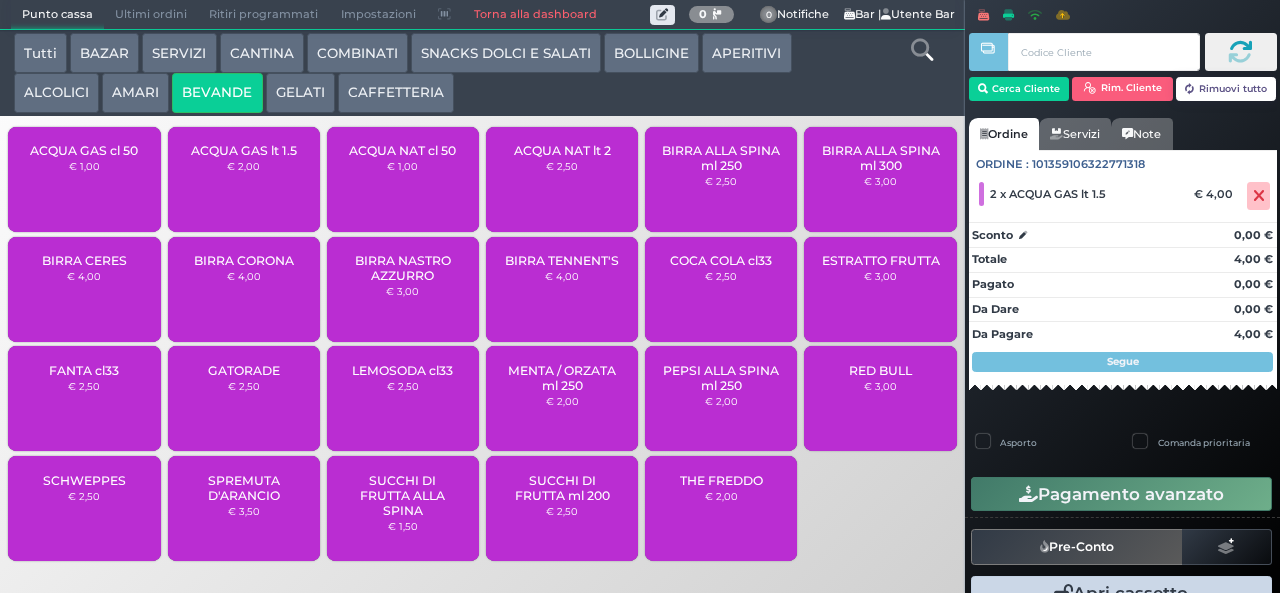 click on "ACQUA NAT lt 2
€ 2,50" at bounding box center (562, 179) 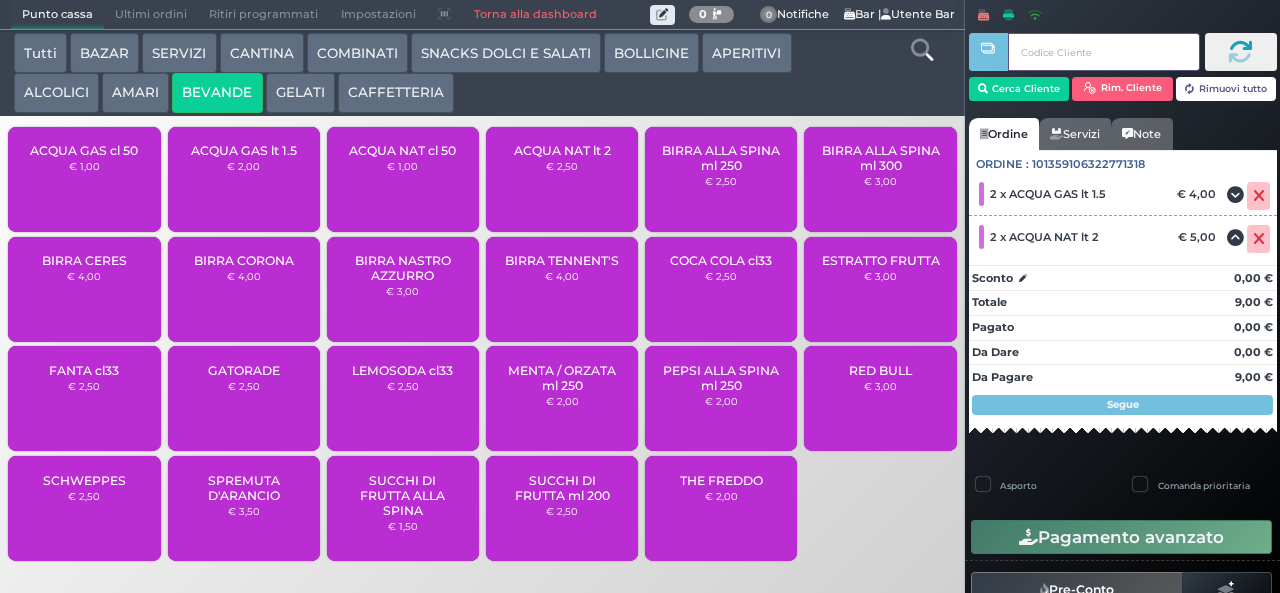 type 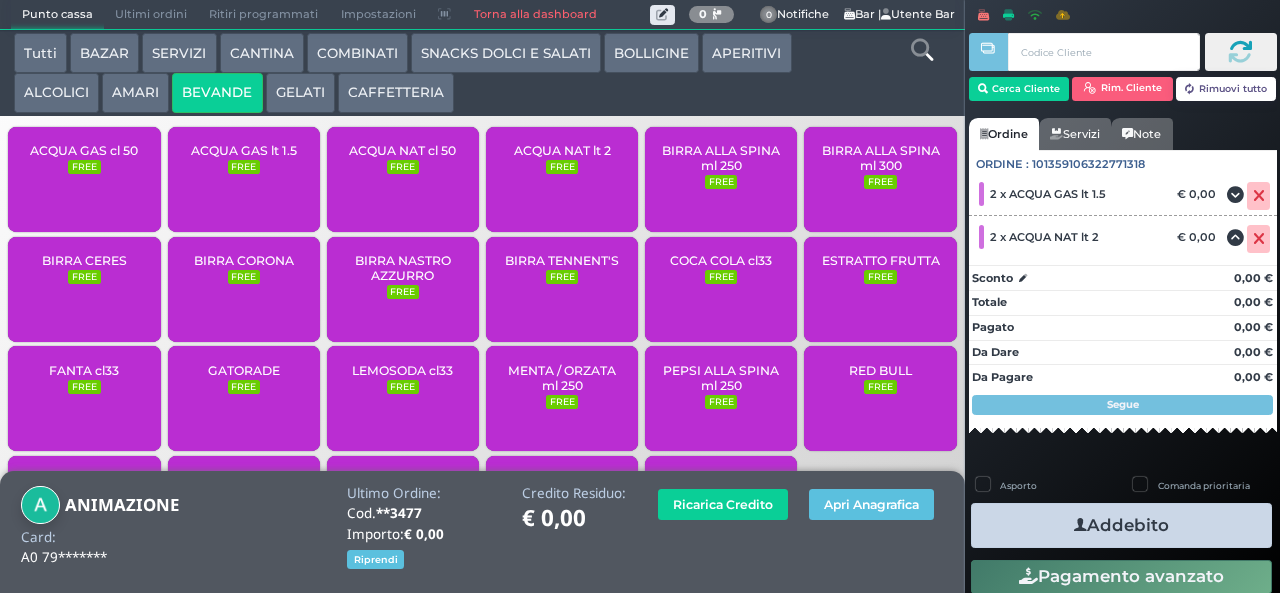 click on "Addebito" at bounding box center [1121, 525] 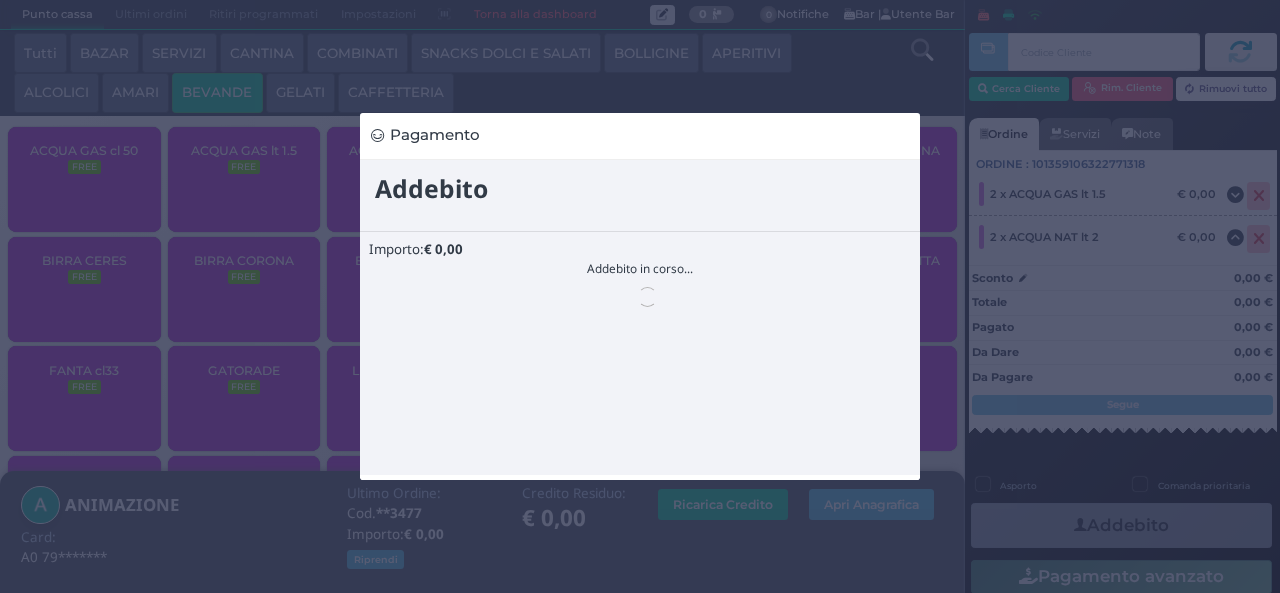 scroll, scrollTop: 0, scrollLeft: 0, axis: both 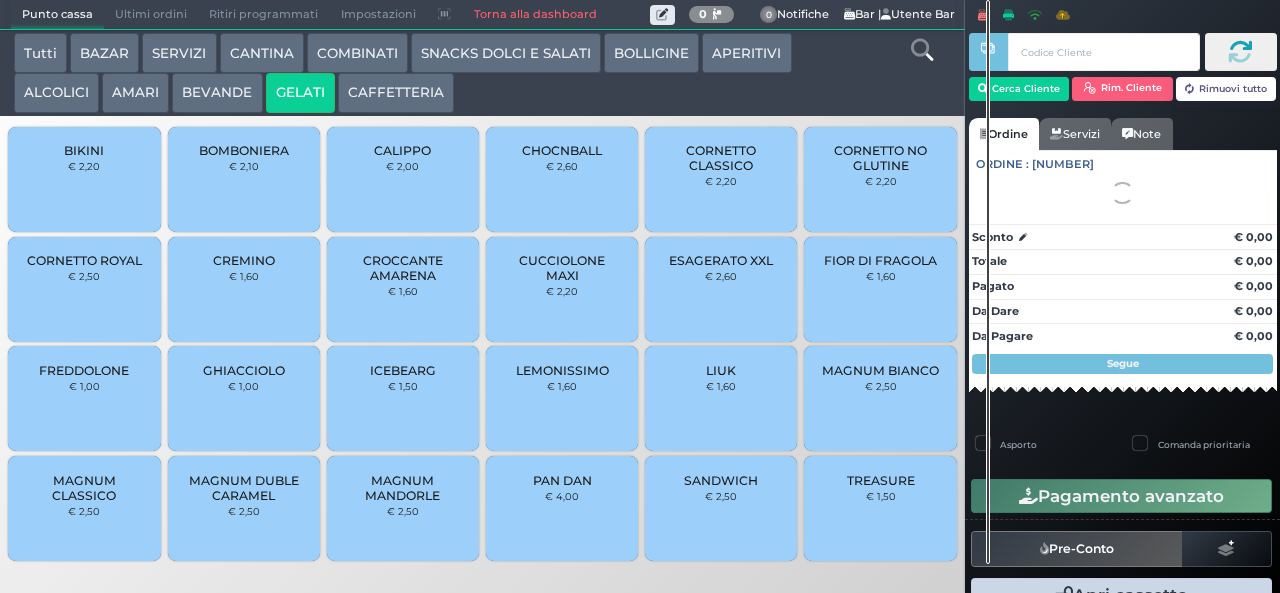 click on "CORNETTO CLASSICO" at bounding box center (721, 158) 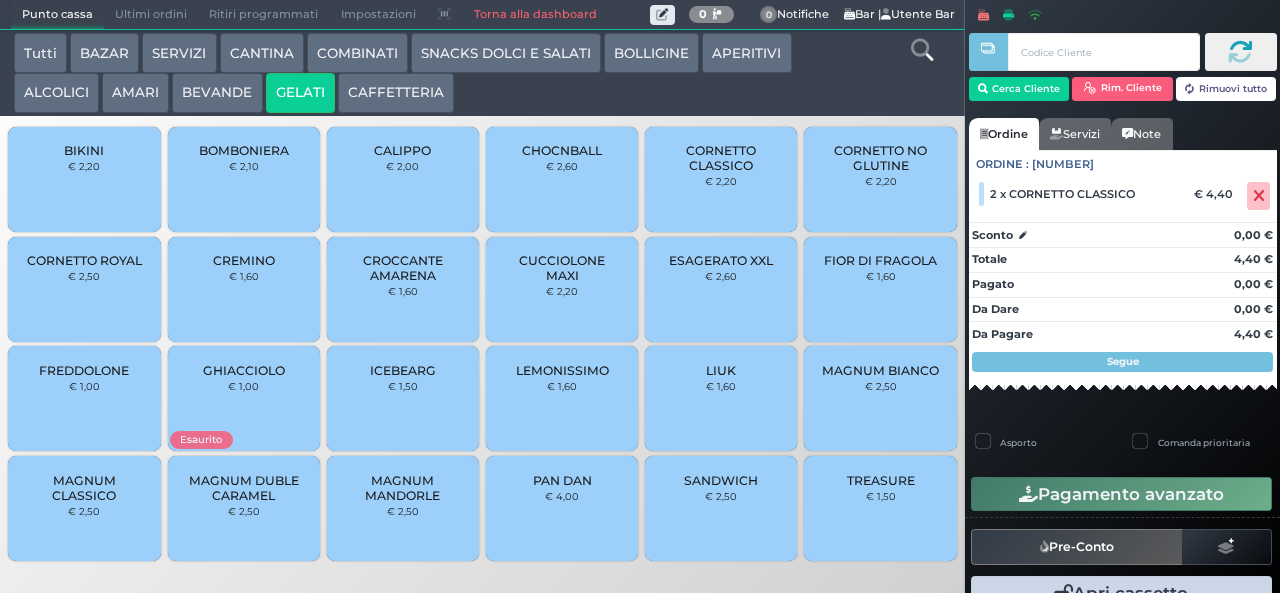 click on "MAGNUM BIANCO" at bounding box center [880, 370] 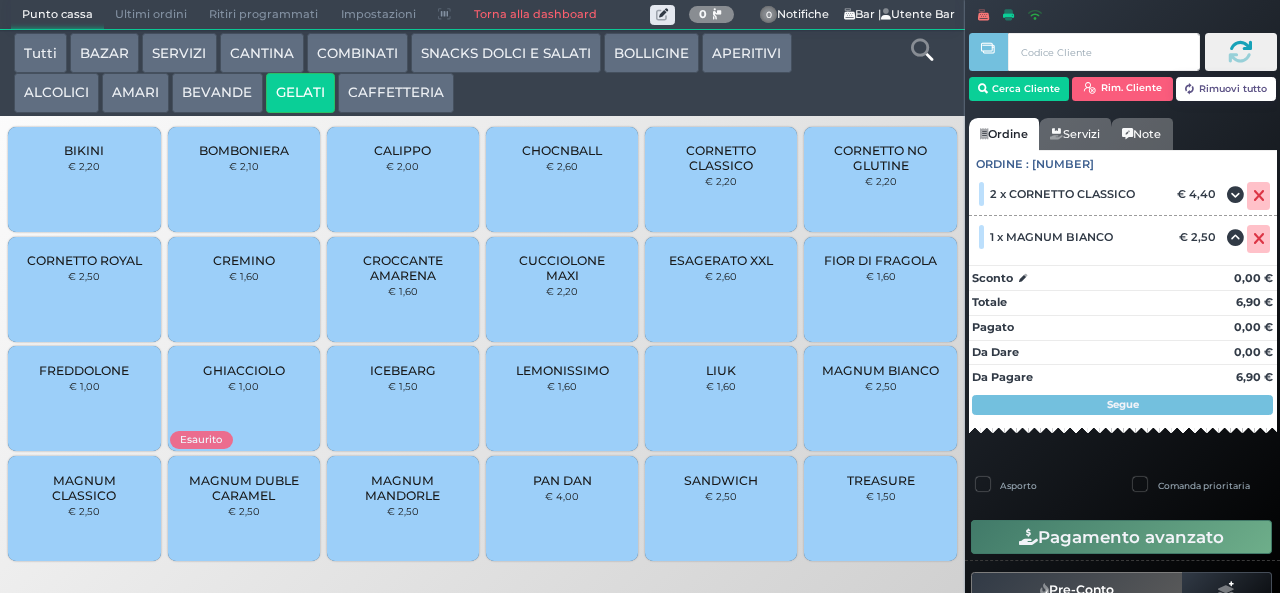 click on "MAGNUM CLASSICO" at bounding box center (84, 488) 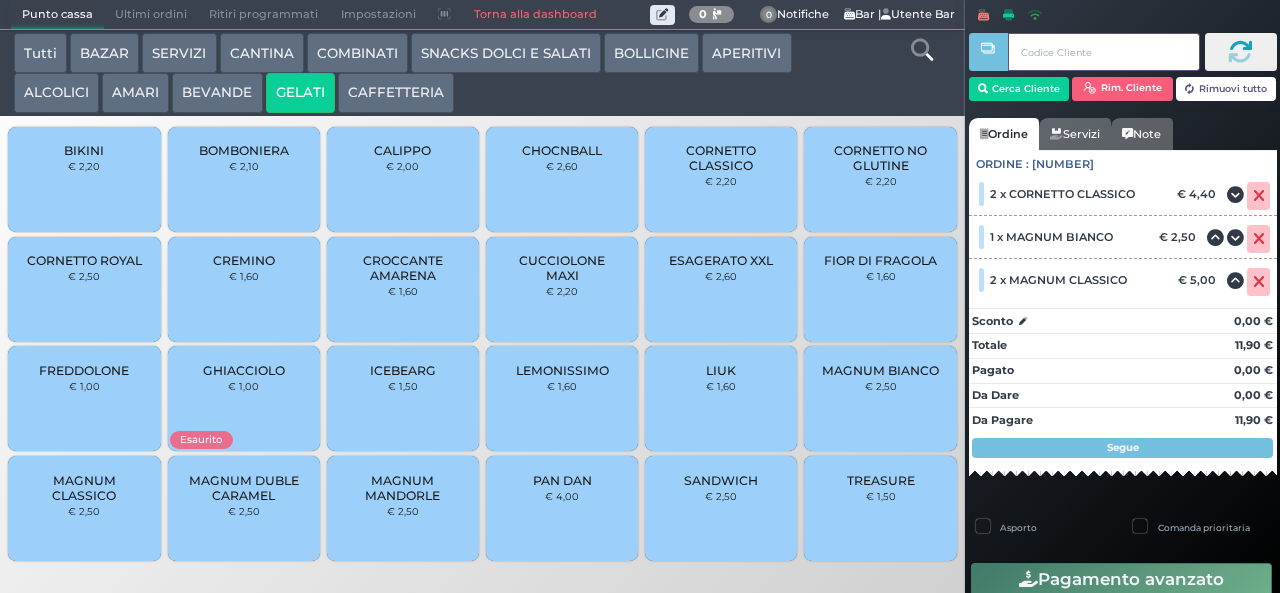 type 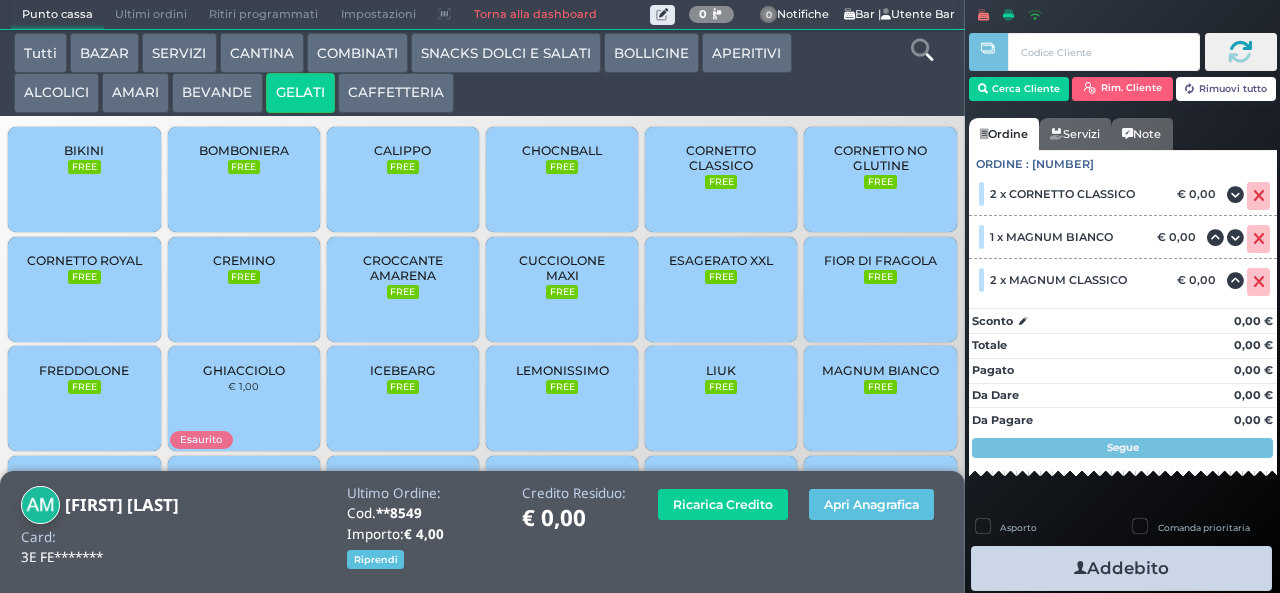 click at bounding box center (1080, 568) 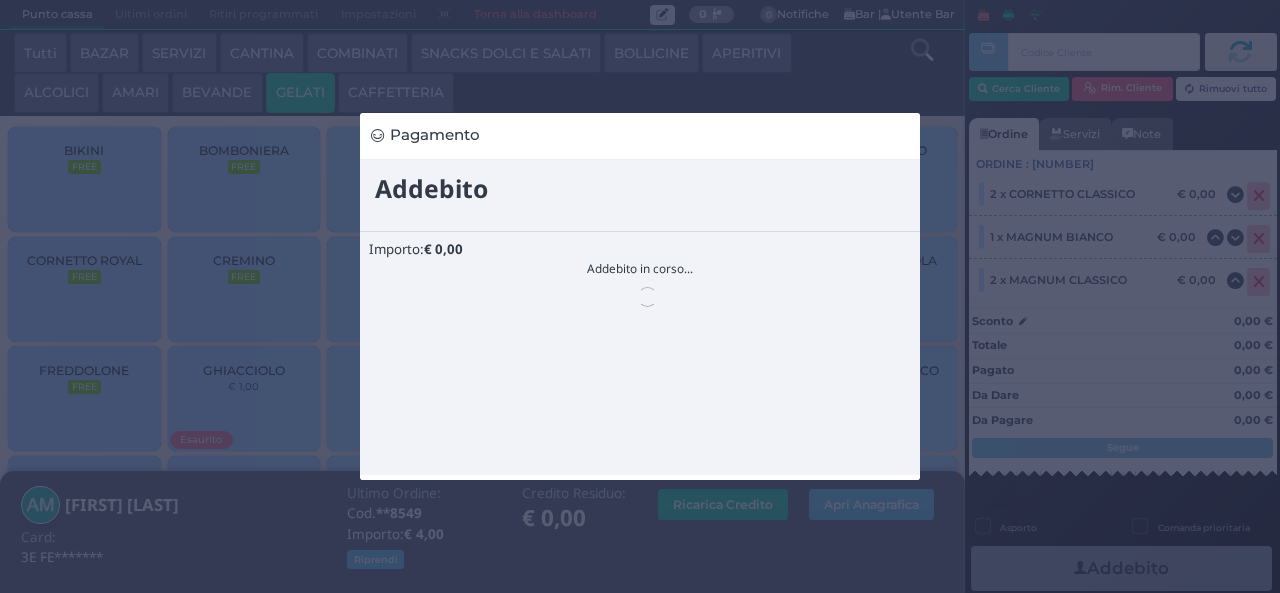 scroll, scrollTop: 0, scrollLeft: 0, axis: both 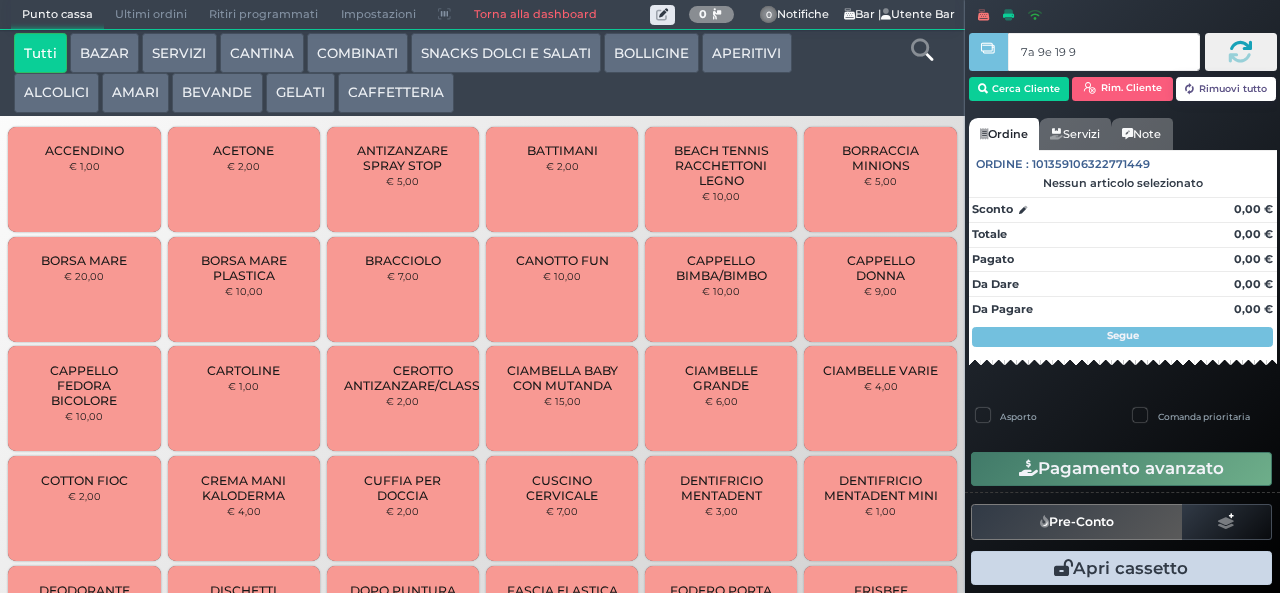 type on "7a 9e 19 9a" 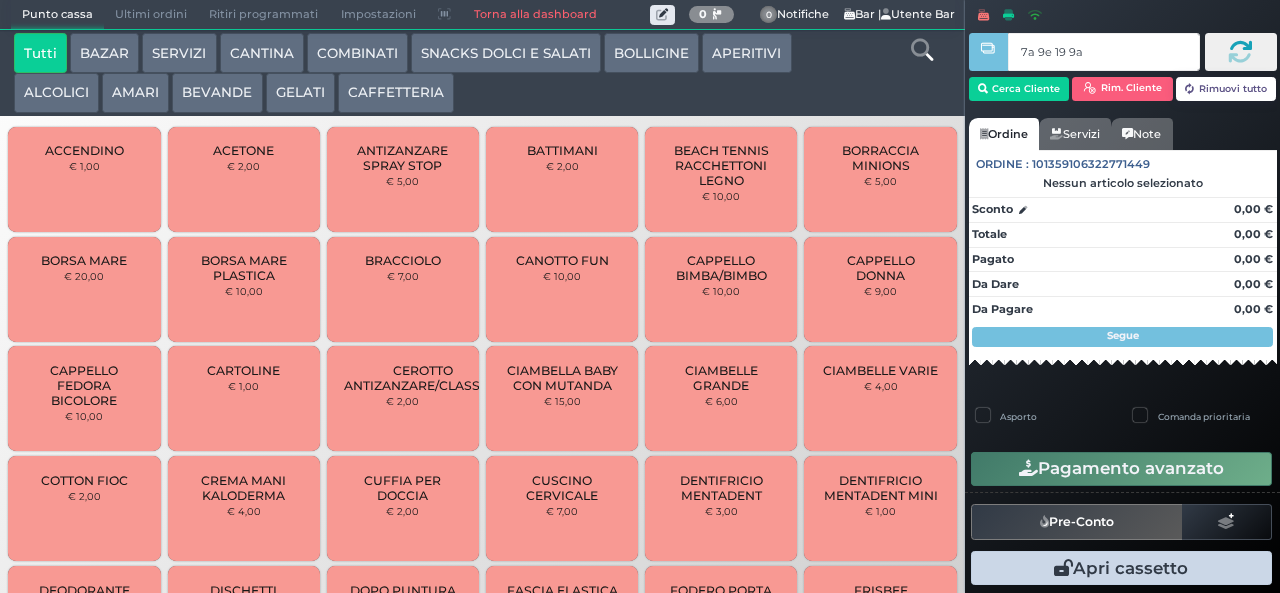 type 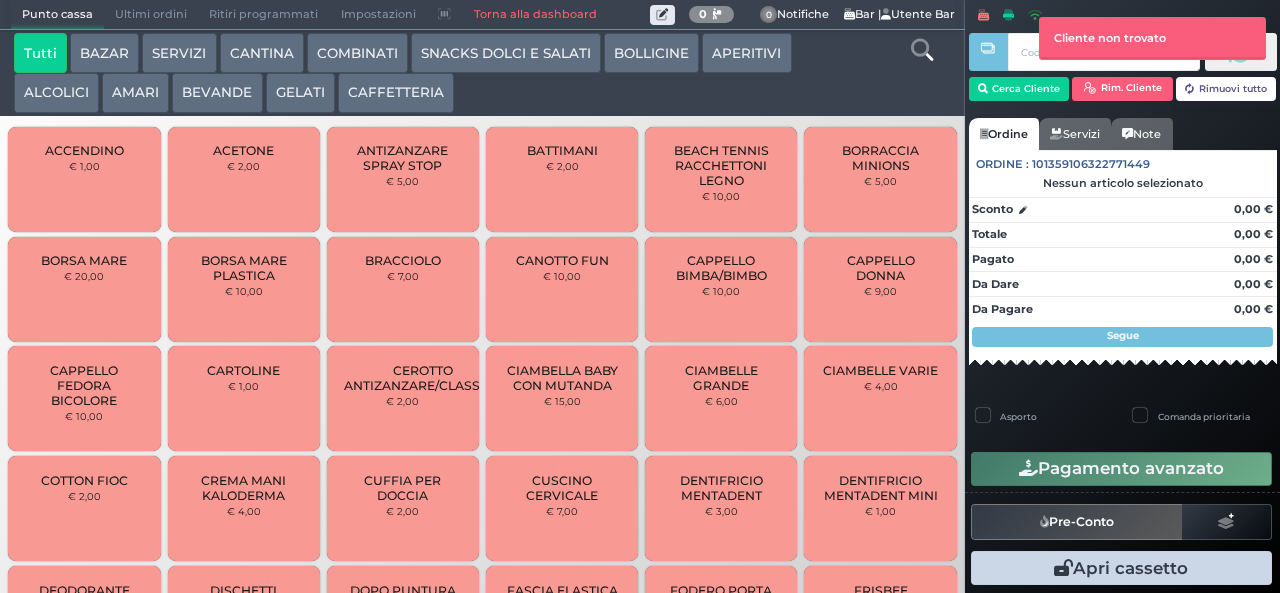 click on "SNACKS DOLCI E SALATI" at bounding box center [506, 53] 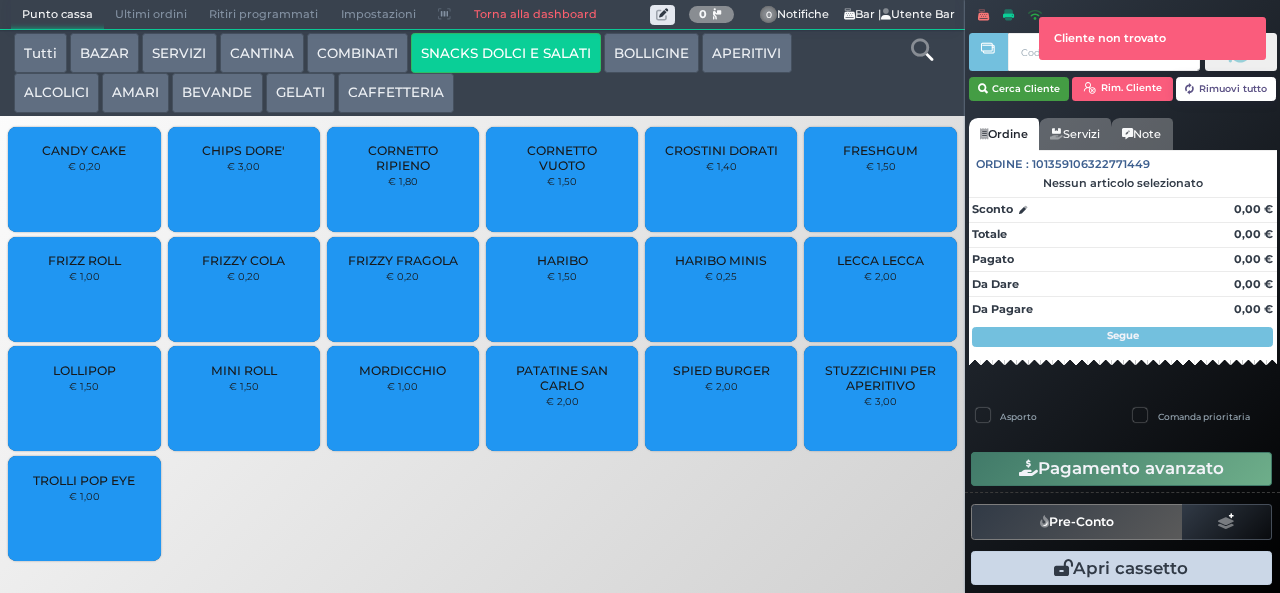 click on "Cerca Cliente" at bounding box center [1019, 89] 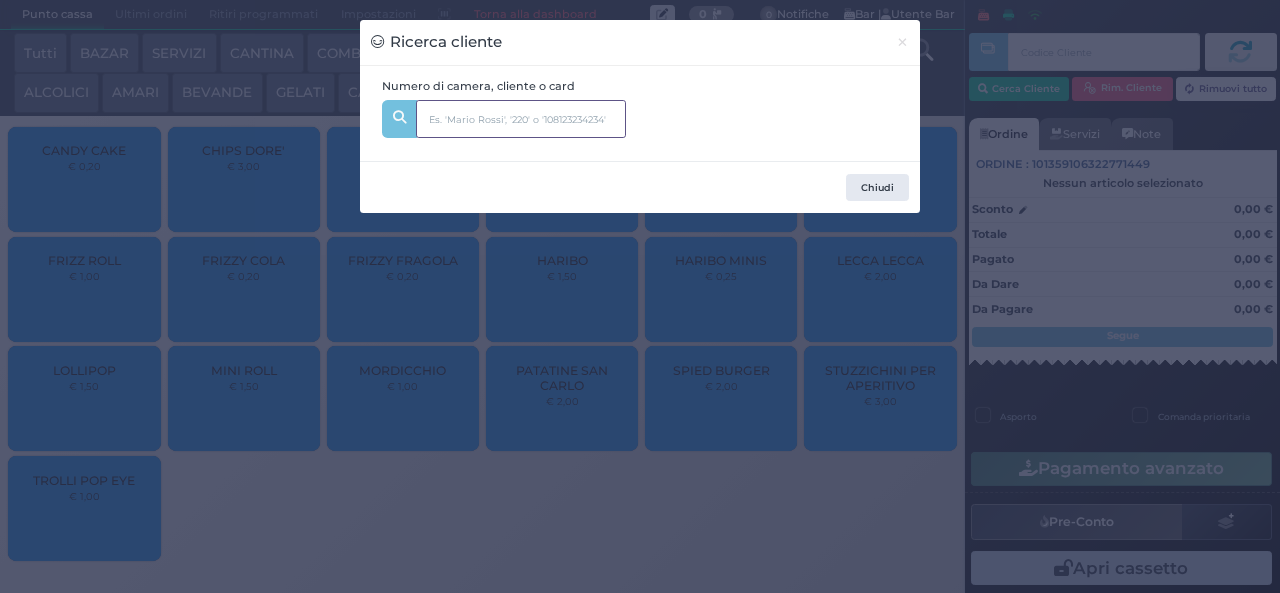 click at bounding box center [521, 119] 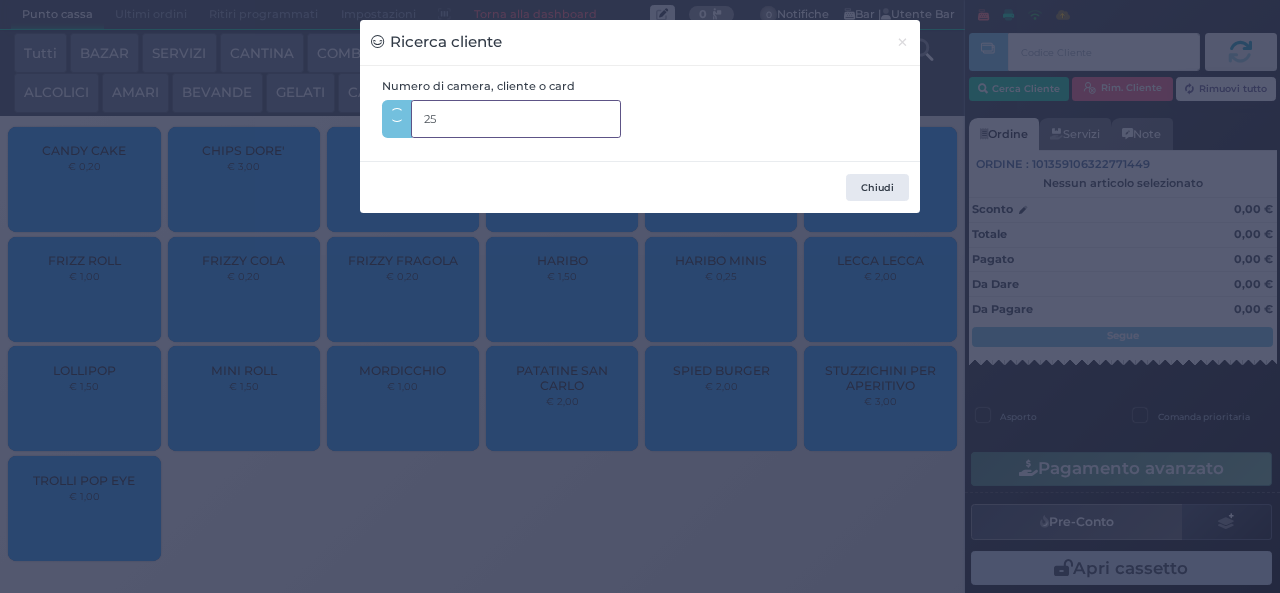 type on "253" 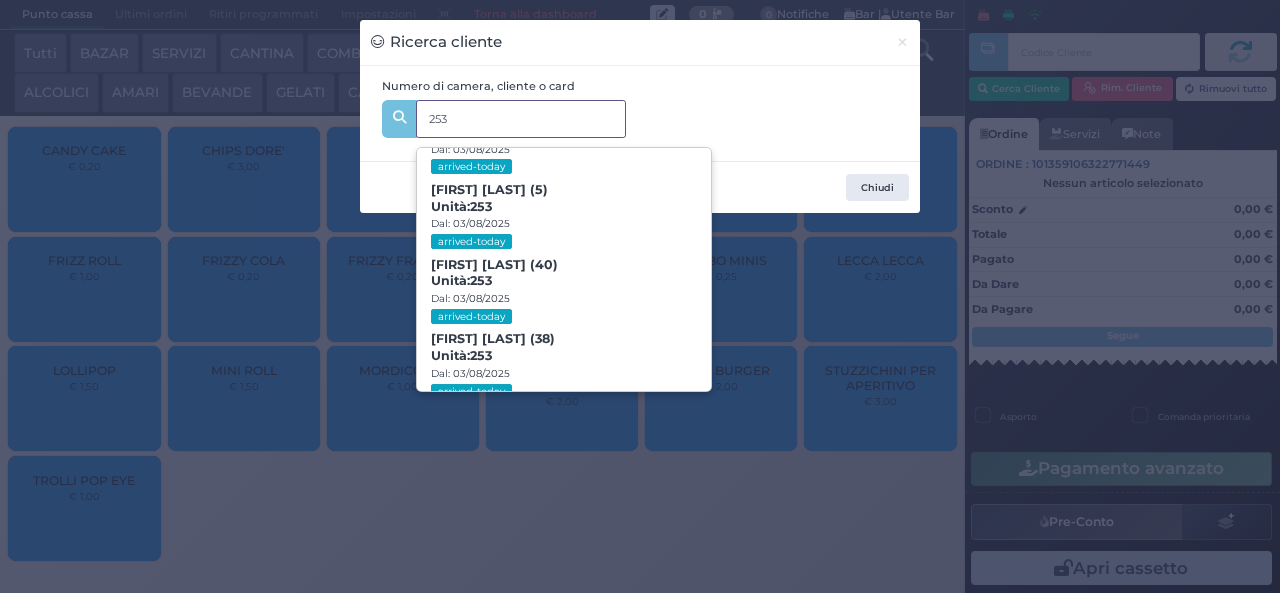 scroll, scrollTop: 91, scrollLeft: 0, axis: vertical 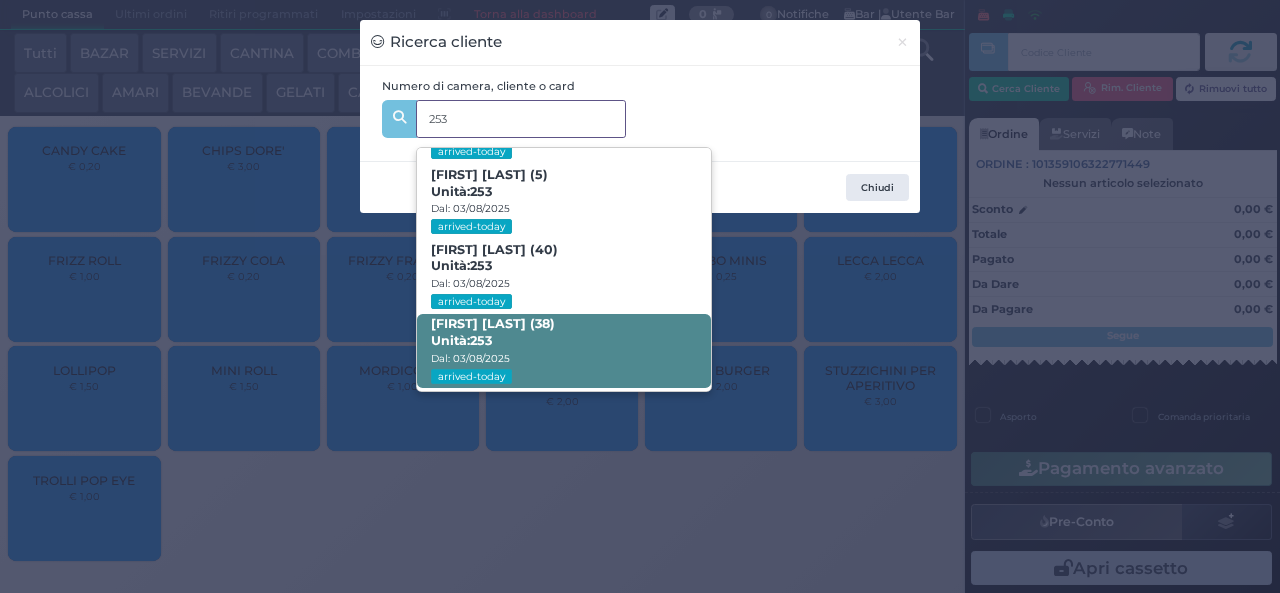 click on "[FIRST] [LAST] (38) Unità:  253 Dal: 03/08/2025 arrived-today" at bounding box center [563, 351] 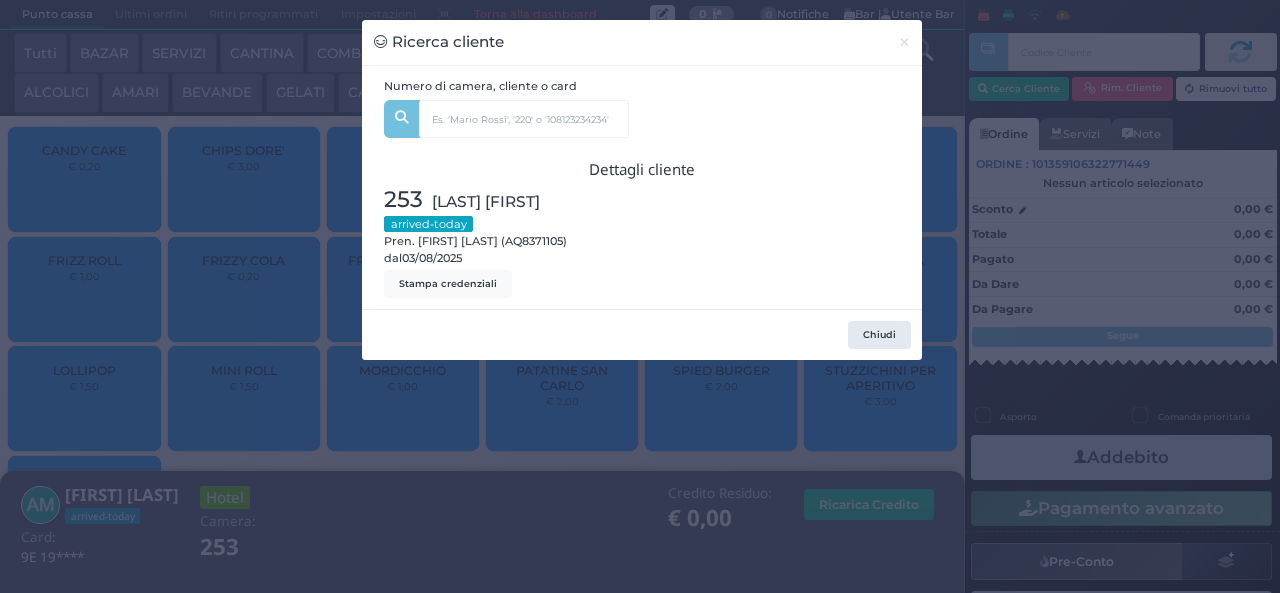 click on "Ricerca cliente
×
Numero di camera, cliente o card
253 Gaia Maiorino (1) Unità:  253 Dal: 03/08/2025 arrived-today Alessandro Maiorino (5) Unità:  253 Dal: 03/08/2025 arrived-today Elena  Tonkikh (40) Unità:  253 Dal: 03/08/2025 arrived-today Alessio Maiorino (38) Unità:  253 Dal: 03/08/2025 arrived-today
Dettagli cliente
253
Maiorino Alessio
arrived-today
Pren. Alessio  Maiorino  (AQ8371105)  dal  03/08/2025
Stampa credenziali
Chiudi" at bounding box center (640, 296) 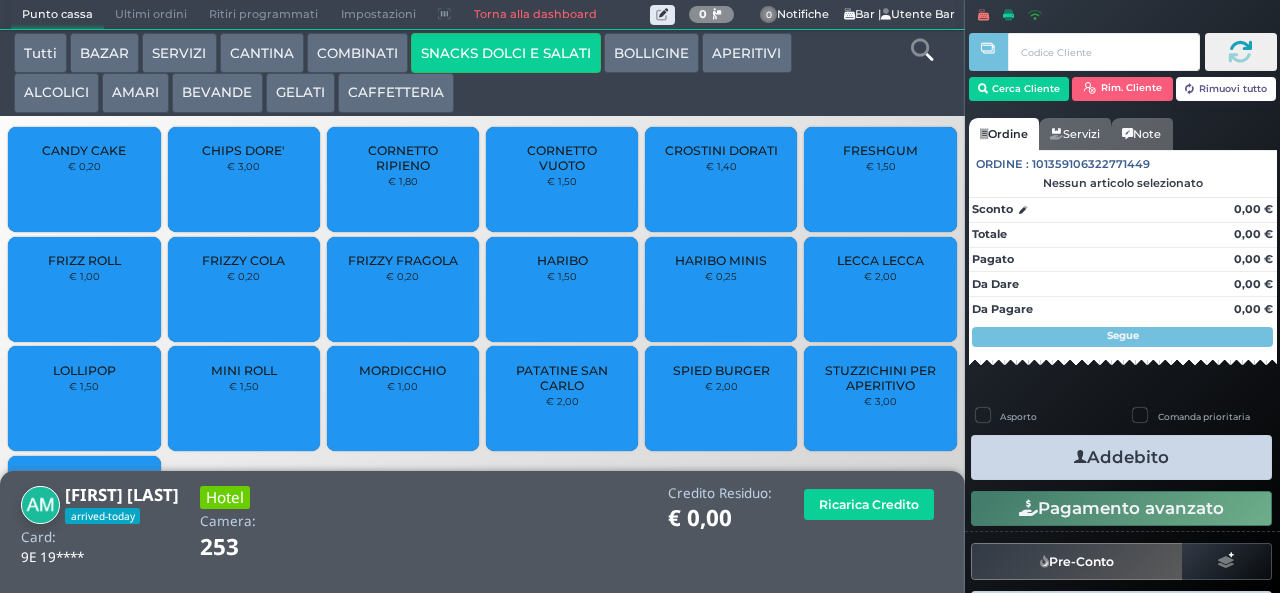 click on "PATATINE SAN CARLO" at bounding box center [562, 378] 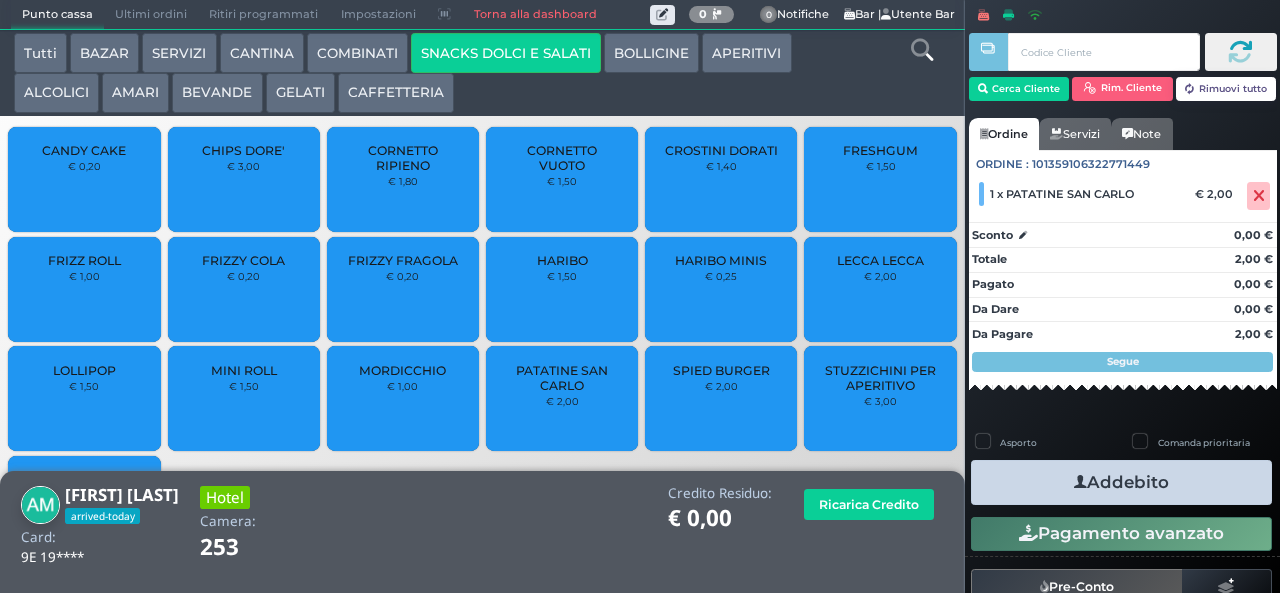 click on "Addebito" at bounding box center [1121, 482] 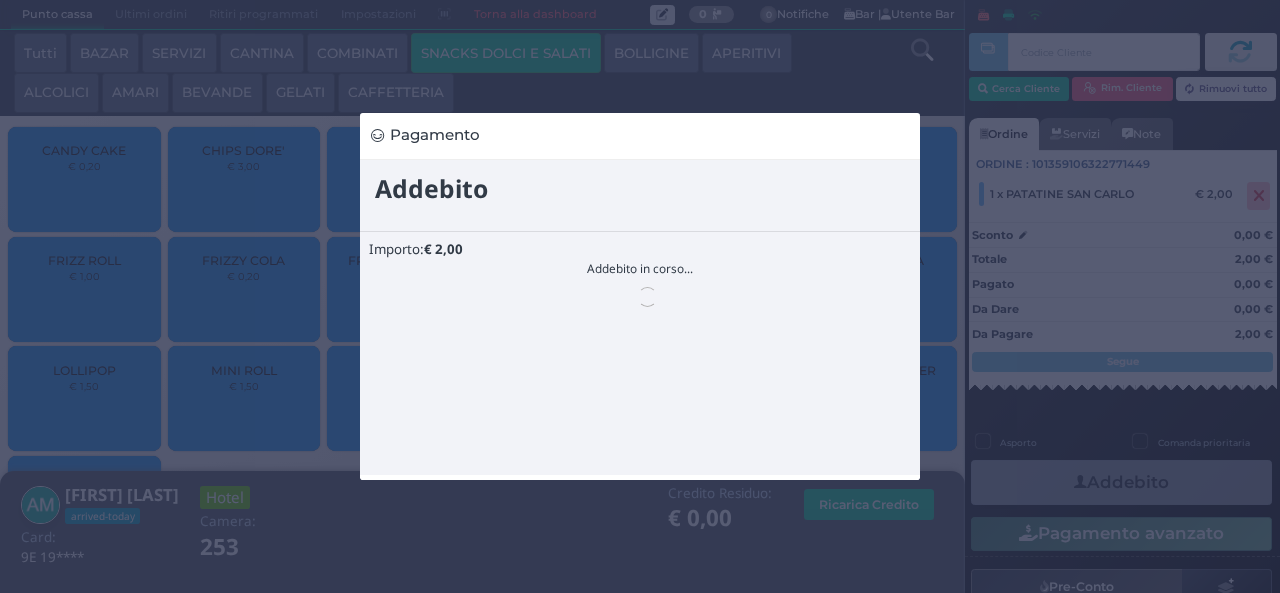 scroll, scrollTop: 0, scrollLeft: 0, axis: both 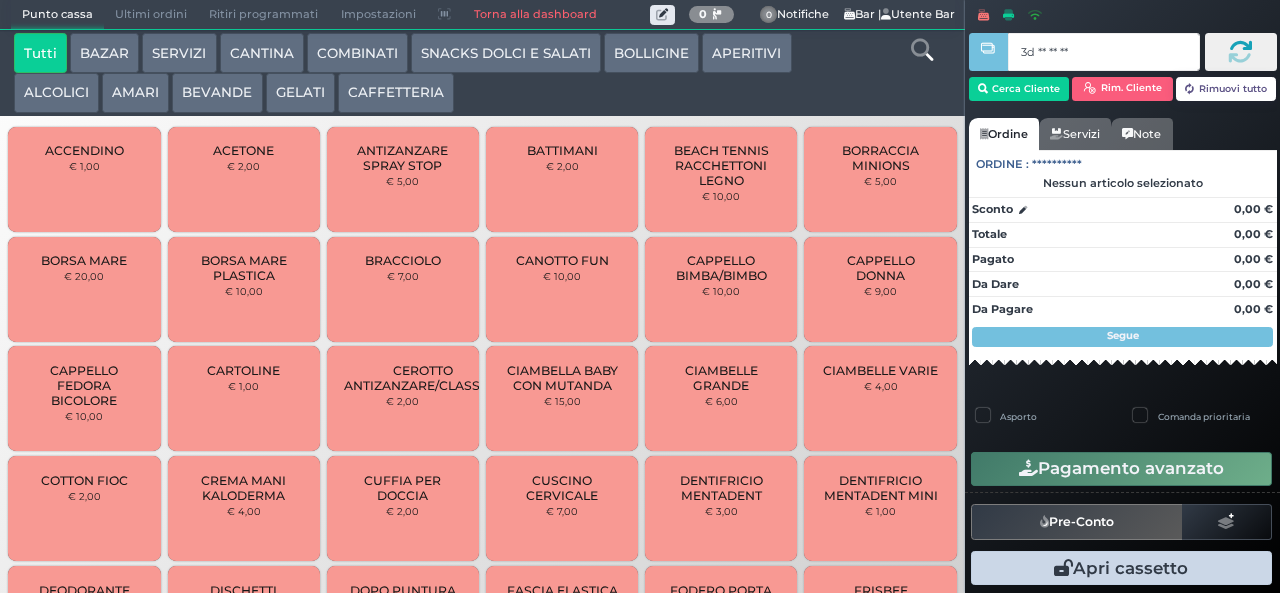 type on "3d 95 52 c3" 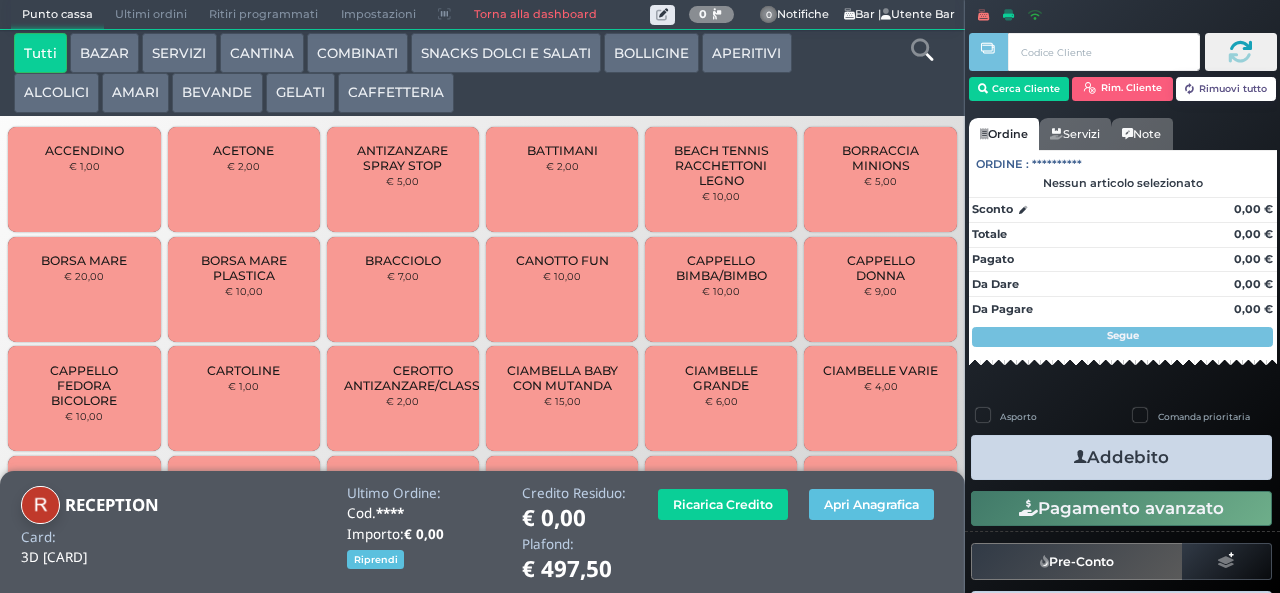 click on "BEVANDE" at bounding box center (217, 93) 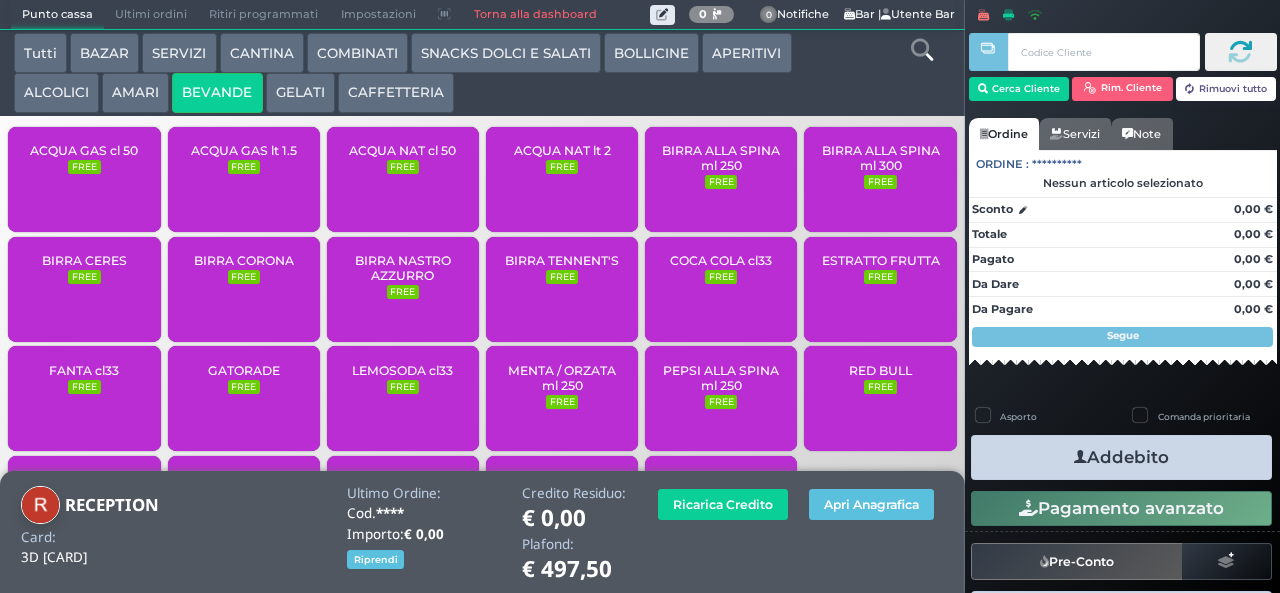 click on "ACQUA NAT lt 2
FREE" at bounding box center [562, 179] 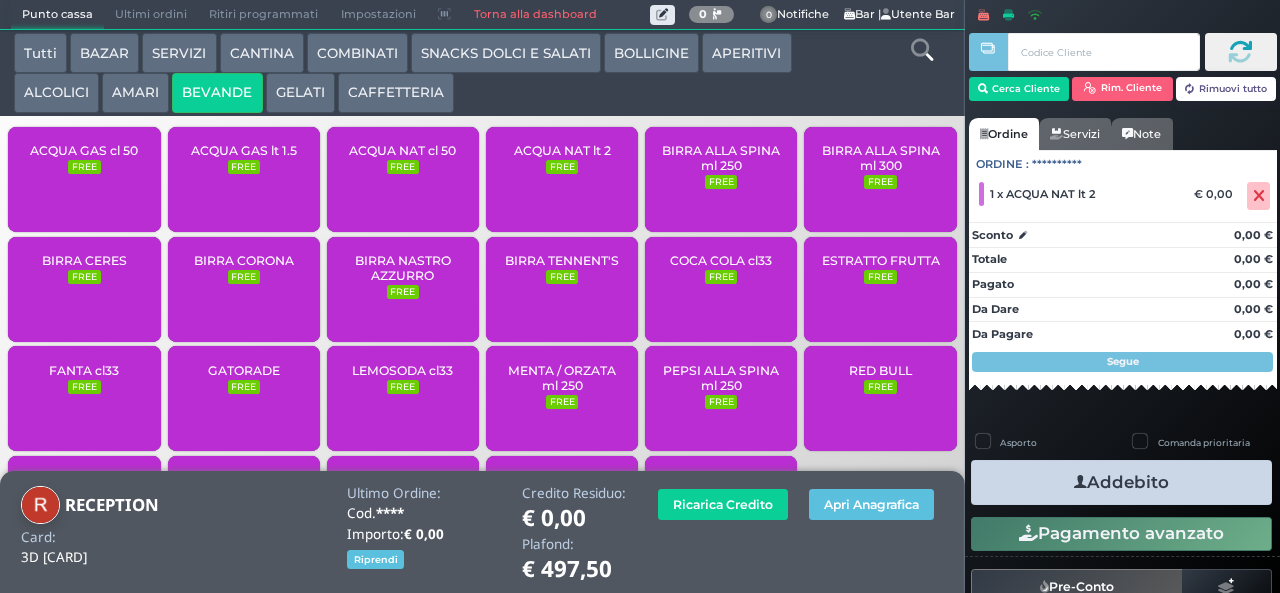 click on "Addebito" at bounding box center (1121, 482) 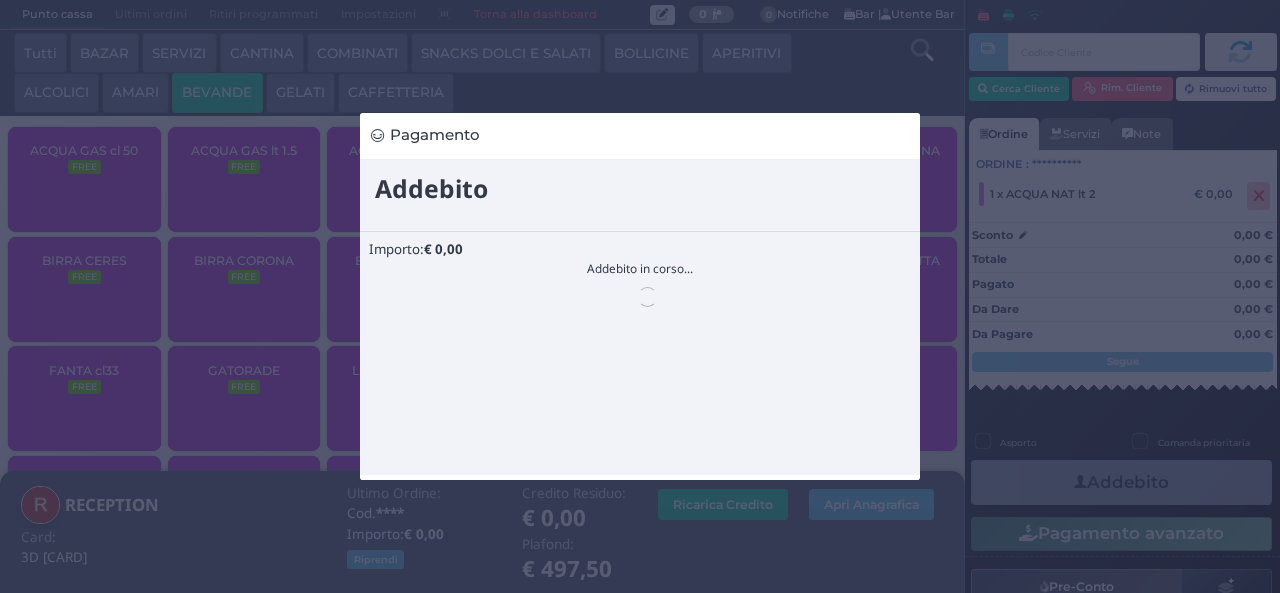 scroll, scrollTop: 0, scrollLeft: 0, axis: both 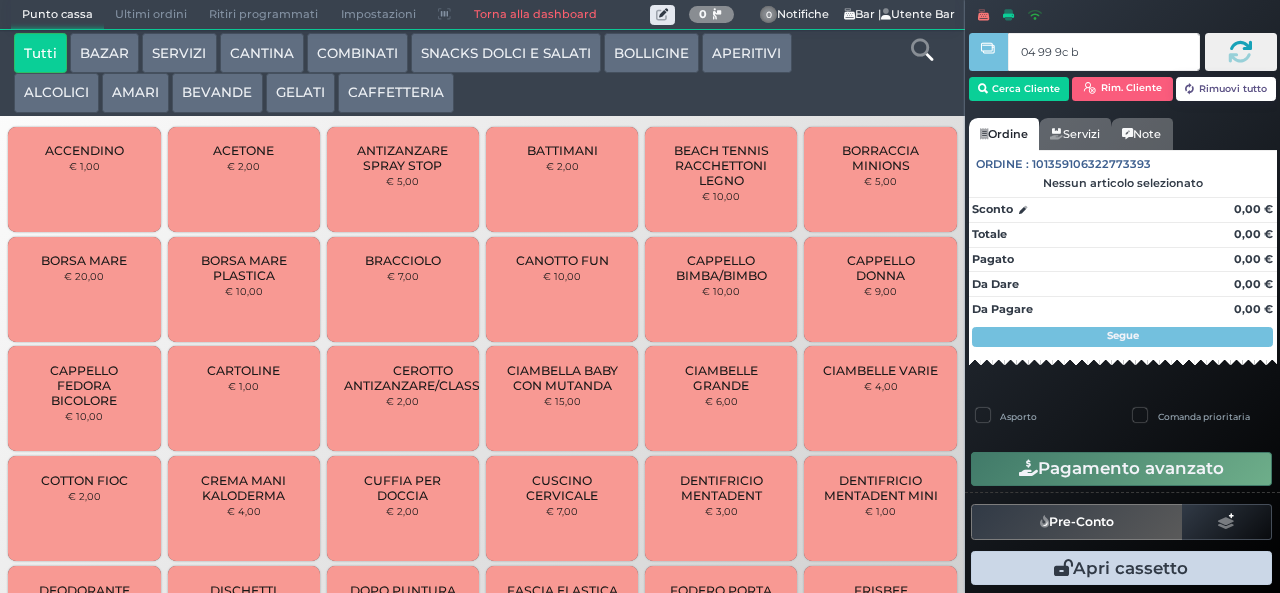 type on "04 99 9c b0" 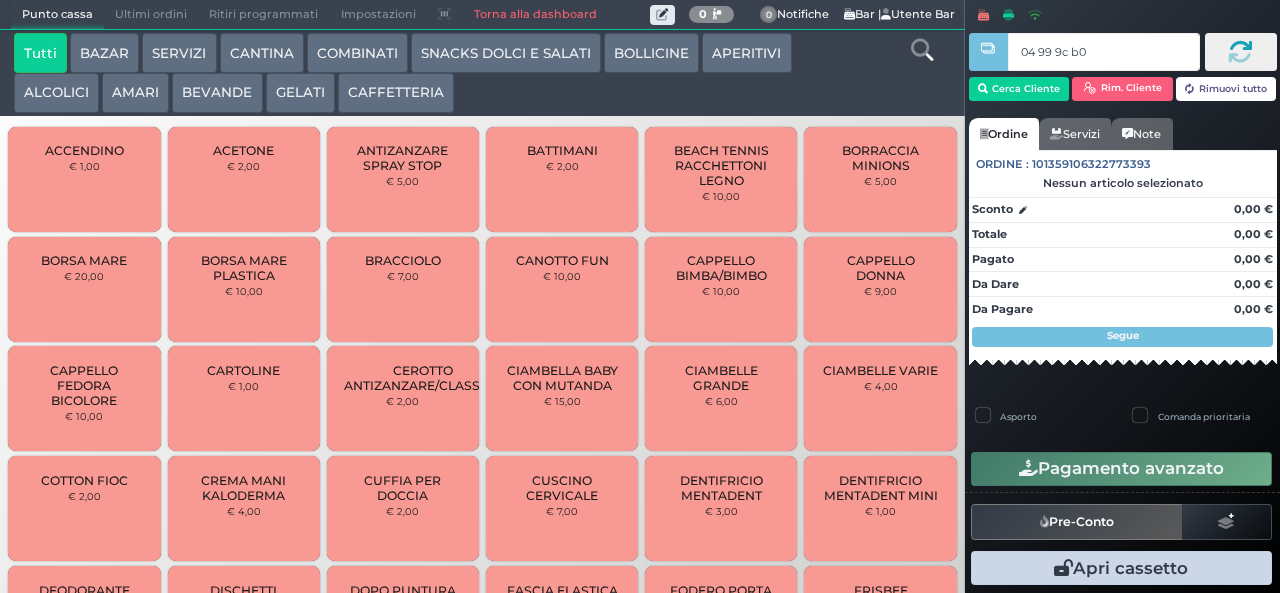 type 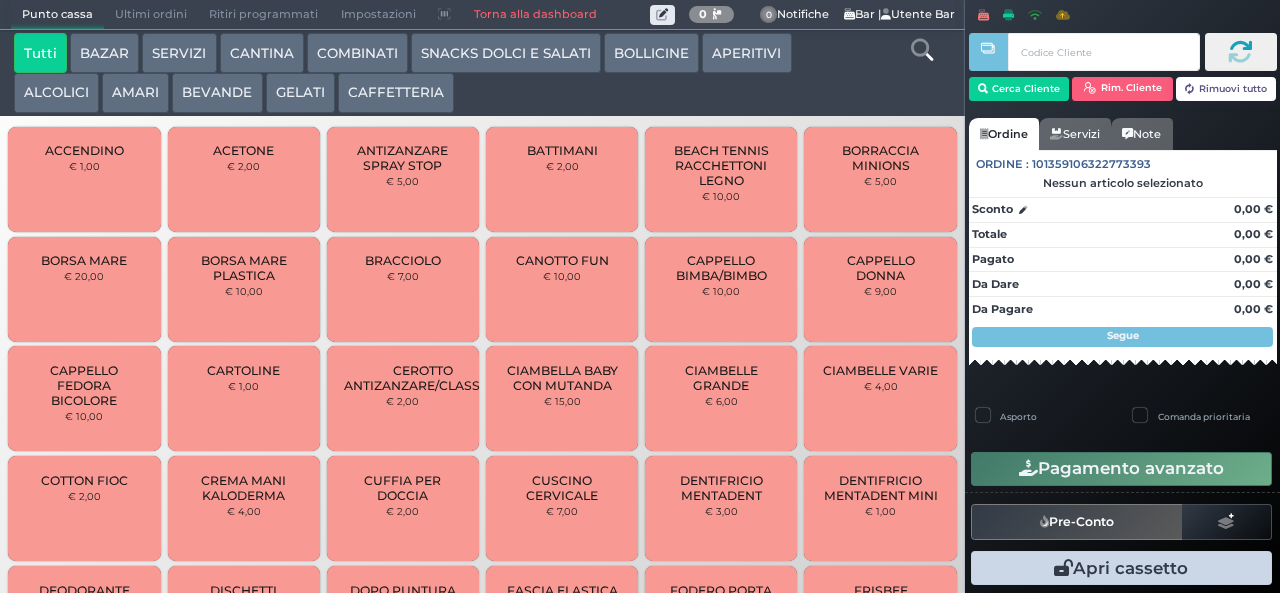 click on "GELATI" at bounding box center (300, 93) 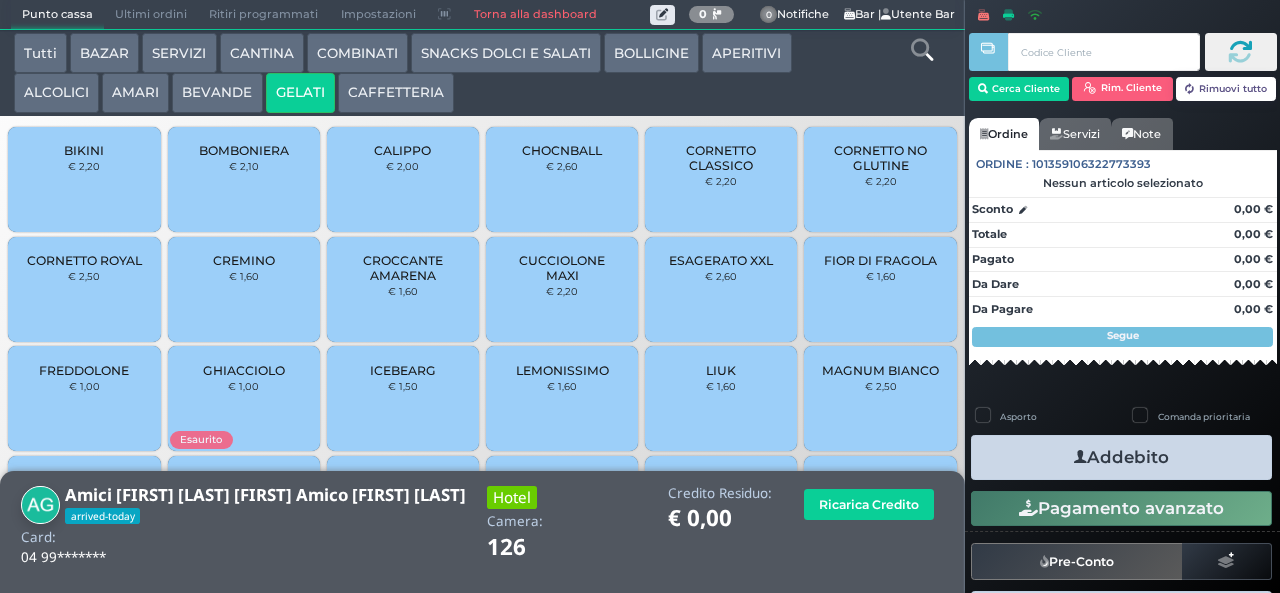 scroll, scrollTop: 133, scrollLeft: 0, axis: vertical 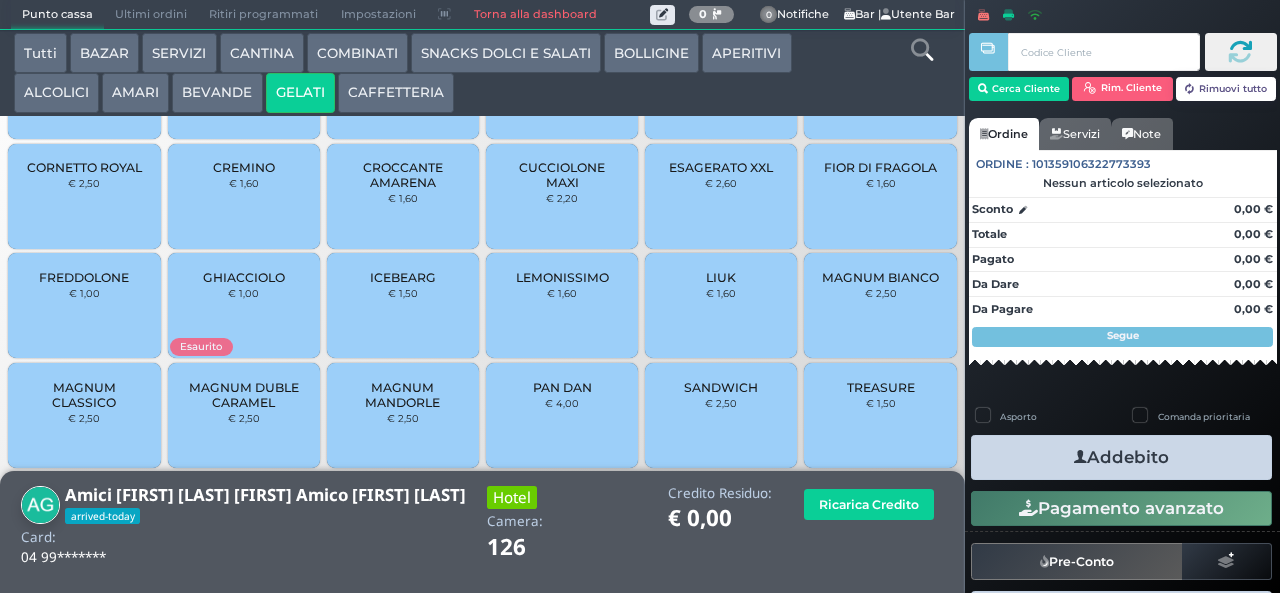 click on "TREASURE
€ 1,50" at bounding box center [880, 415] 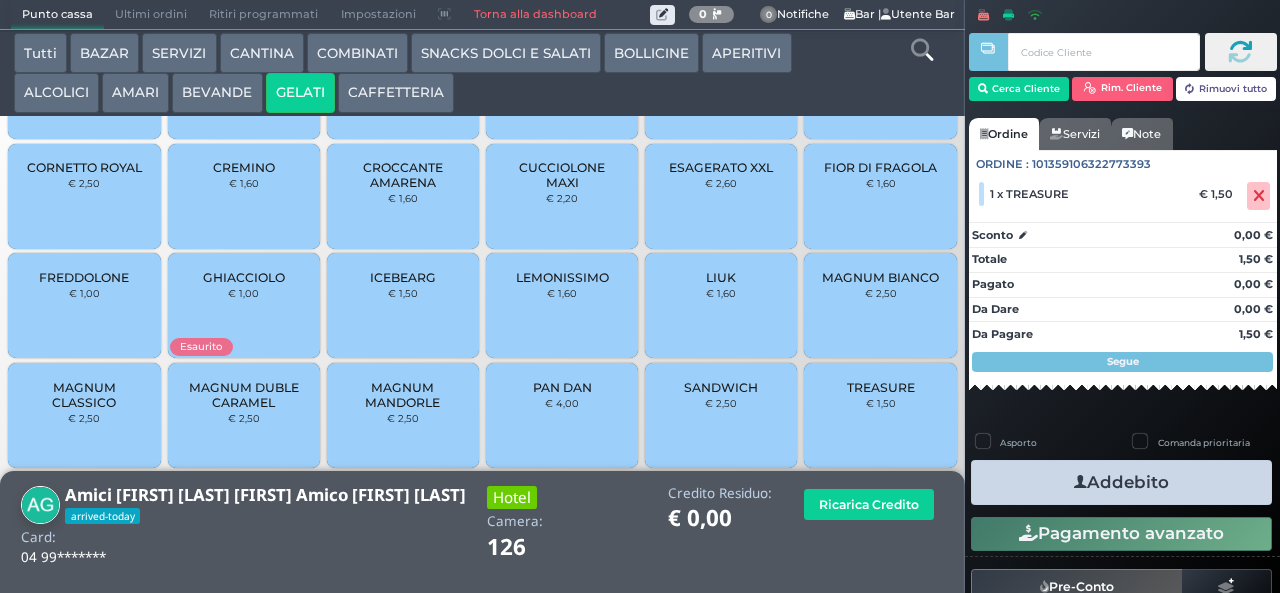 click at bounding box center [1080, 482] 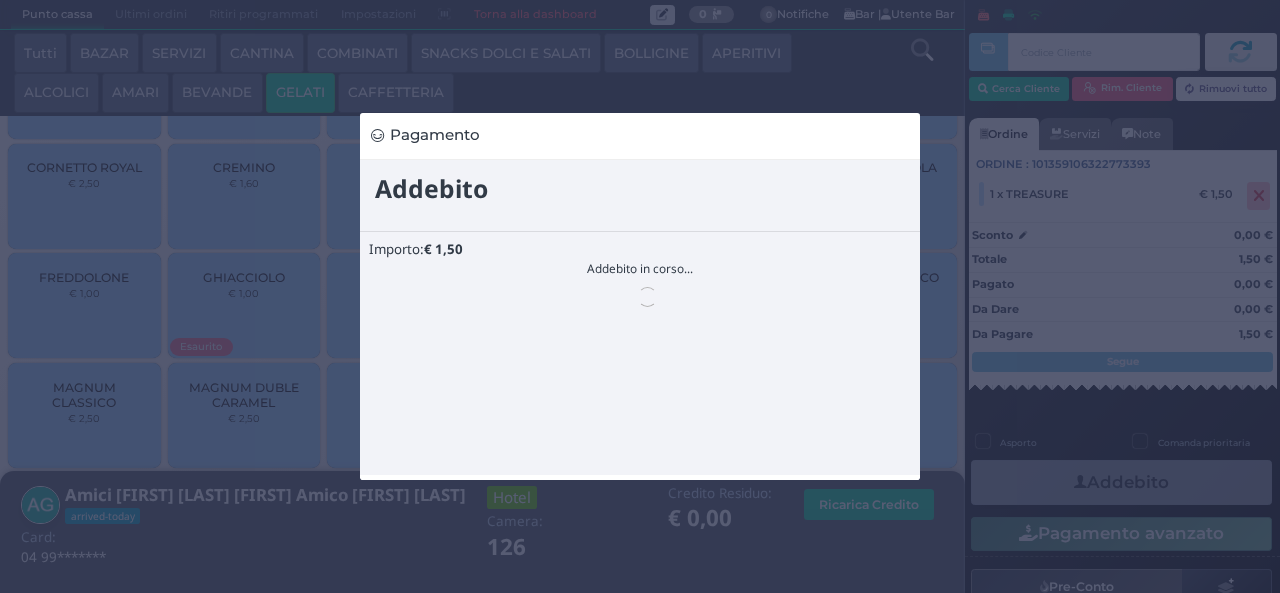 scroll, scrollTop: 0, scrollLeft: 0, axis: both 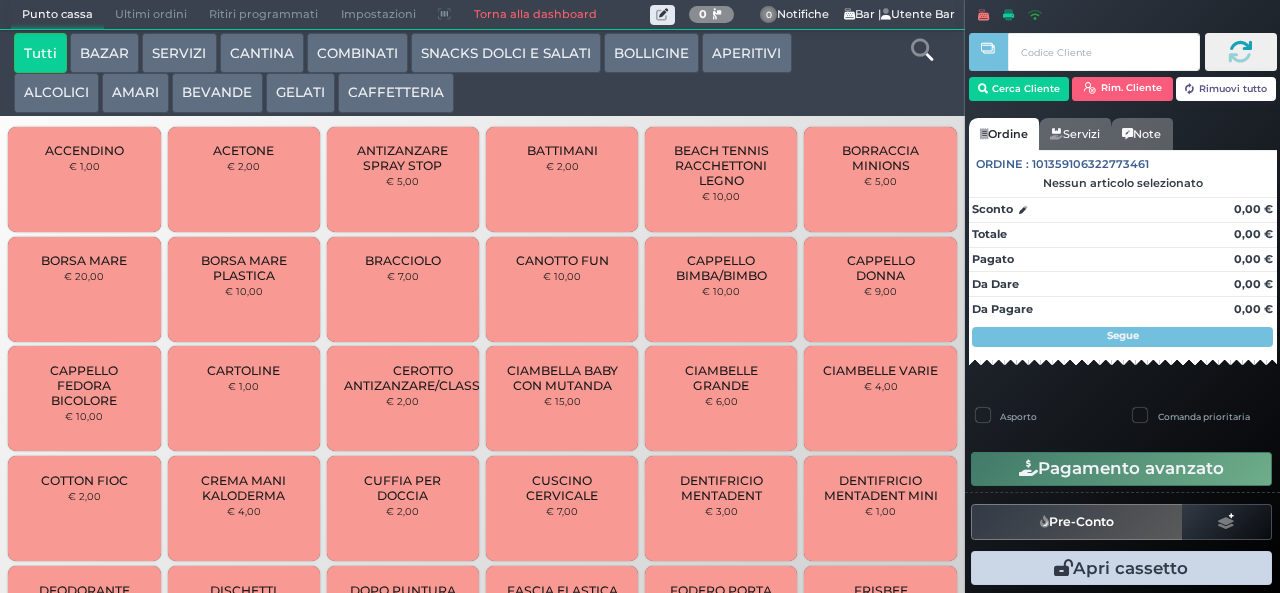 click on "SNACKS DOLCI E SALATI" at bounding box center [506, 53] 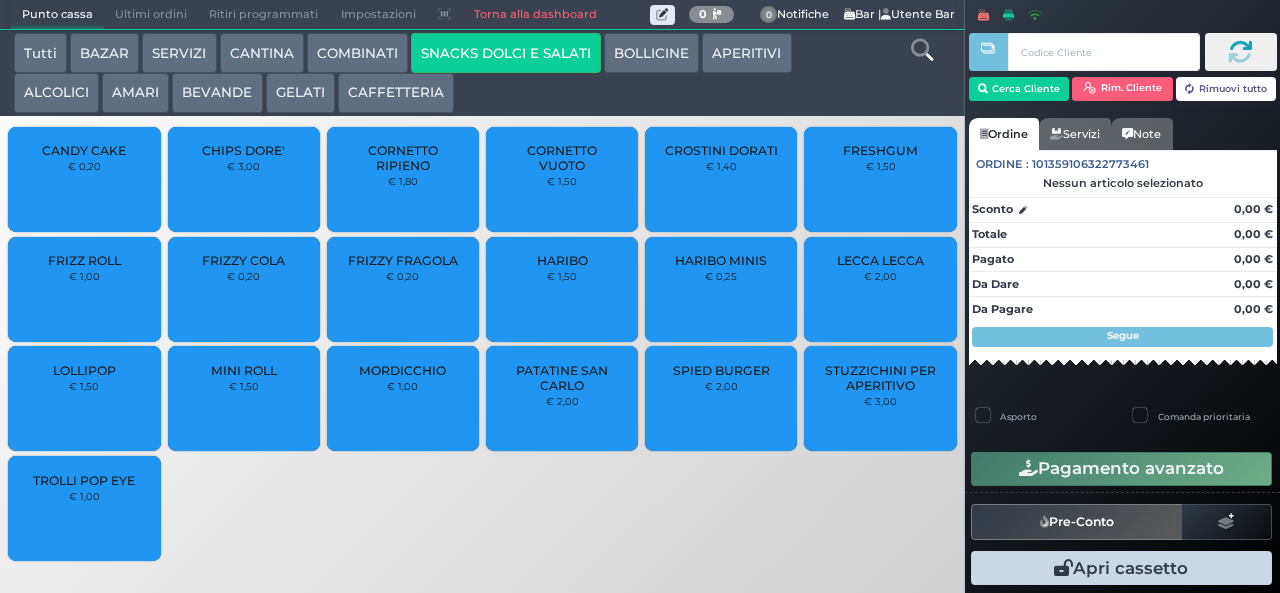type 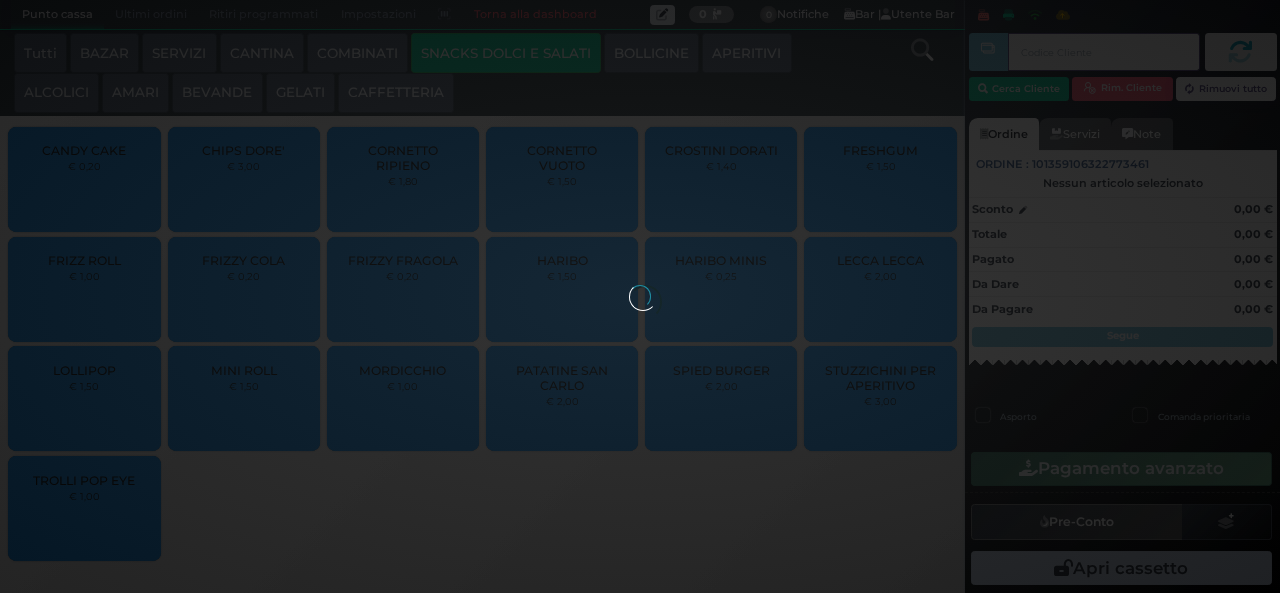 type 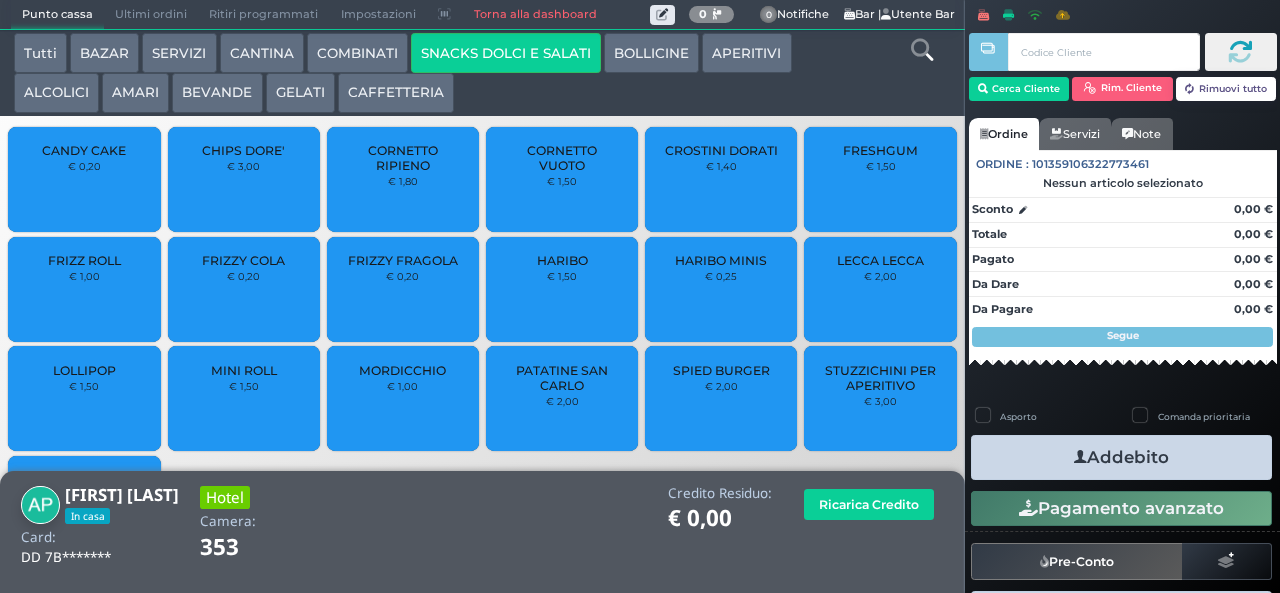 click on "PATATINE SAN CARLO" at bounding box center [562, 378] 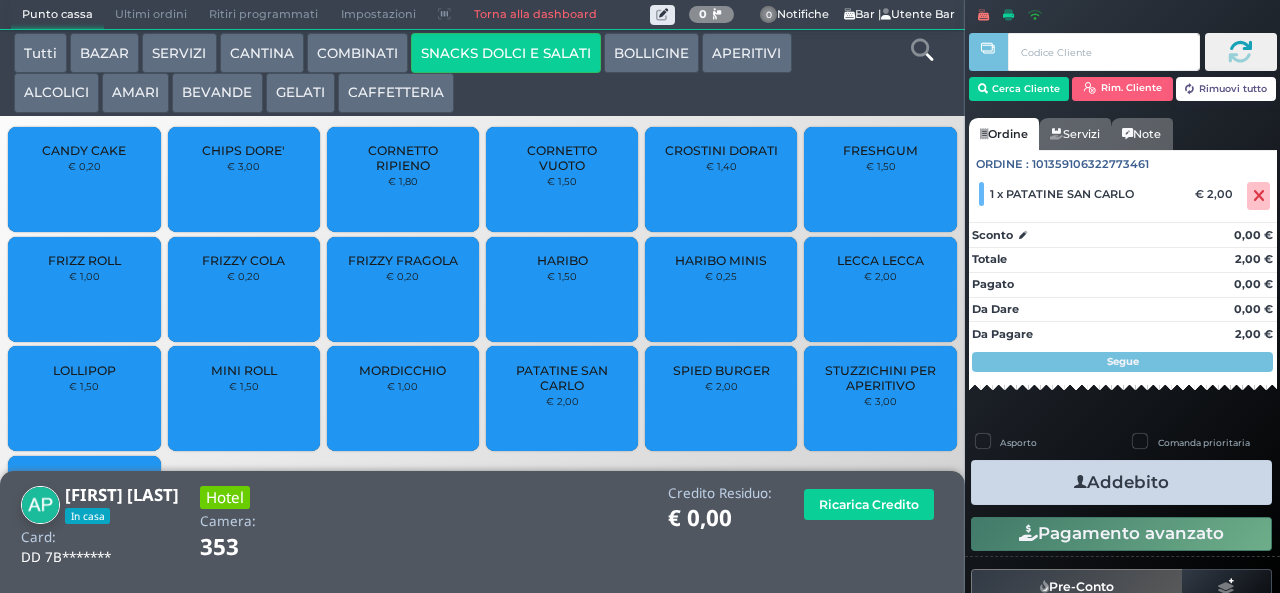 click on "Addebito" at bounding box center (1121, 482) 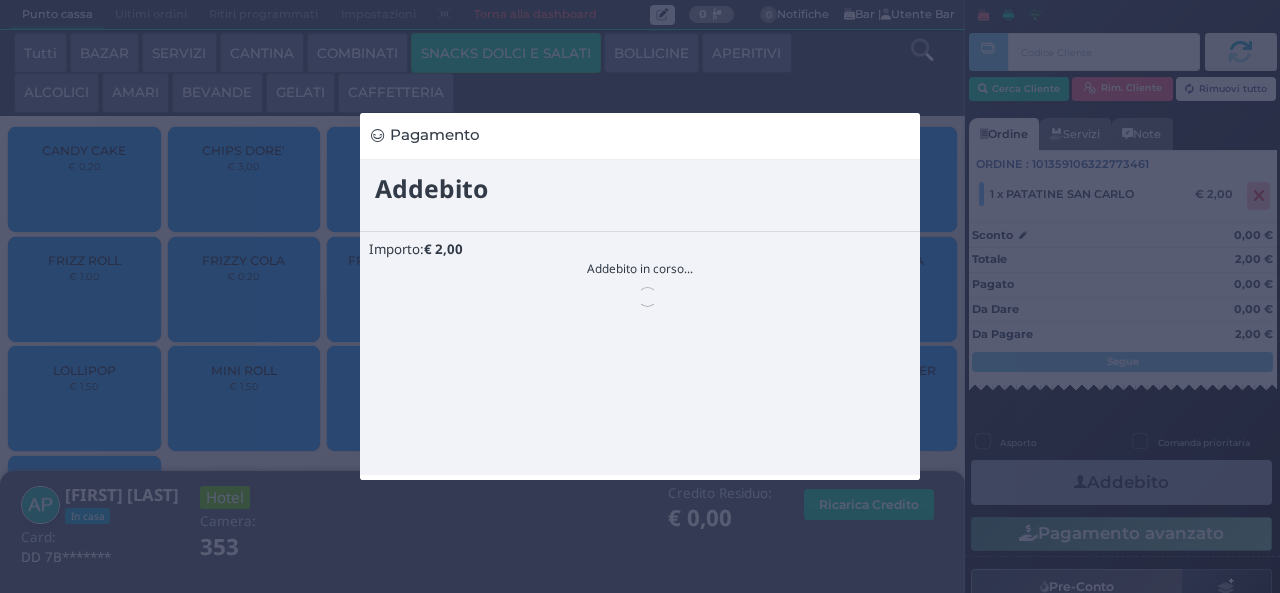scroll, scrollTop: 0, scrollLeft: 0, axis: both 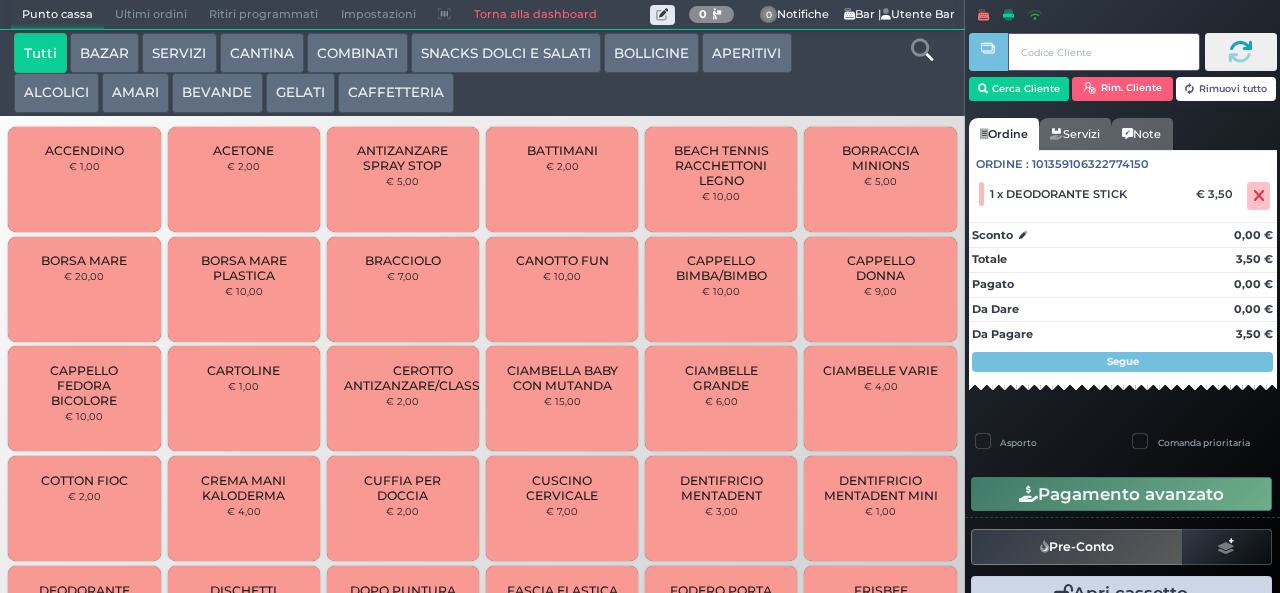 type 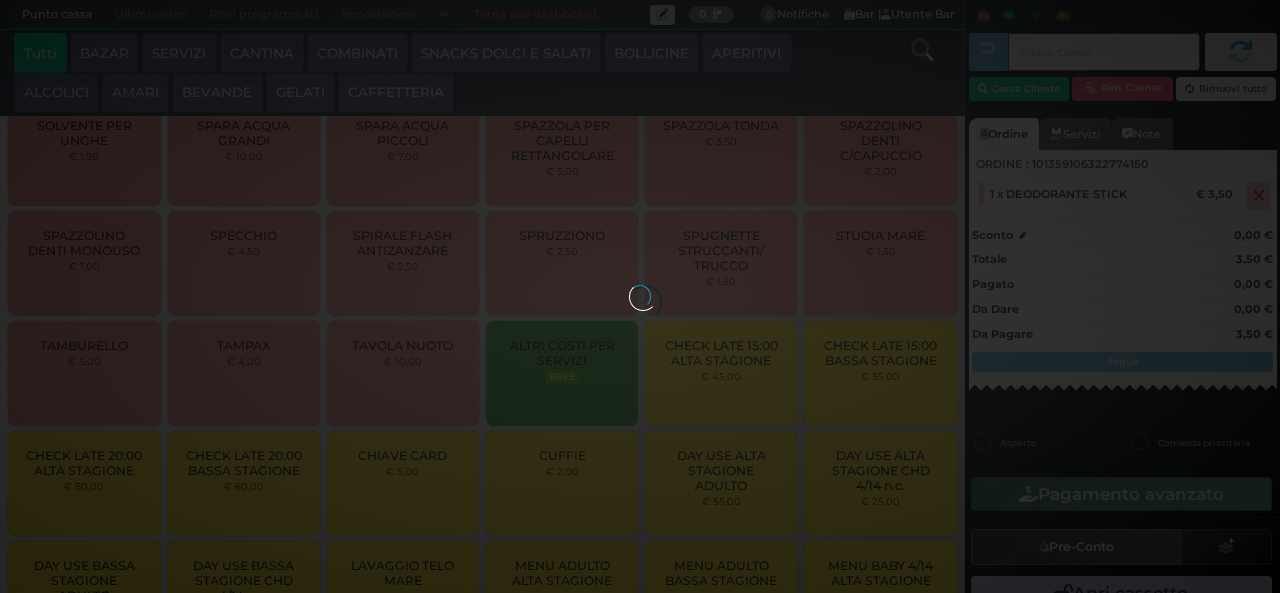 scroll, scrollTop: 2222, scrollLeft: 0, axis: vertical 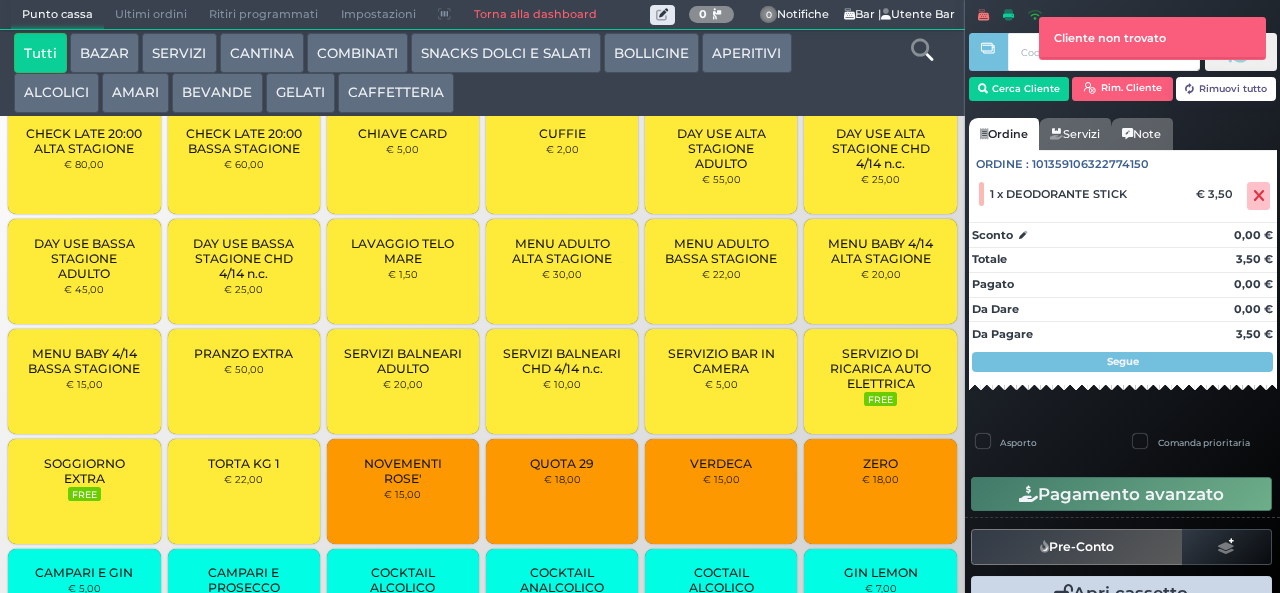 click on "BEVANDE" at bounding box center [217, 93] 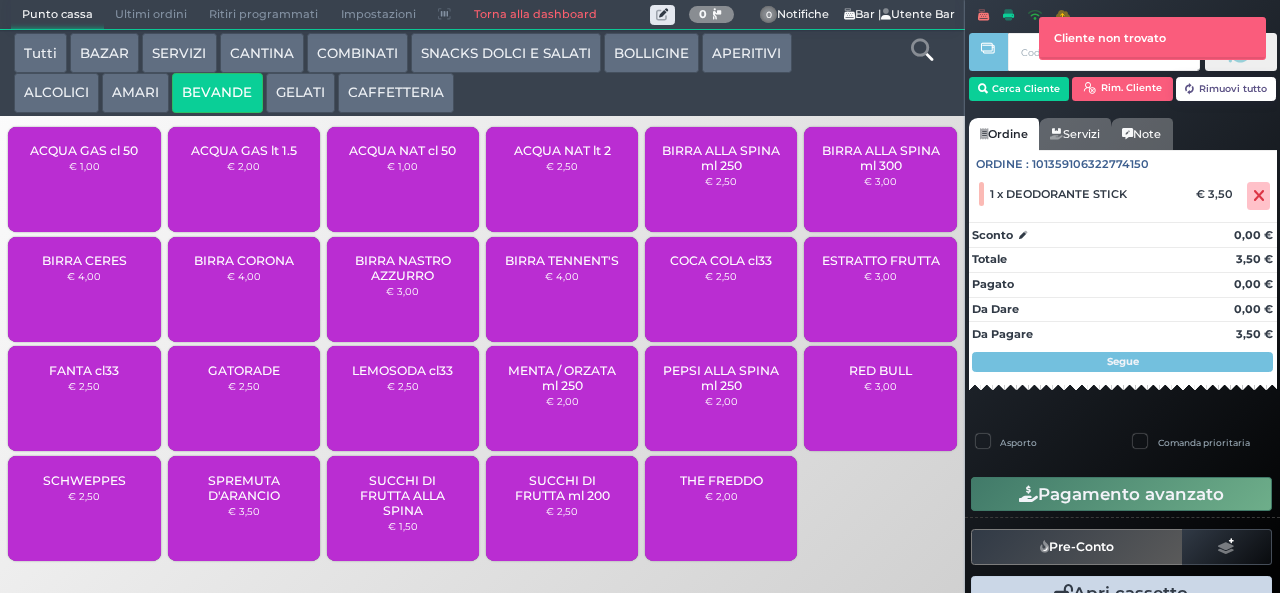 scroll, scrollTop: 0, scrollLeft: 0, axis: both 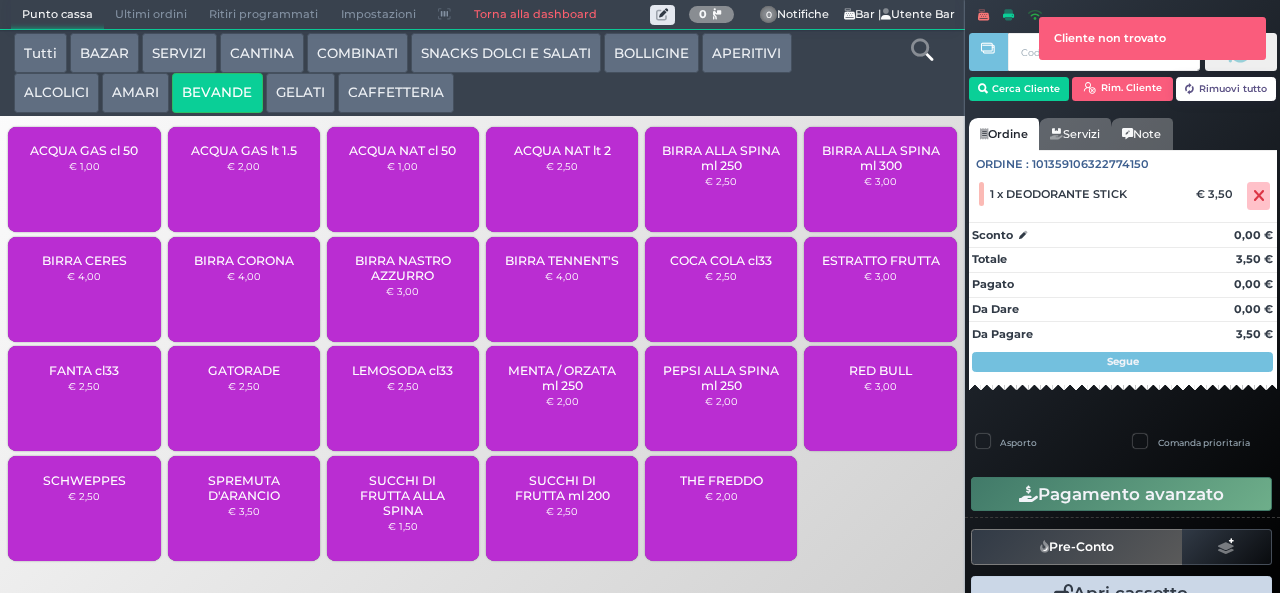 type 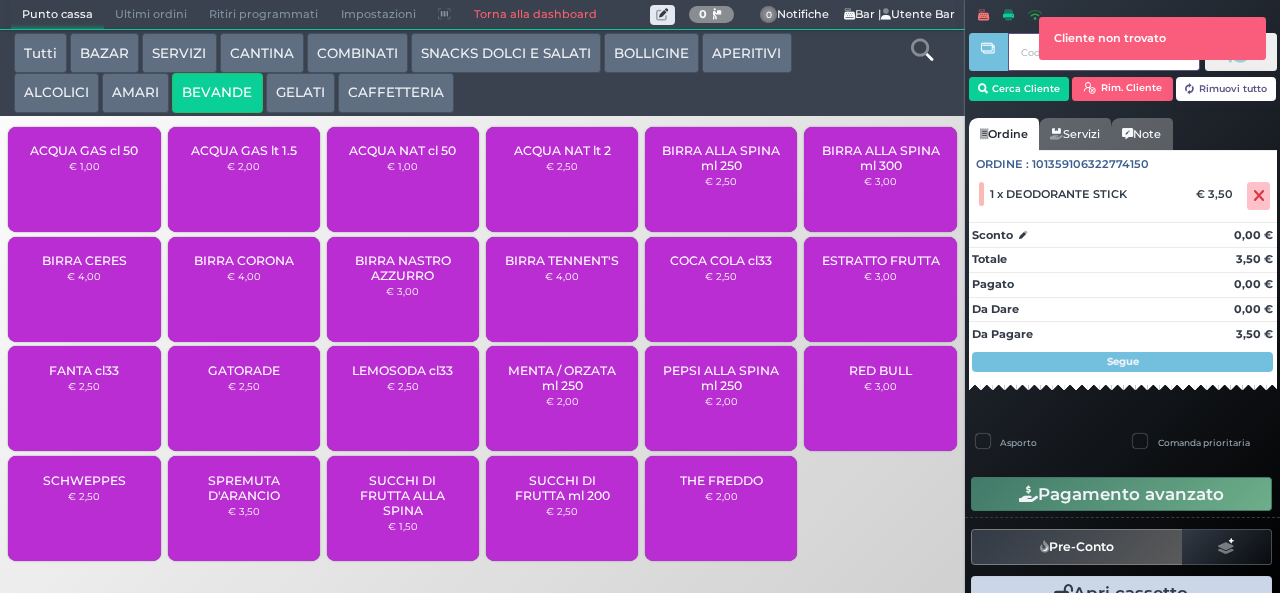 type 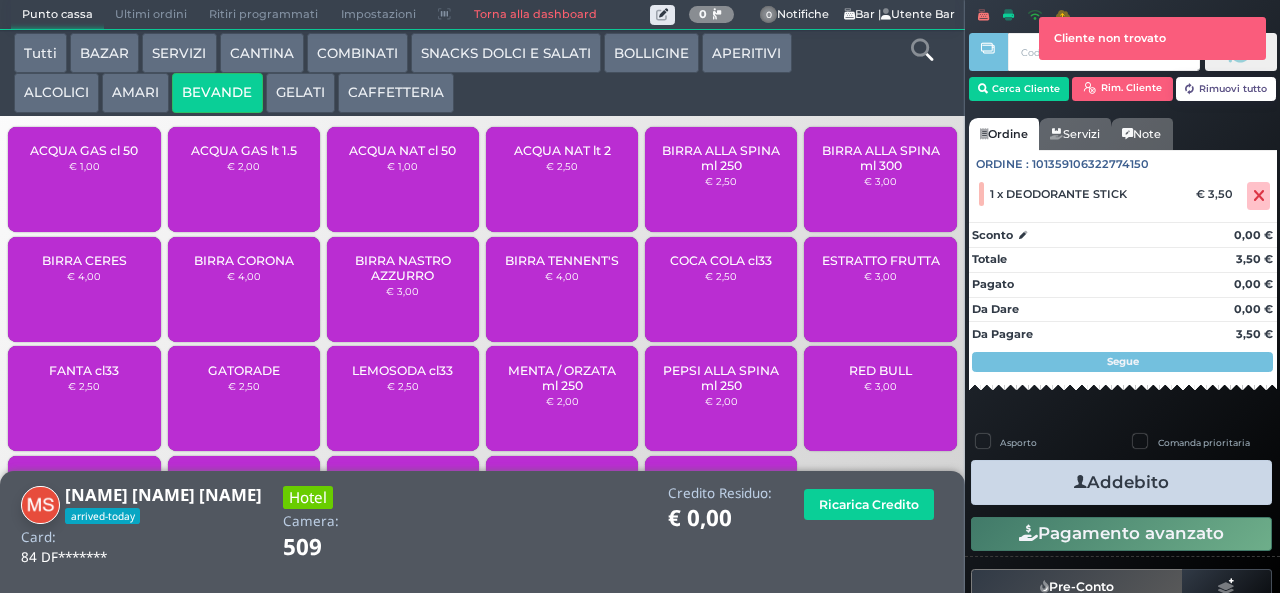 click on "COMBINATI" at bounding box center [357, 53] 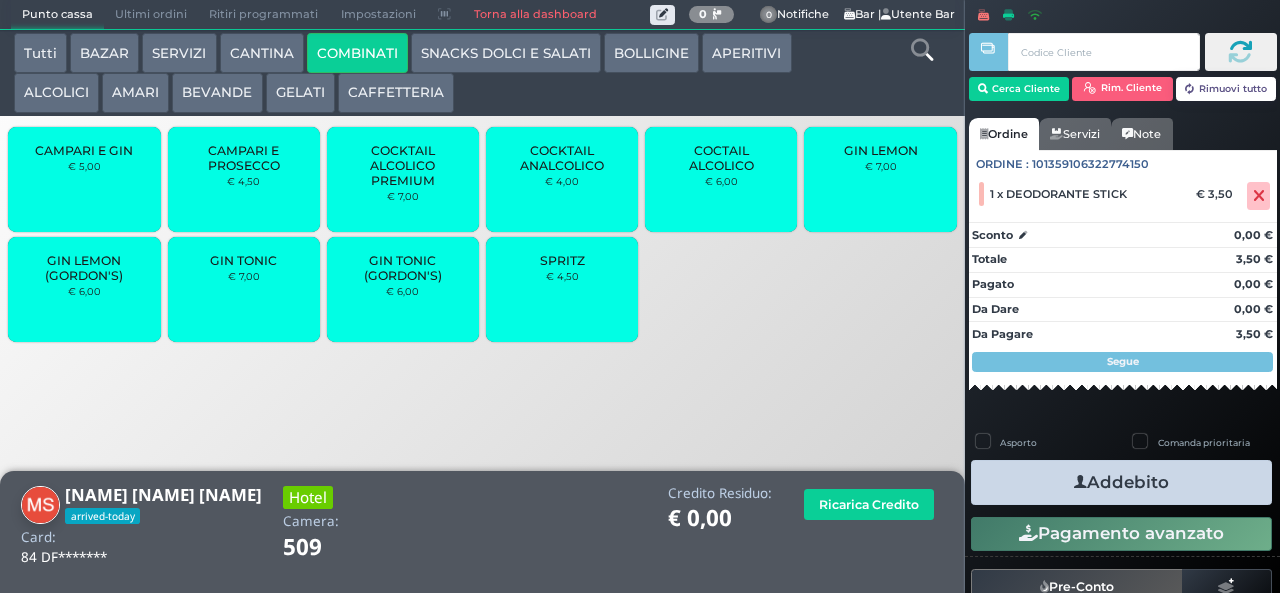 click on "BEVANDE" at bounding box center [217, 93] 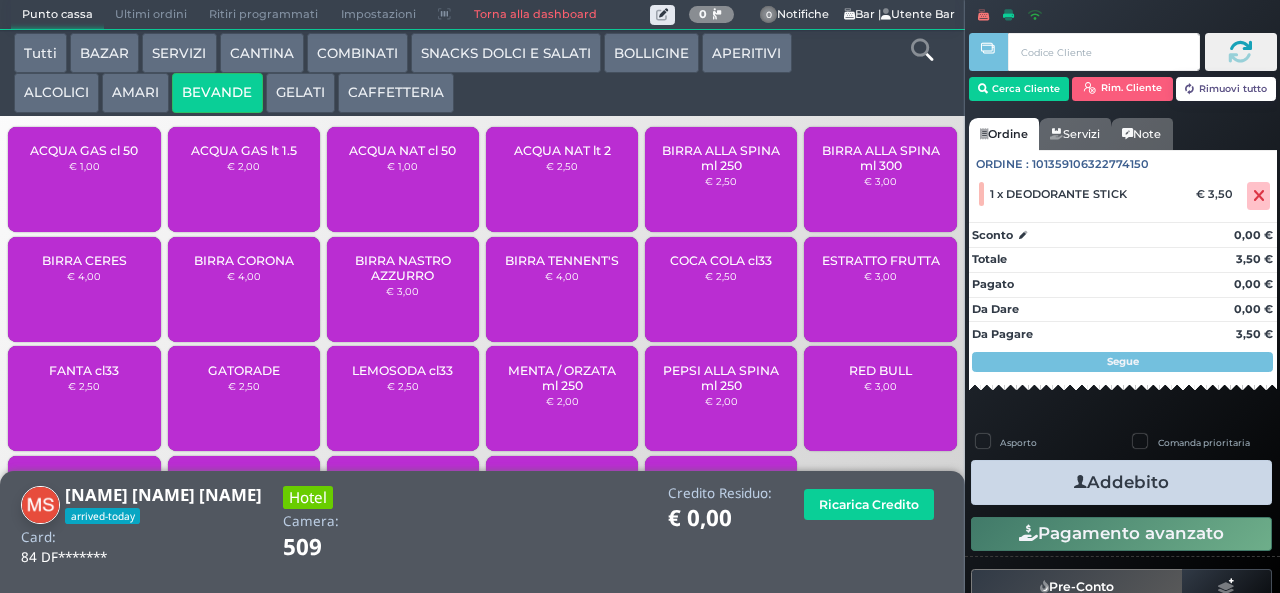 click on "SNACKS DOLCI E SALATI" at bounding box center (506, 53) 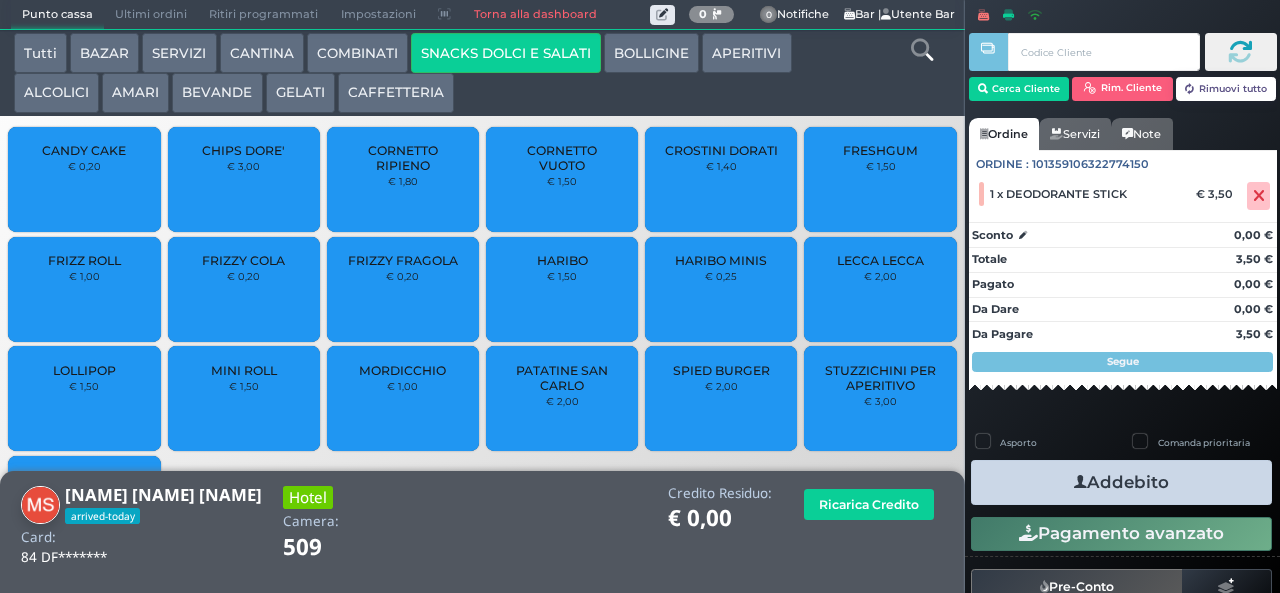 click on "COMBINATI" at bounding box center [357, 53] 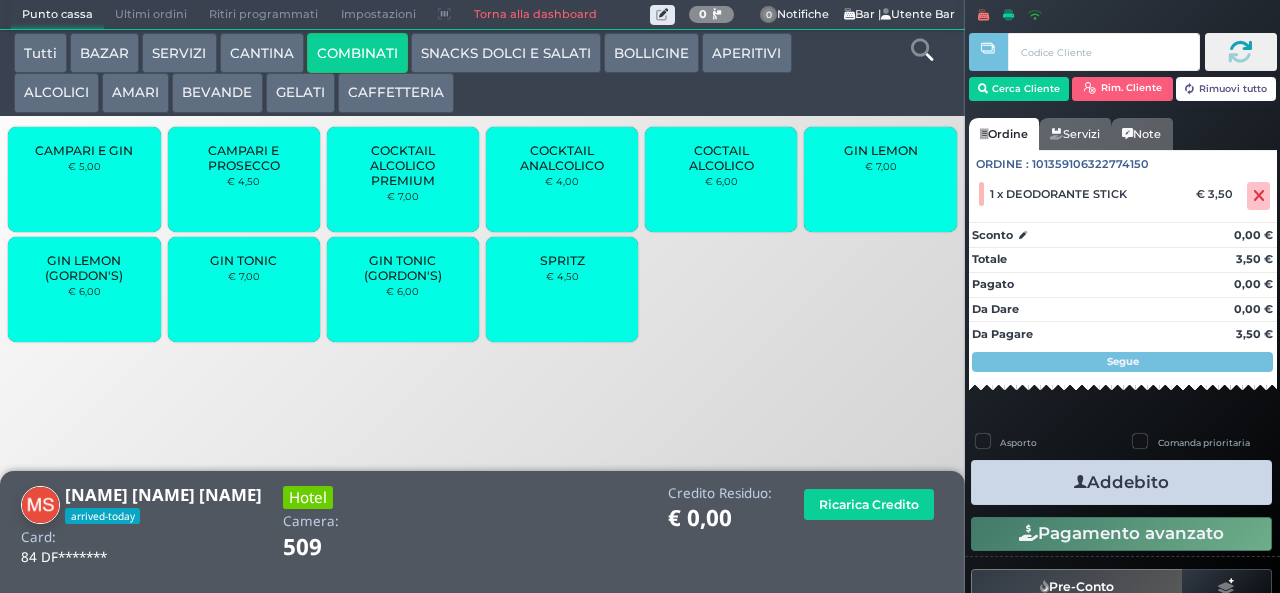 click on "SPRITZ" at bounding box center [562, 260] 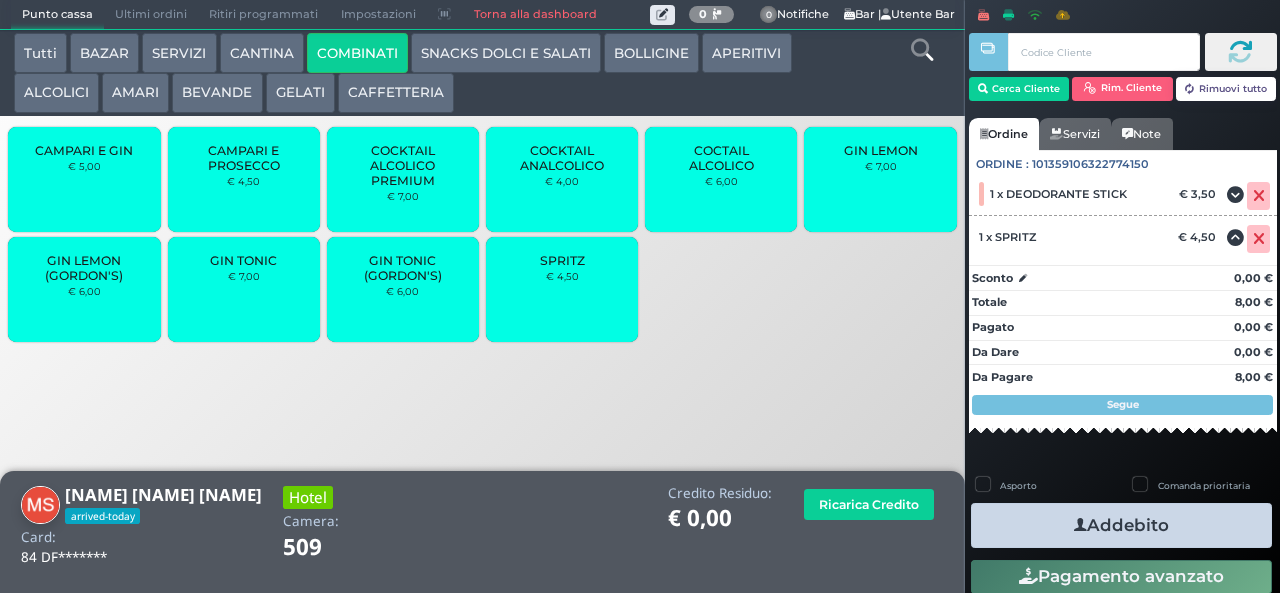 click on "COCKTAIL ALCOLICO PREMIUM" at bounding box center (403, 165) 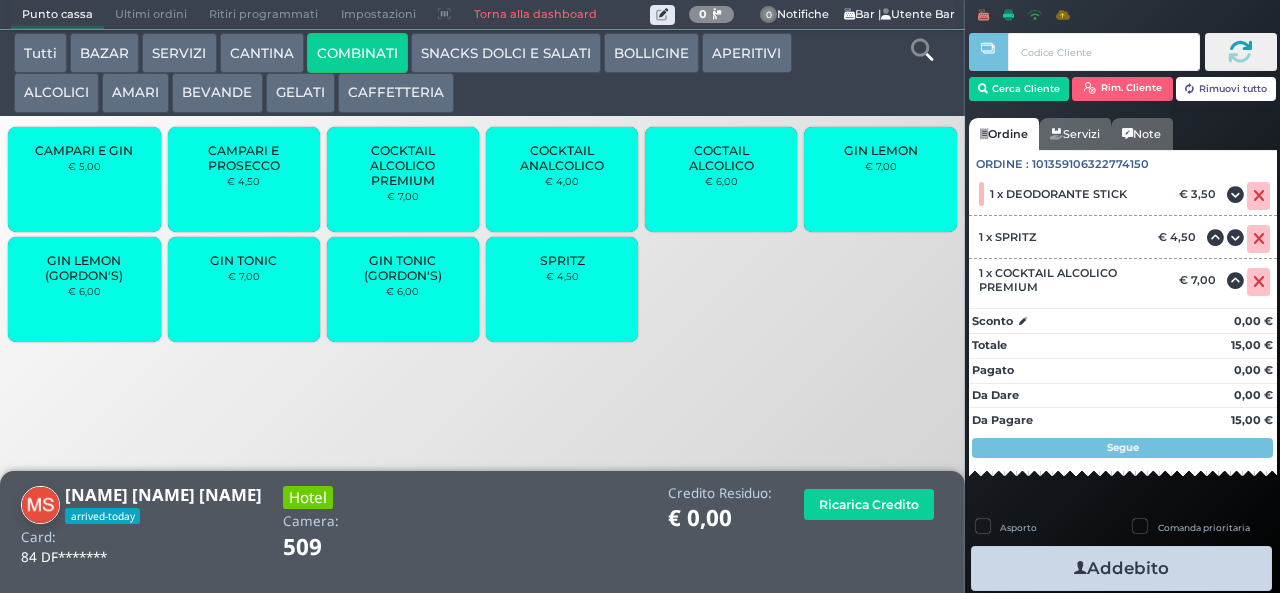 click on "Addebito" at bounding box center [1121, 568] 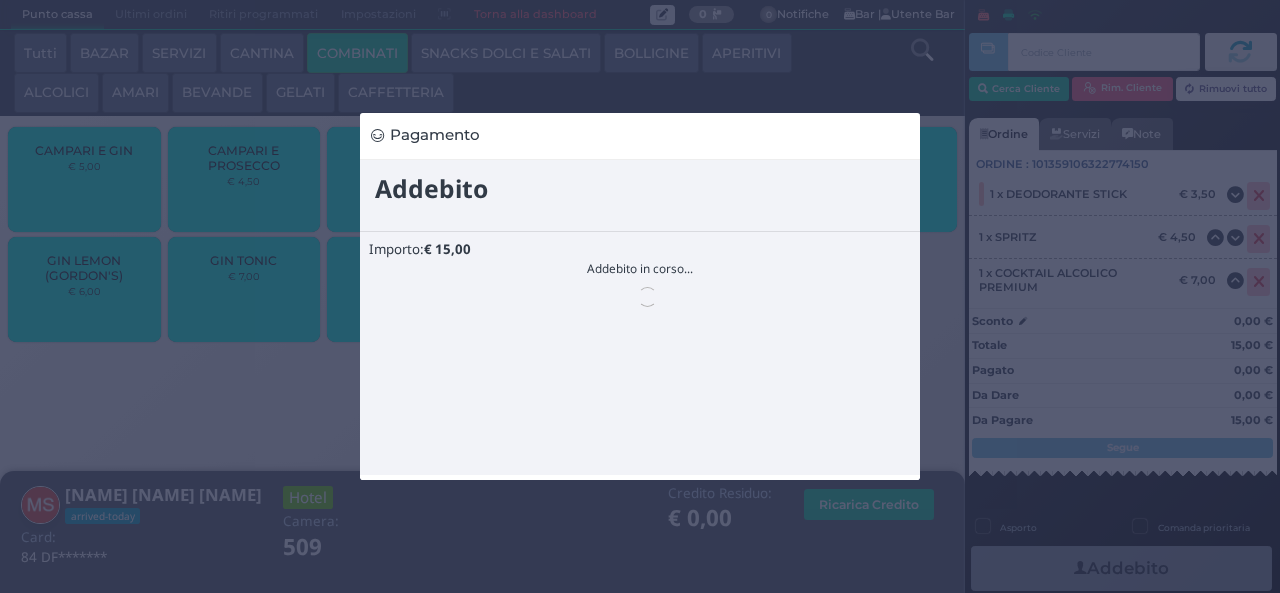 scroll, scrollTop: 0, scrollLeft: 0, axis: both 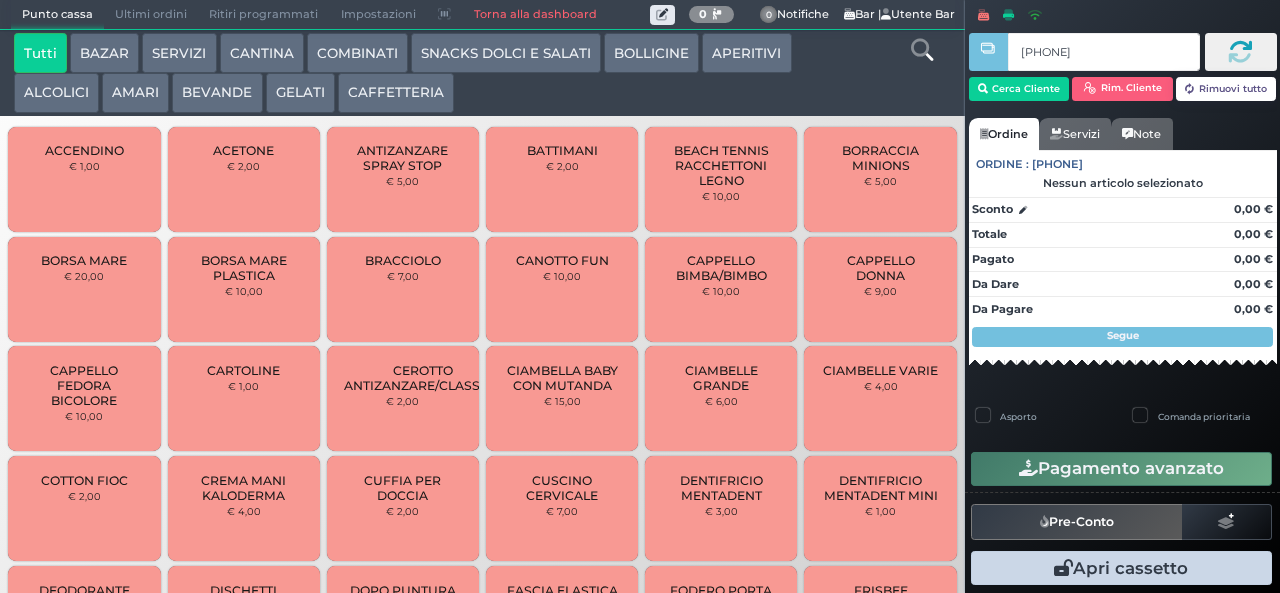type on "[PHONE]" 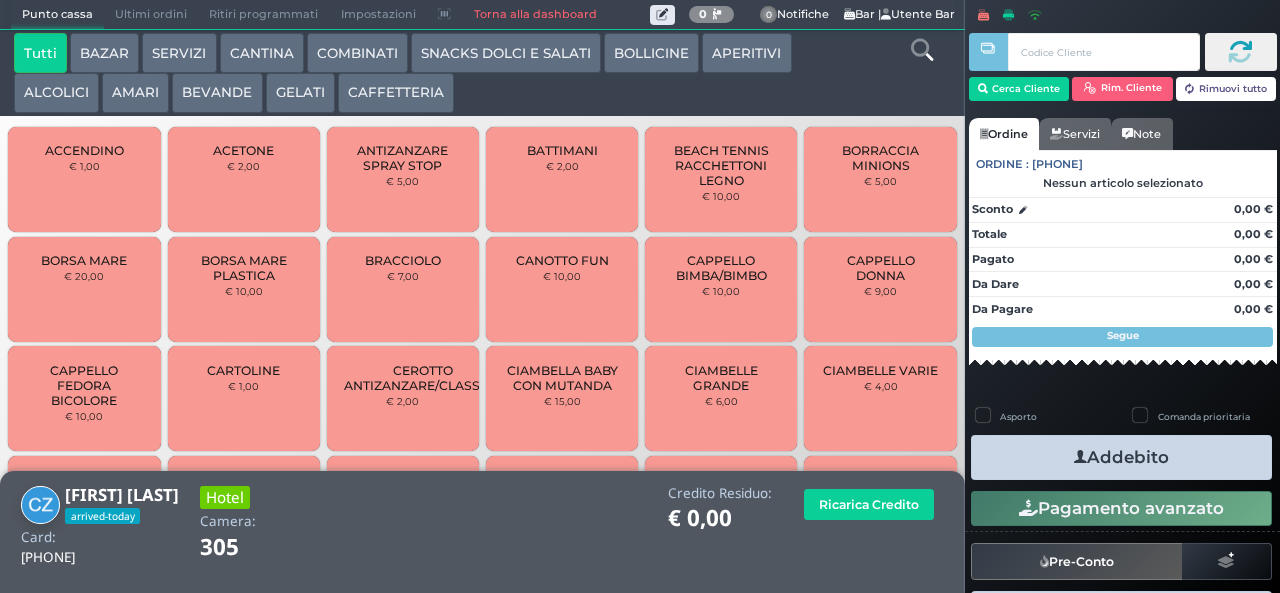 click on "BEVANDE" at bounding box center [217, 93] 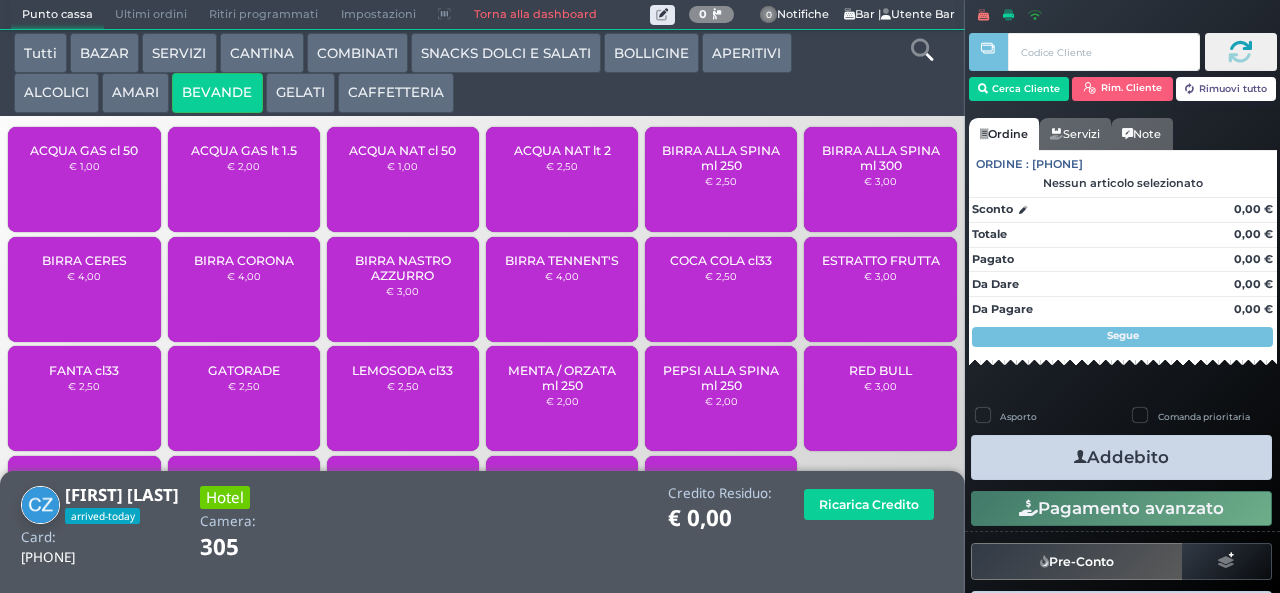 click on "ACQUA NAT lt 2" at bounding box center [562, 150] 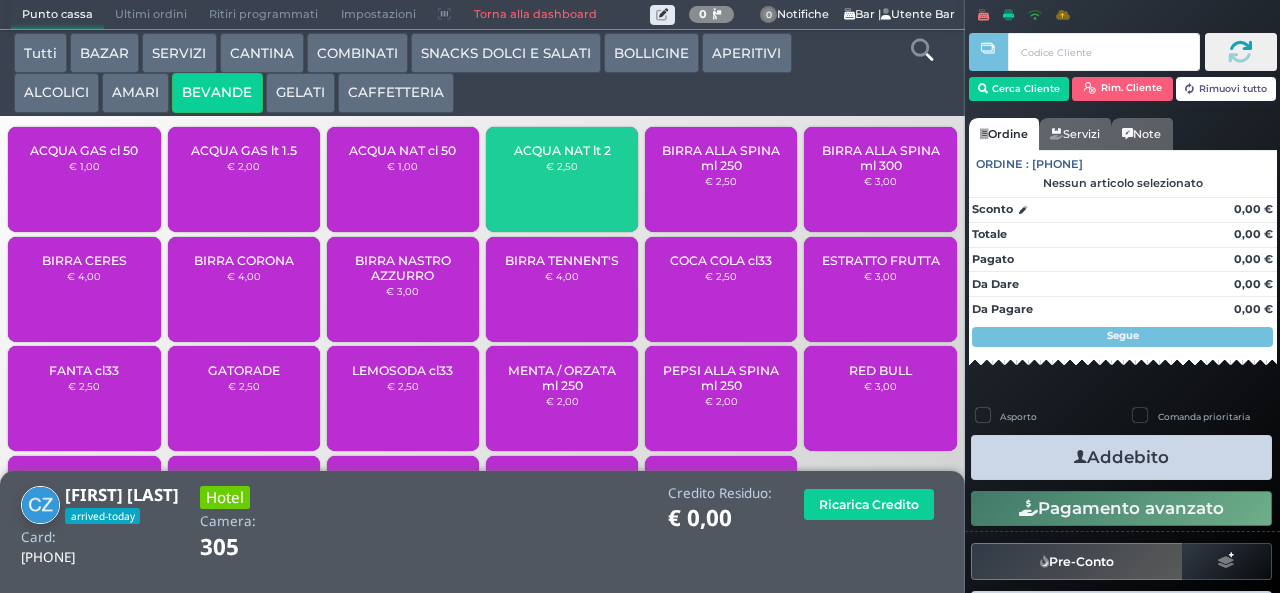 click on "ACQUA NAT lt 2" at bounding box center [562, 150] 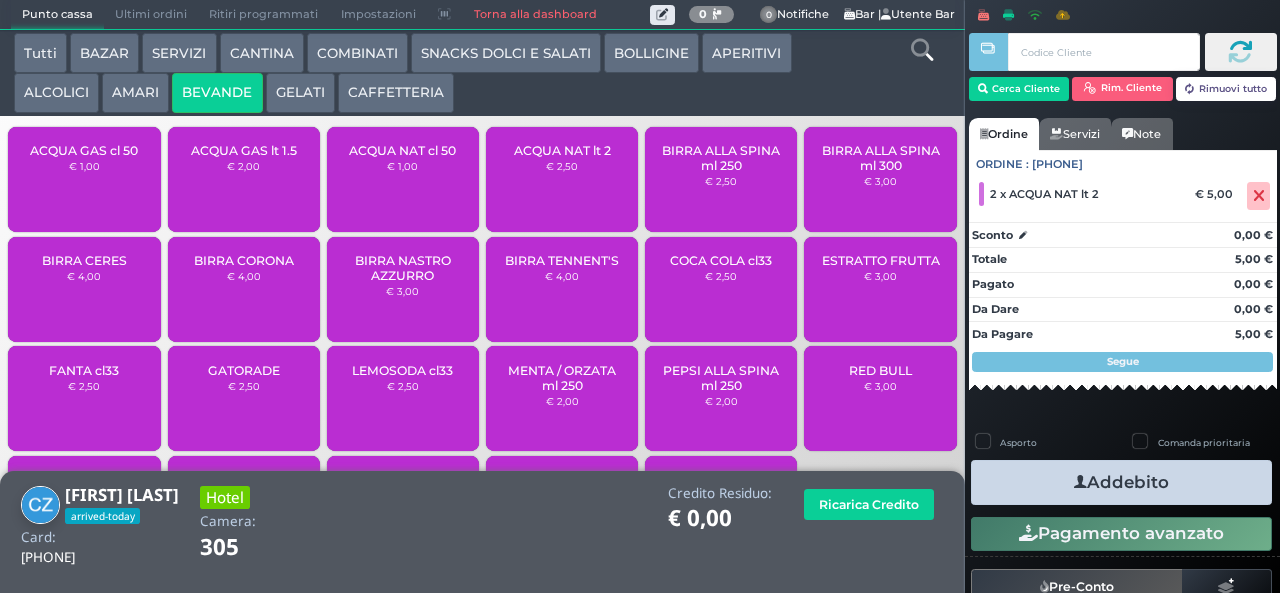 click on "Addebito" at bounding box center (1121, 482) 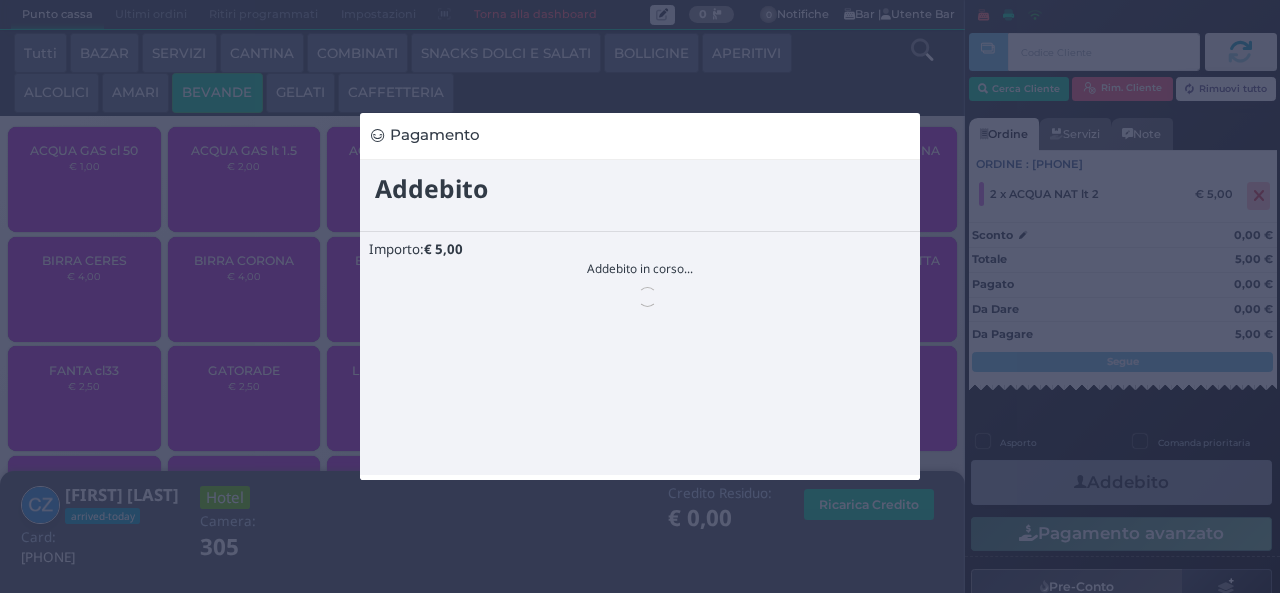 scroll, scrollTop: 0, scrollLeft: 0, axis: both 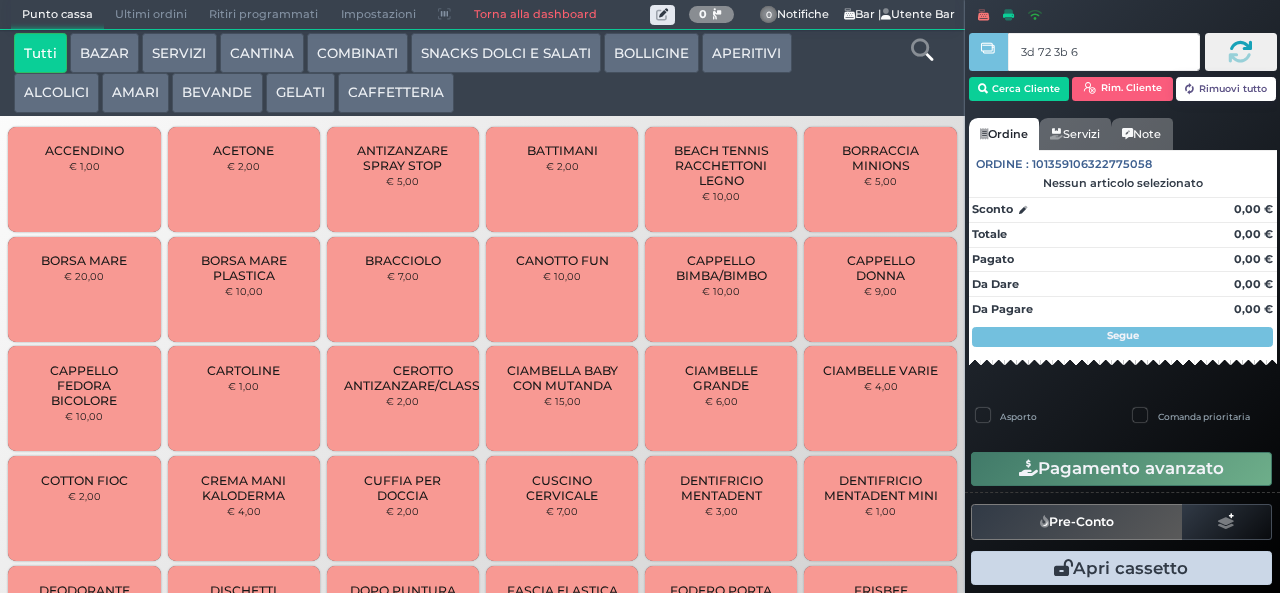 type on "3d 72 3b 67" 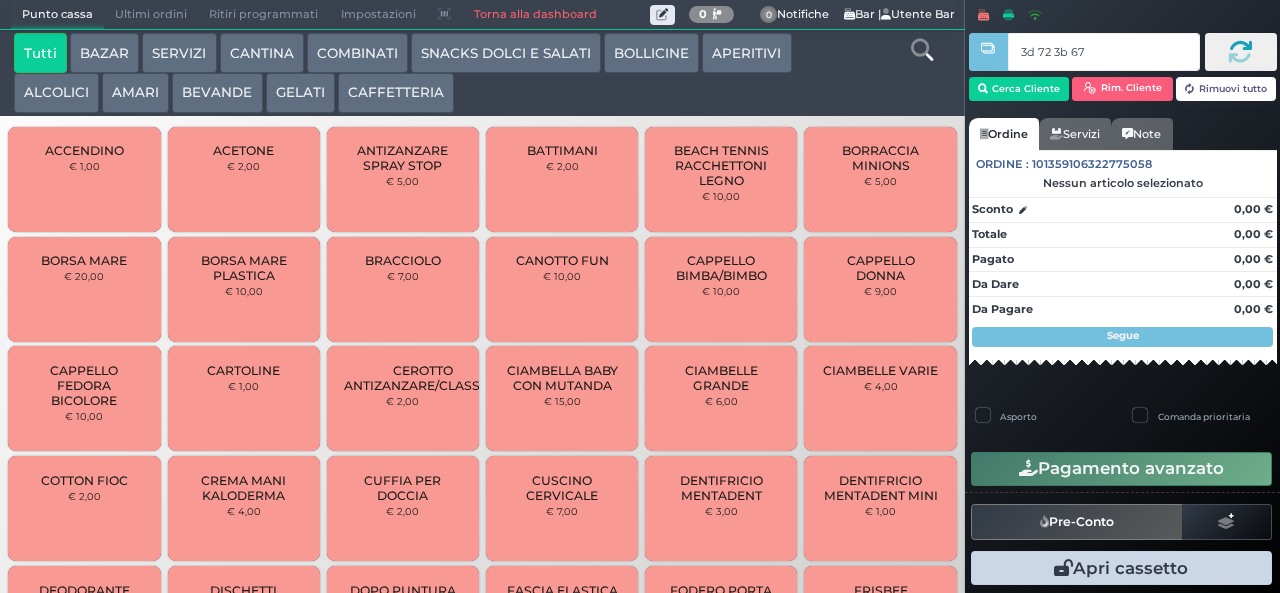 type 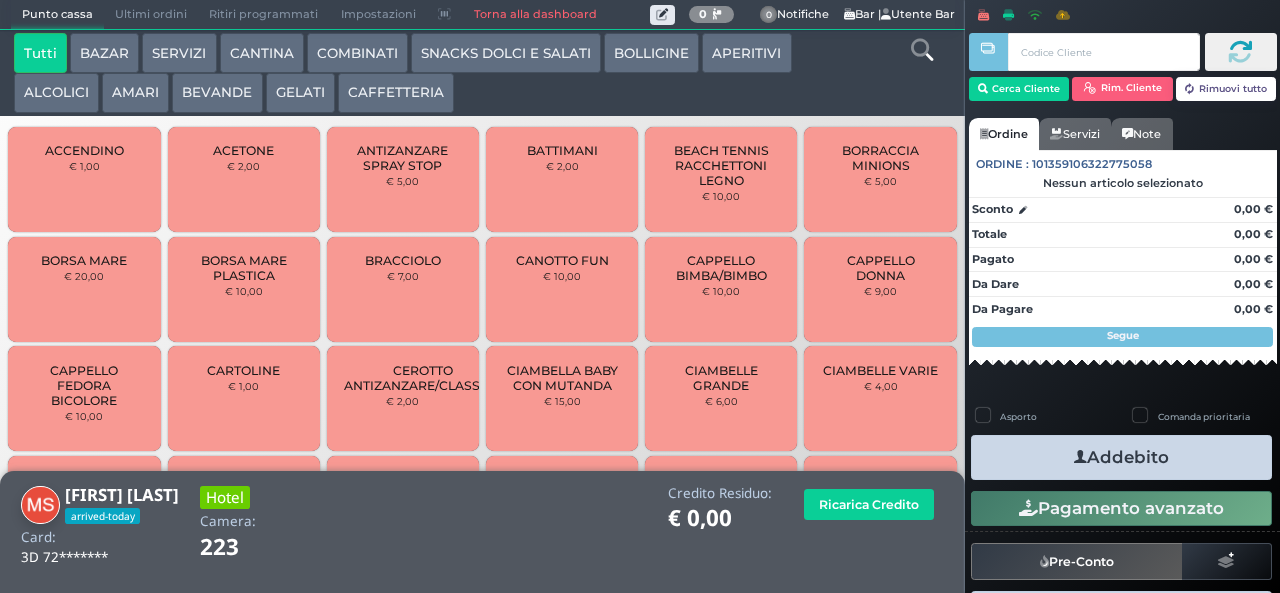 click on "SNACKS DOLCI E SALATI" at bounding box center [506, 53] 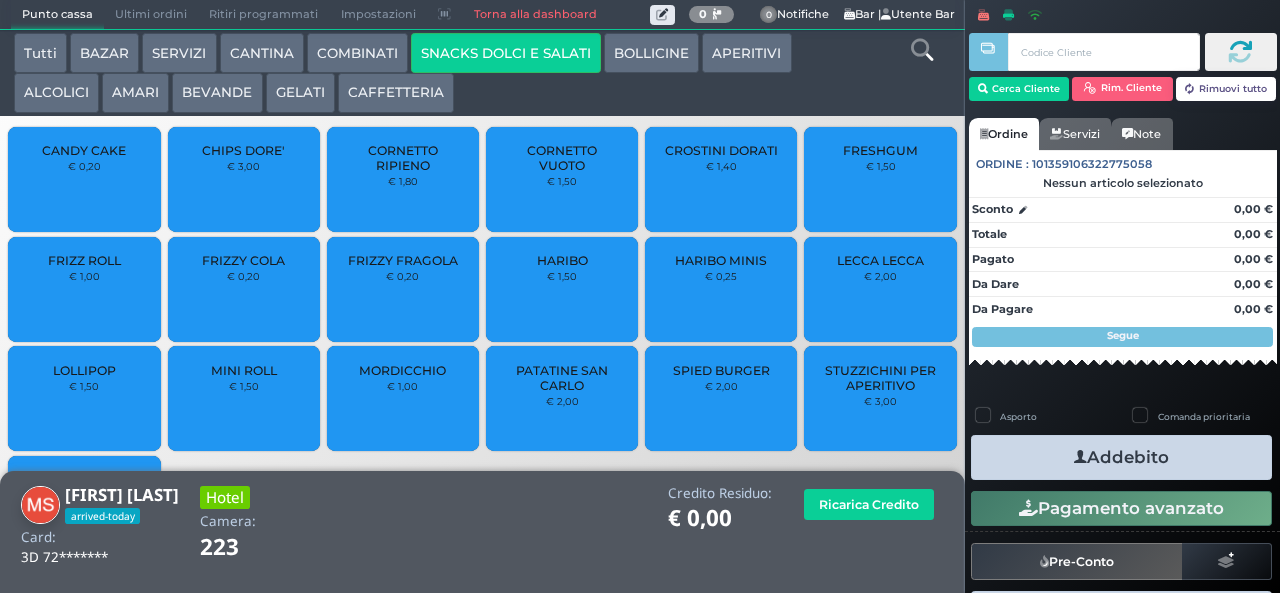 click on "HARIBO MINIS" at bounding box center [721, 260] 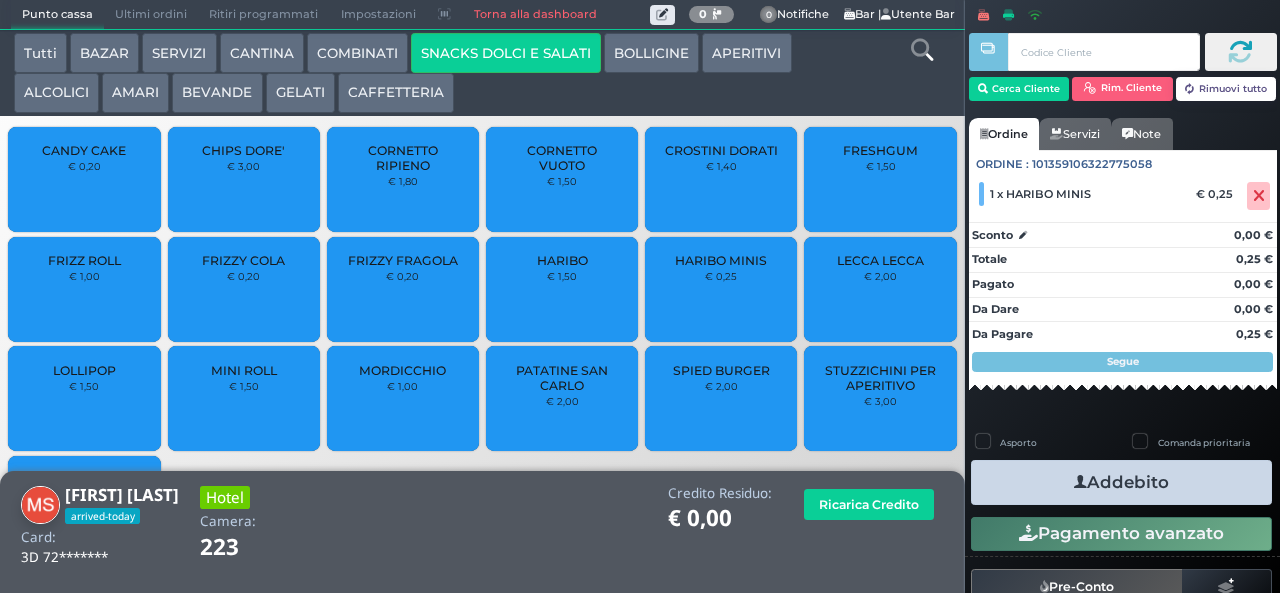 click on "Addebito" at bounding box center (1121, 482) 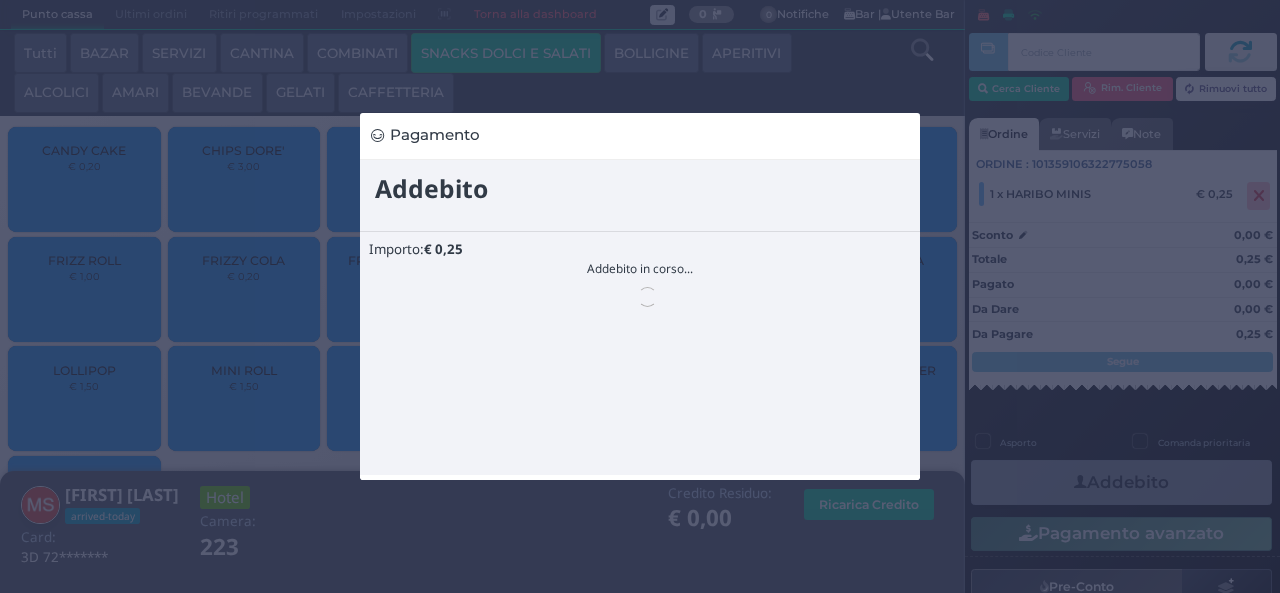 scroll, scrollTop: 0, scrollLeft: 0, axis: both 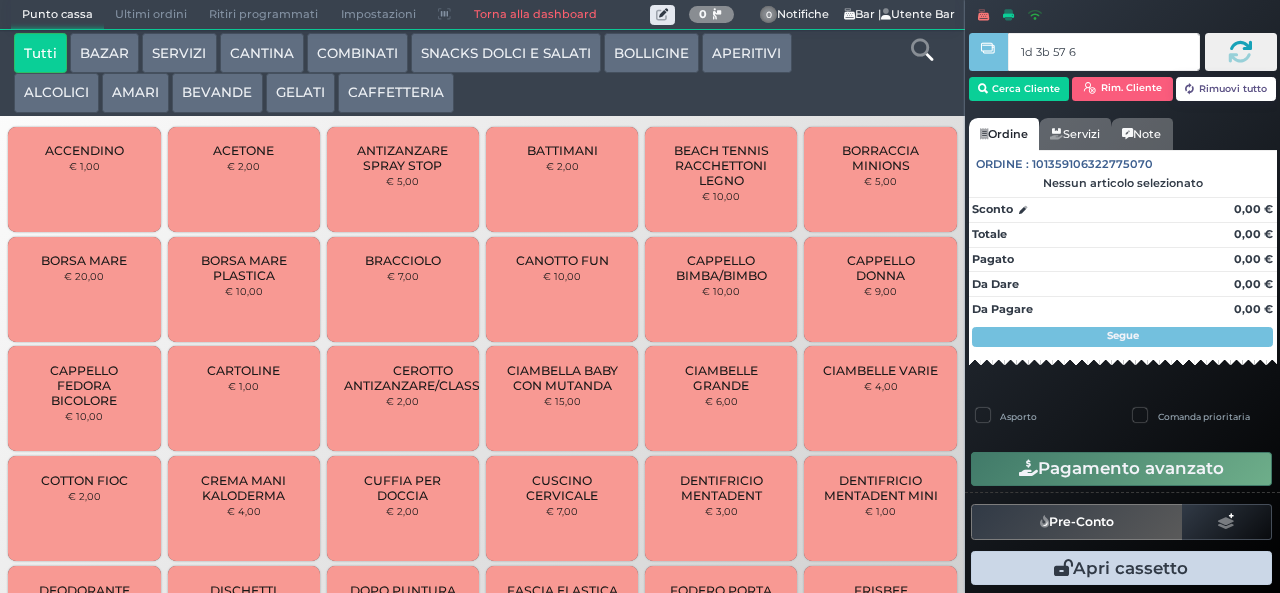 type on "1d 3b 57 66" 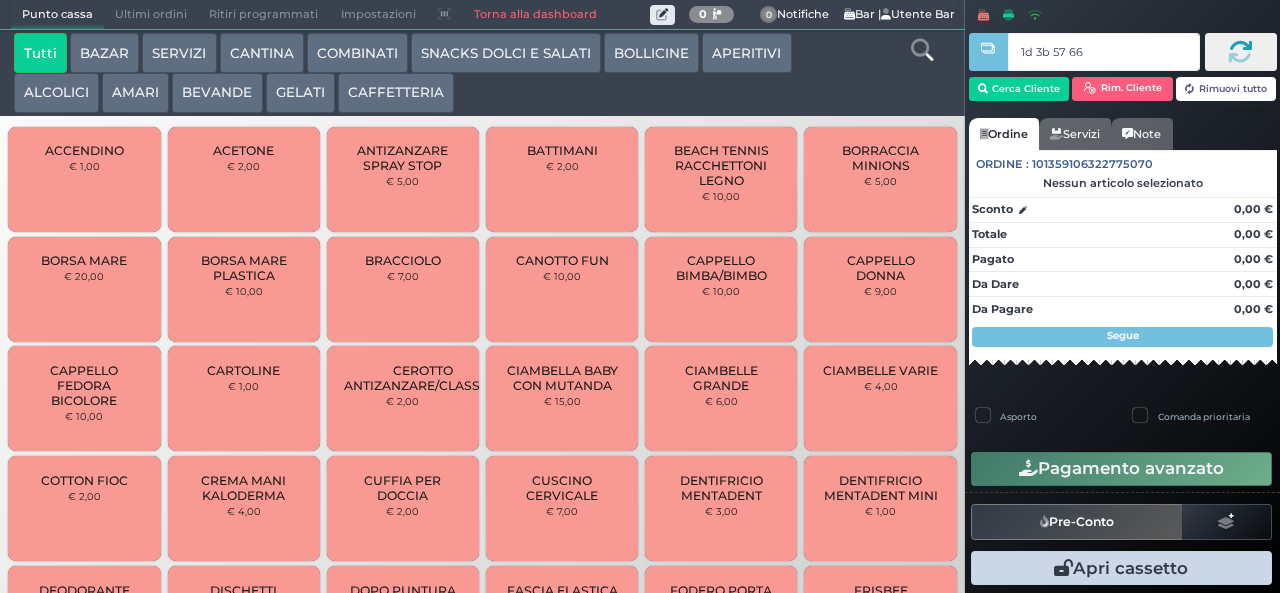 type 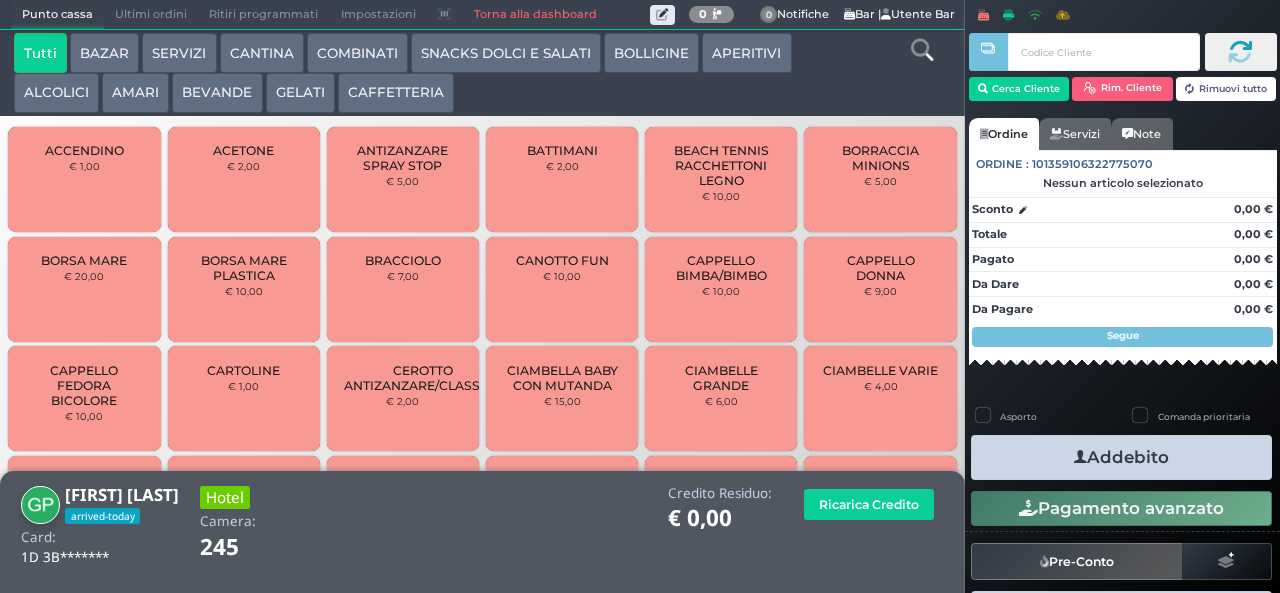 click on "SNACKS DOLCI E SALATI" at bounding box center (506, 53) 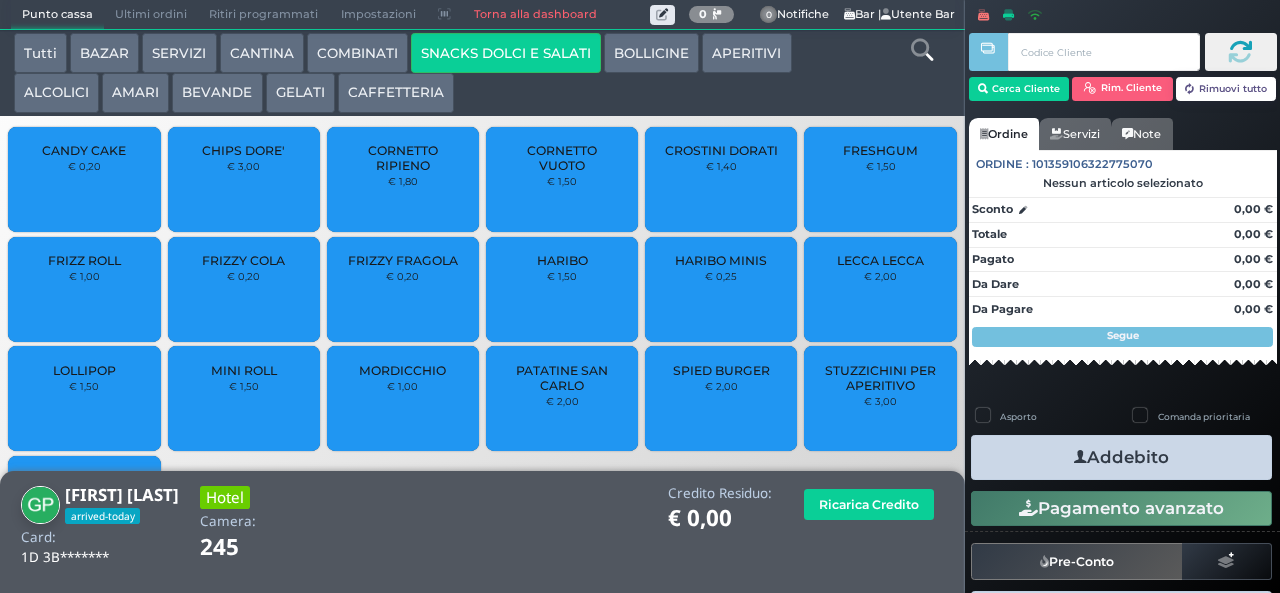 click on "CROSTINI DORATI" at bounding box center (721, 150) 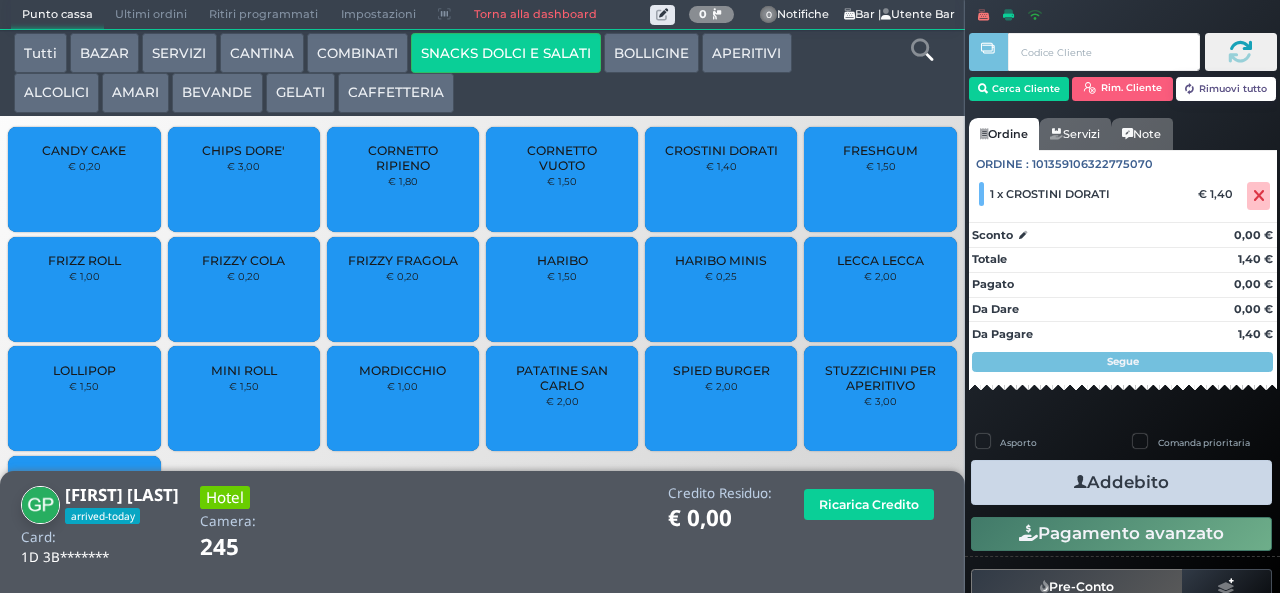 click on "Addebito" at bounding box center (1121, 482) 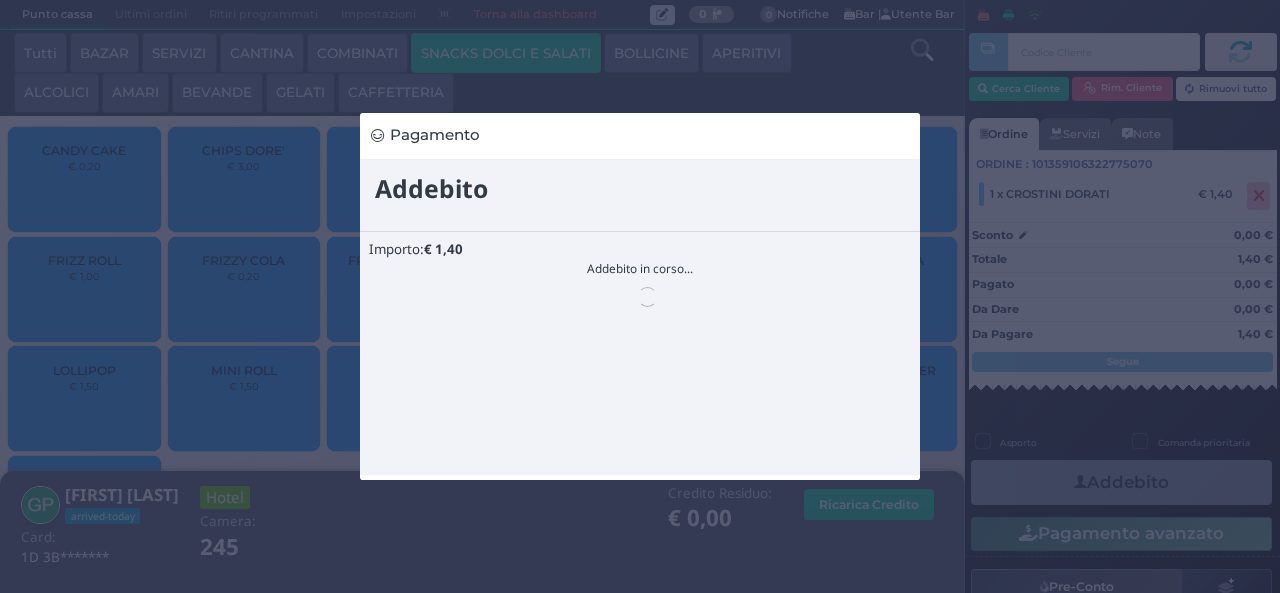 scroll, scrollTop: 0, scrollLeft: 0, axis: both 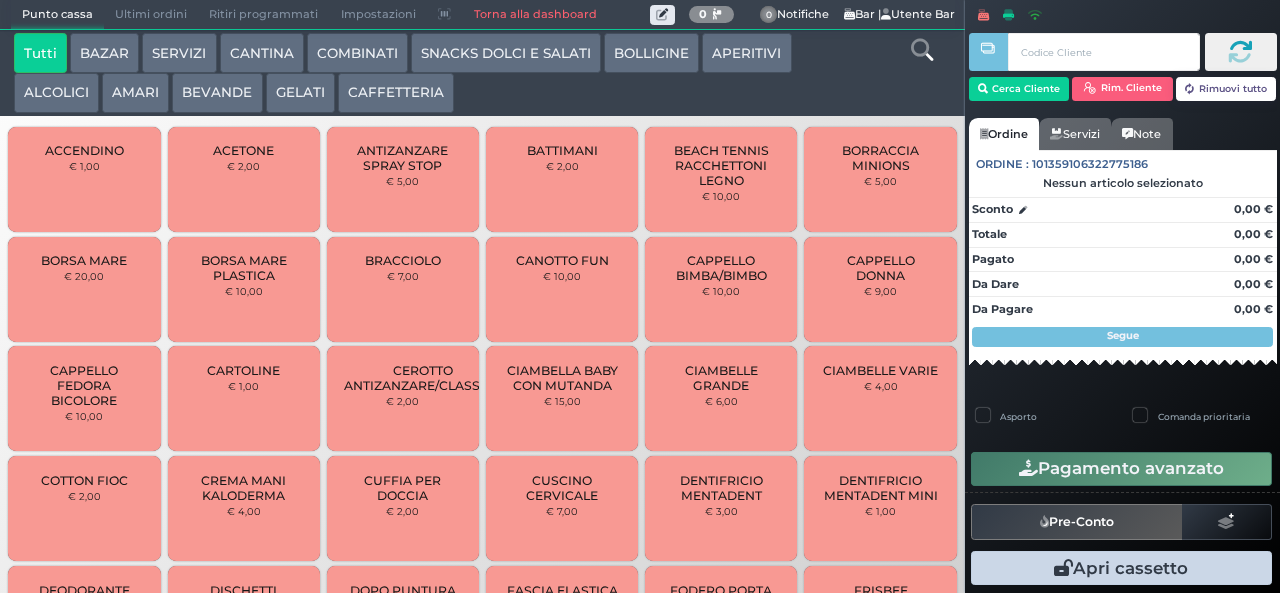 click on "COMBINATI" at bounding box center [357, 53] 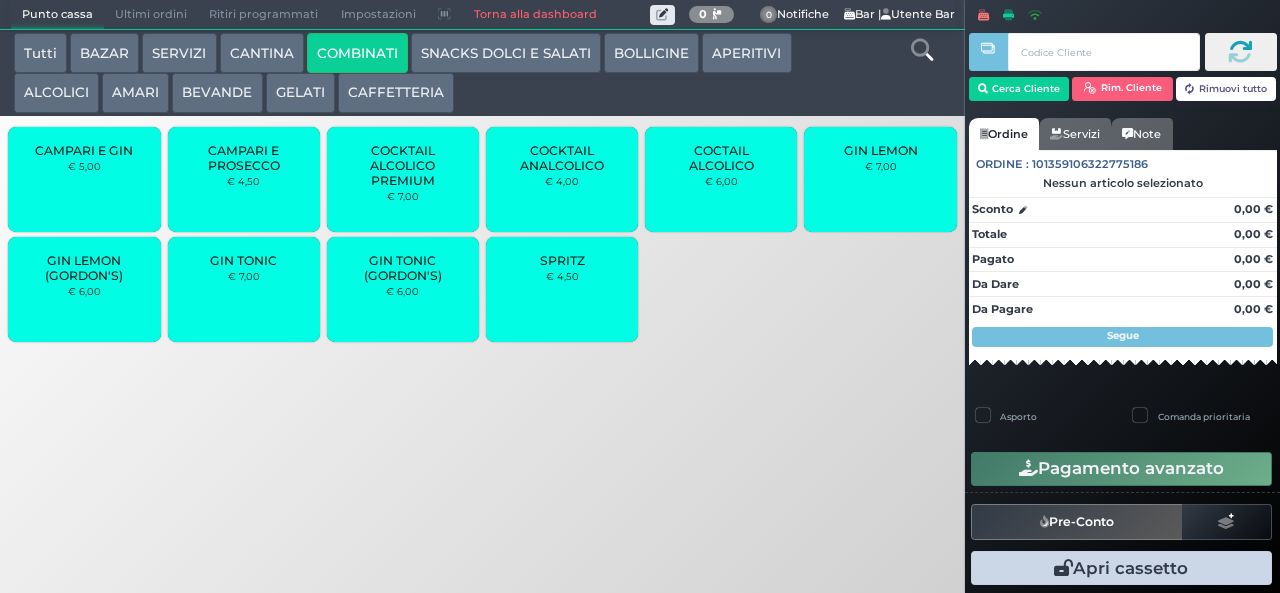 click on "COCKTAIL ALCOLICO PREMIUM" at bounding box center (403, 165) 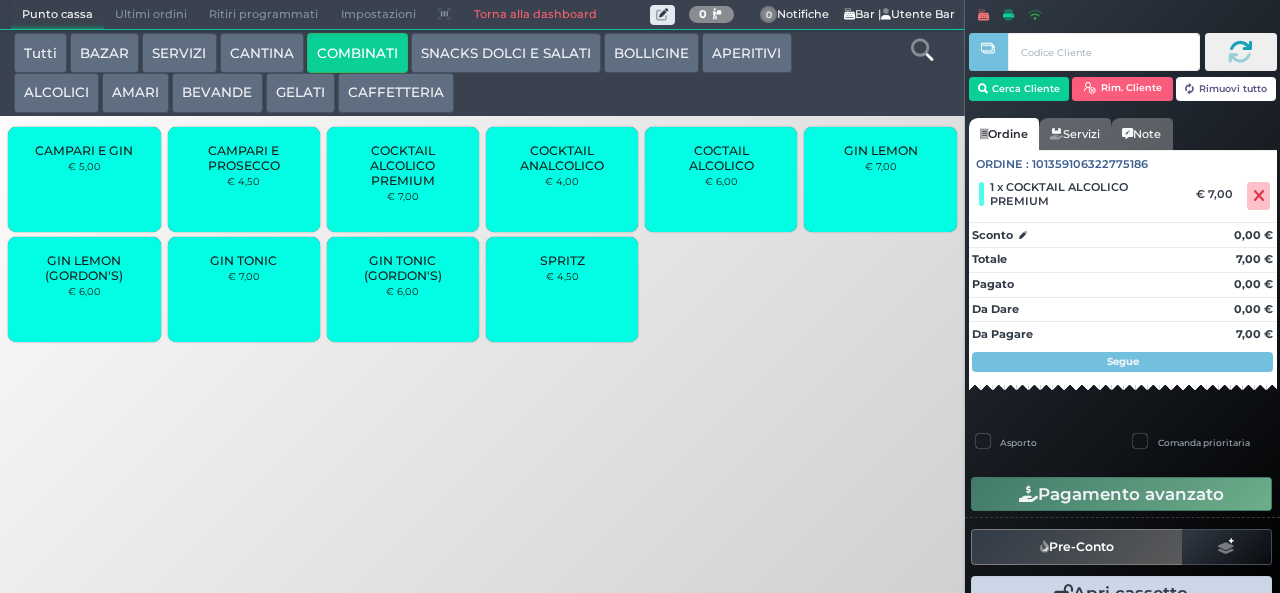 click on "SPRITZ" at bounding box center (562, 260) 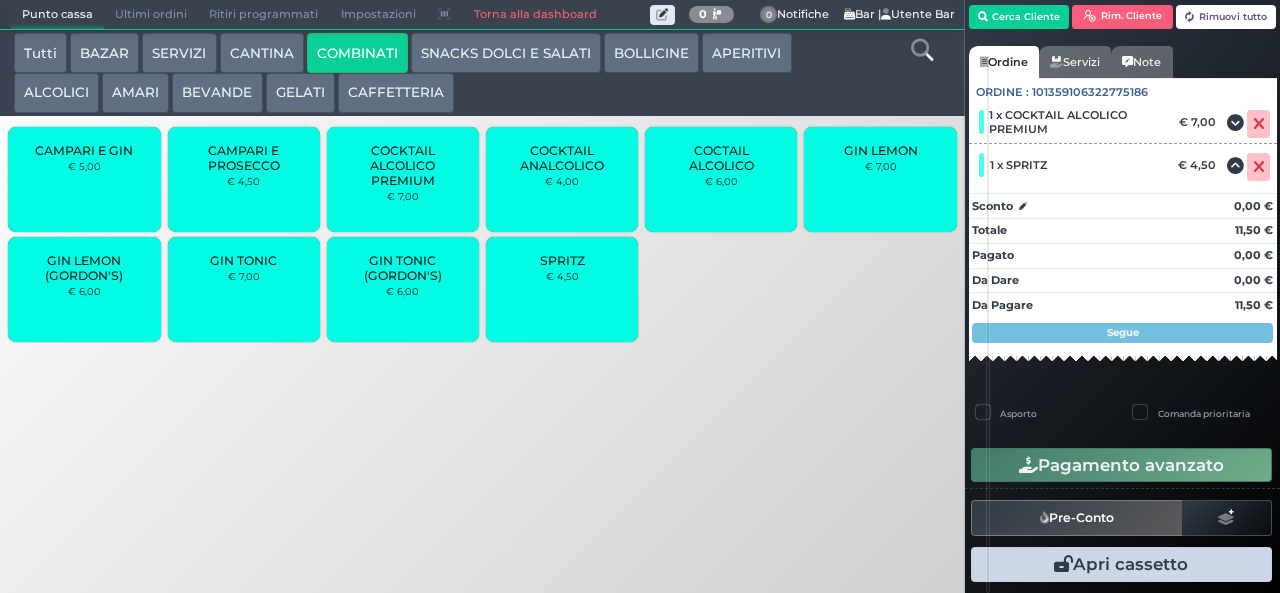 scroll, scrollTop: 0, scrollLeft: 0, axis: both 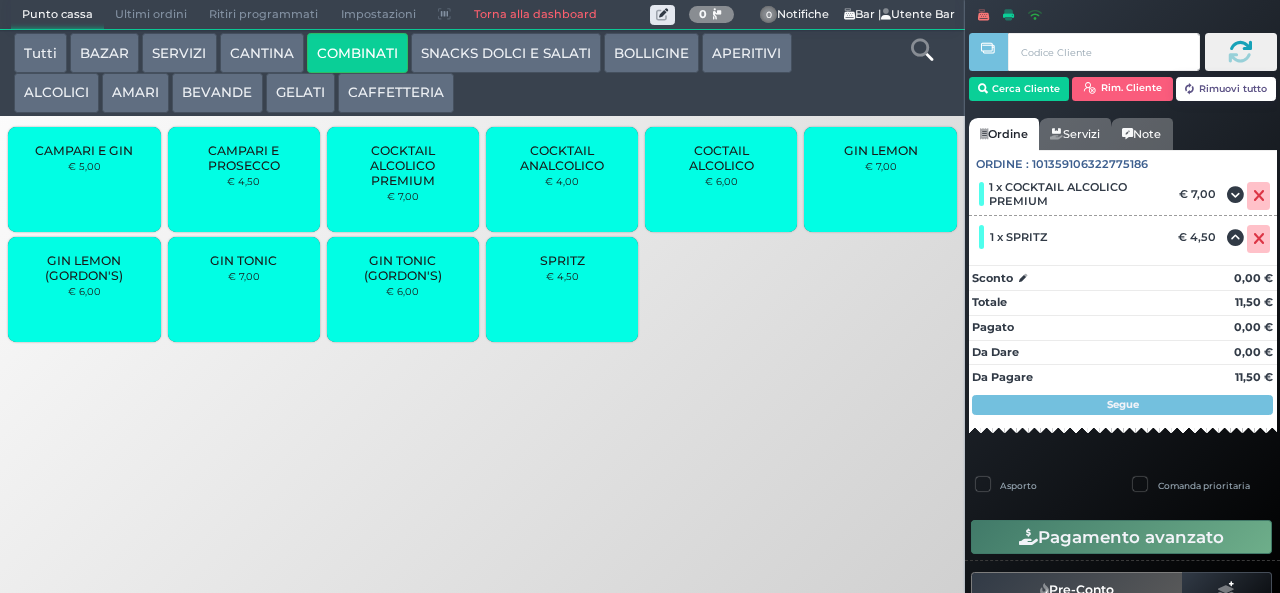 click on "Punto cassa
Mappa
Ultimi ordini
Delivery
Ritiri programmati
Impostazioni
Torna alla dashboard
0
Delivery
0  Notifiche" at bounding box center (640, 296) 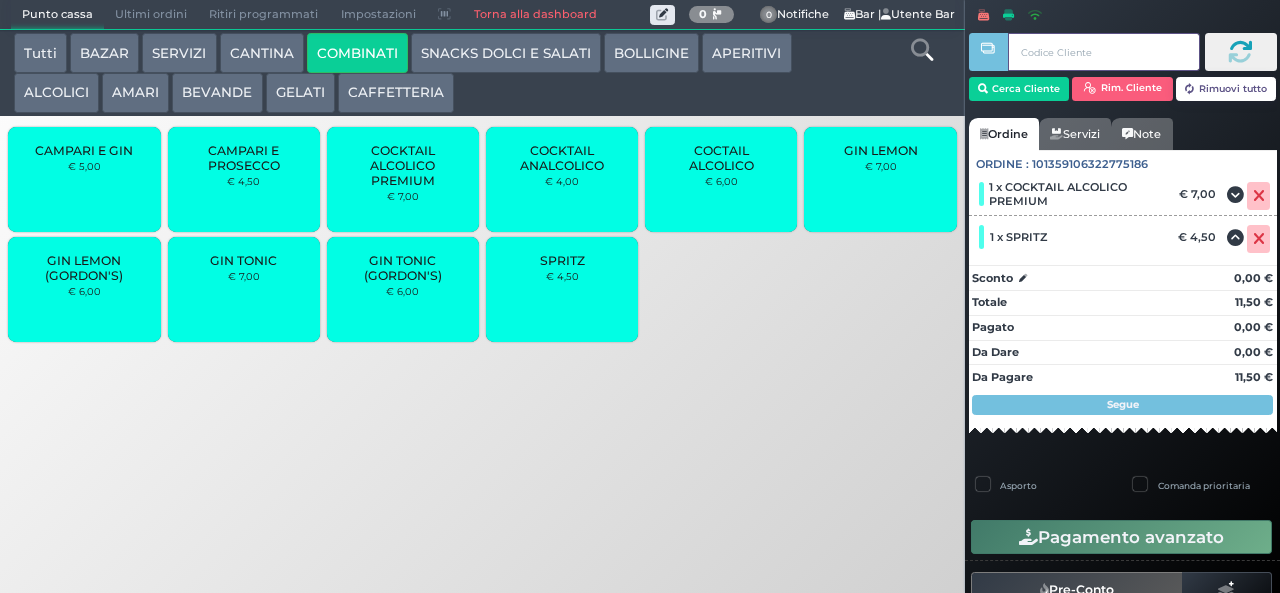 type 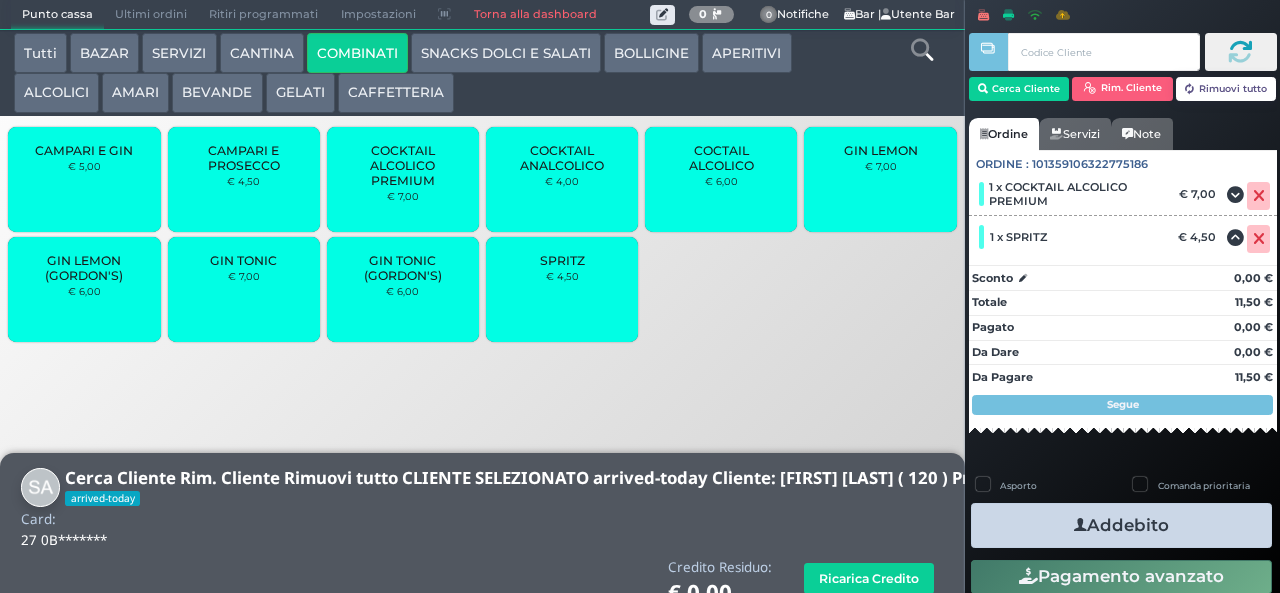 click on "BEVANDE" at bounding box center (217, 93) 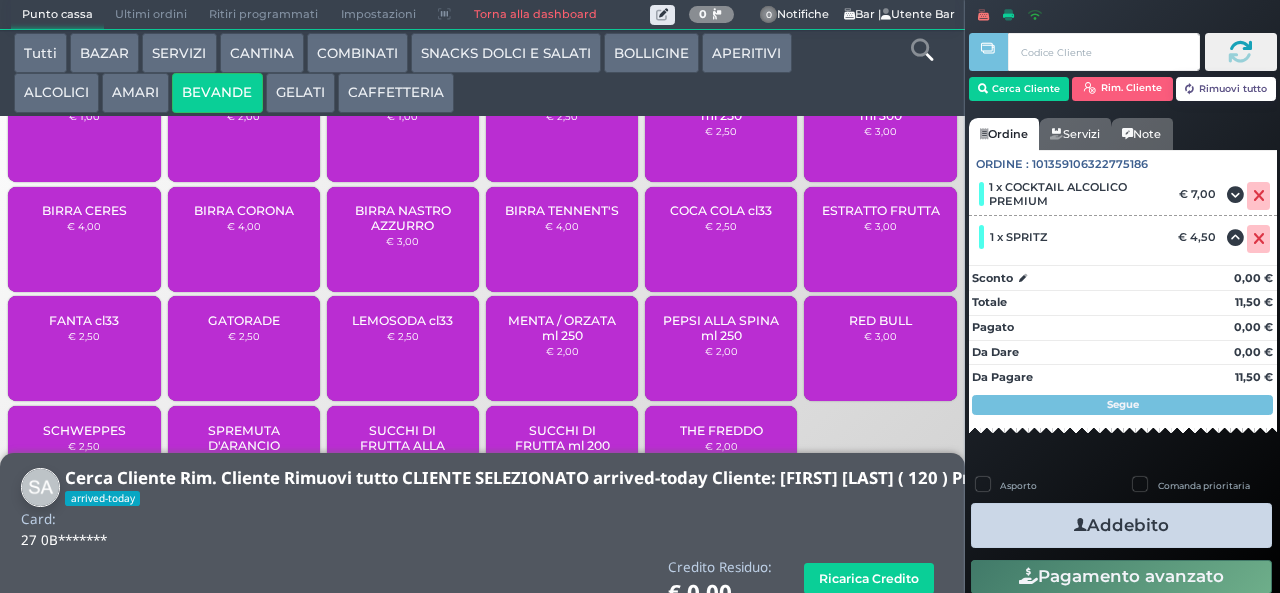 scroll, scrollTop: 133, scrollLeft: 0, axis: vertical 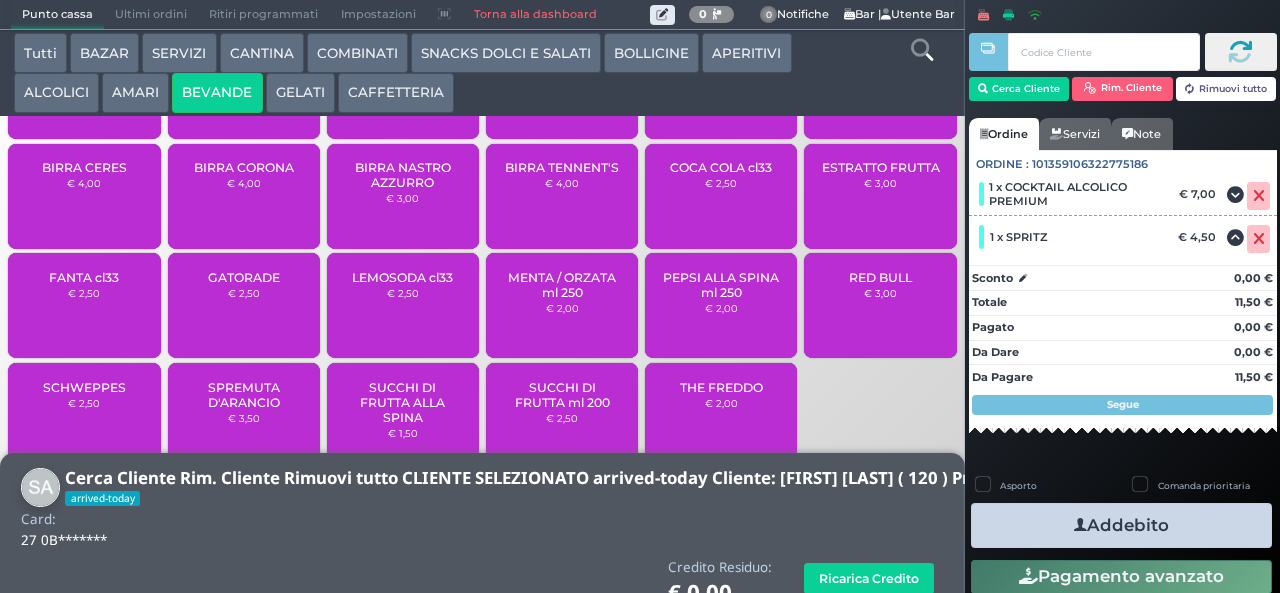 click on "SUCCHI DI FRUTTA ml 200" at bounding box center (562, 395) 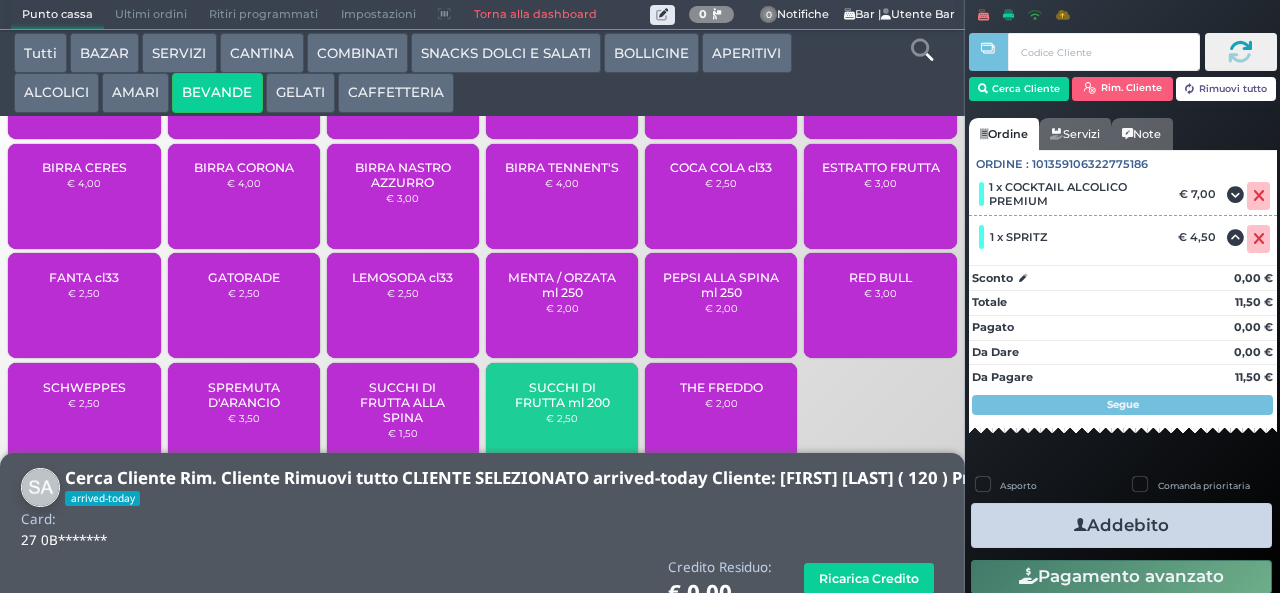 click on "SUCCHI DI FRUTTA ml 200" at bounding box center [562, 395] 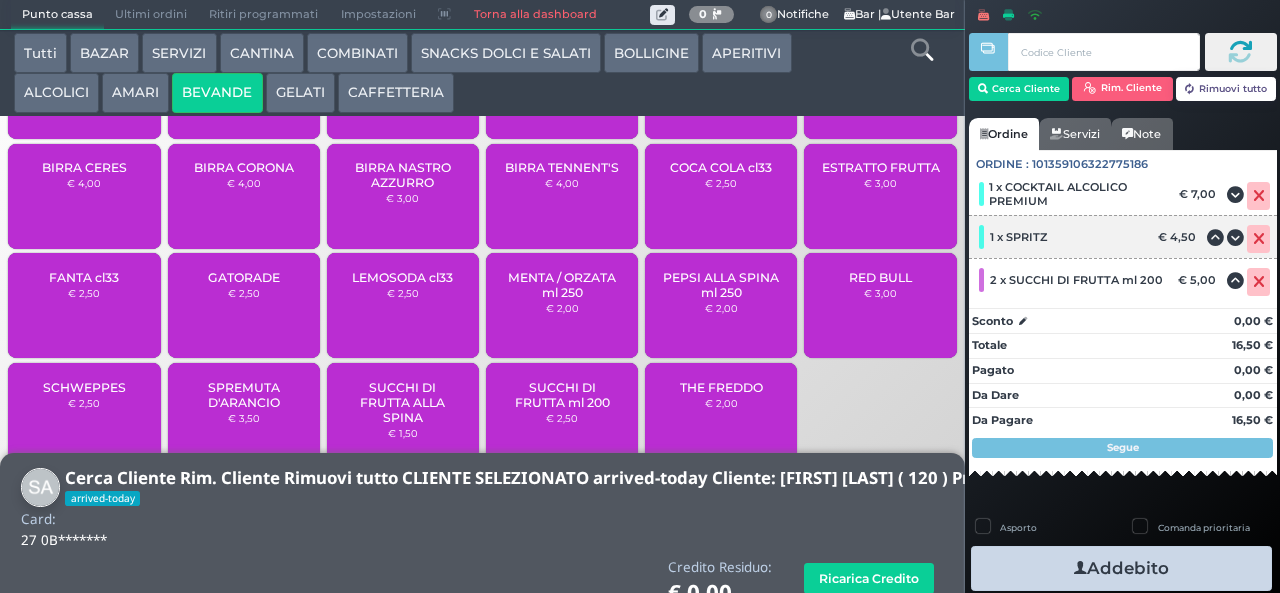 click at bounding box center (1259, 239) 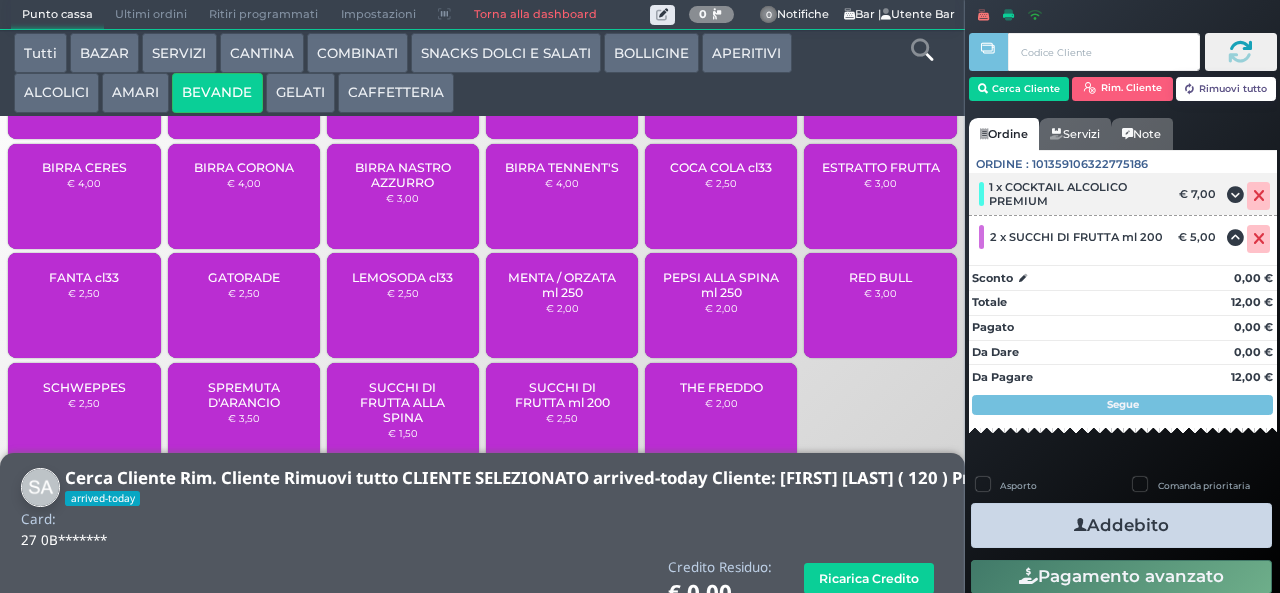 click at bounding box center (1259, 196) 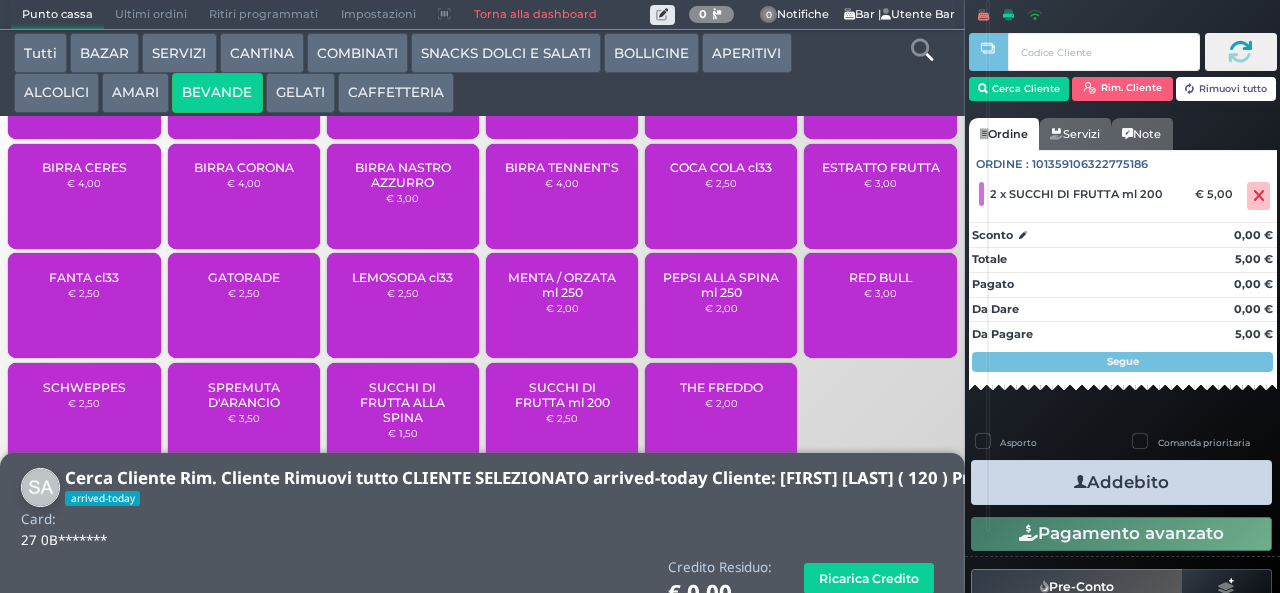 click on "Addebito" at bounding box center [1121, 482] 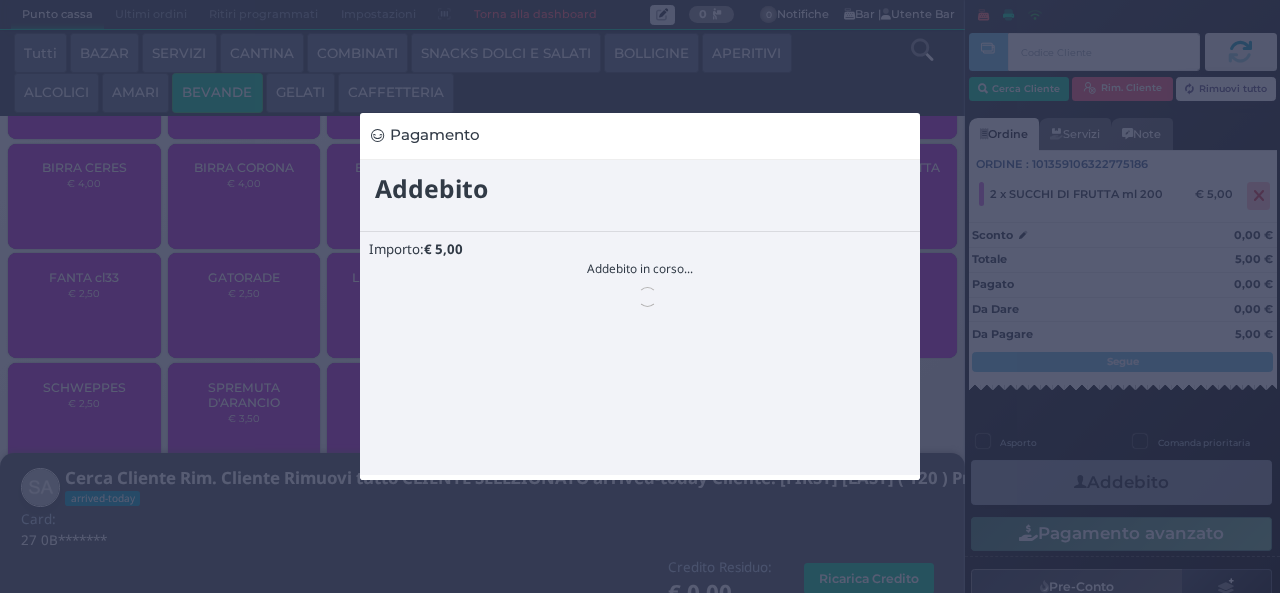 scroll, scrollTop: 0, scrollLeft: 0, axis: both 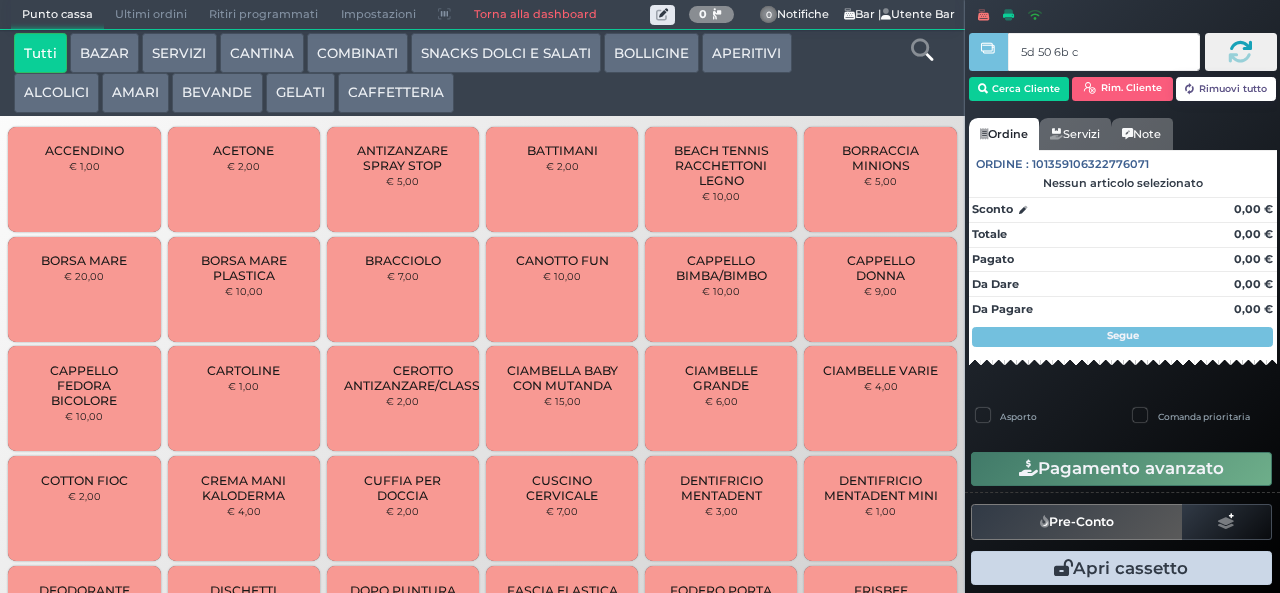 type on "5d 50 6b c3" 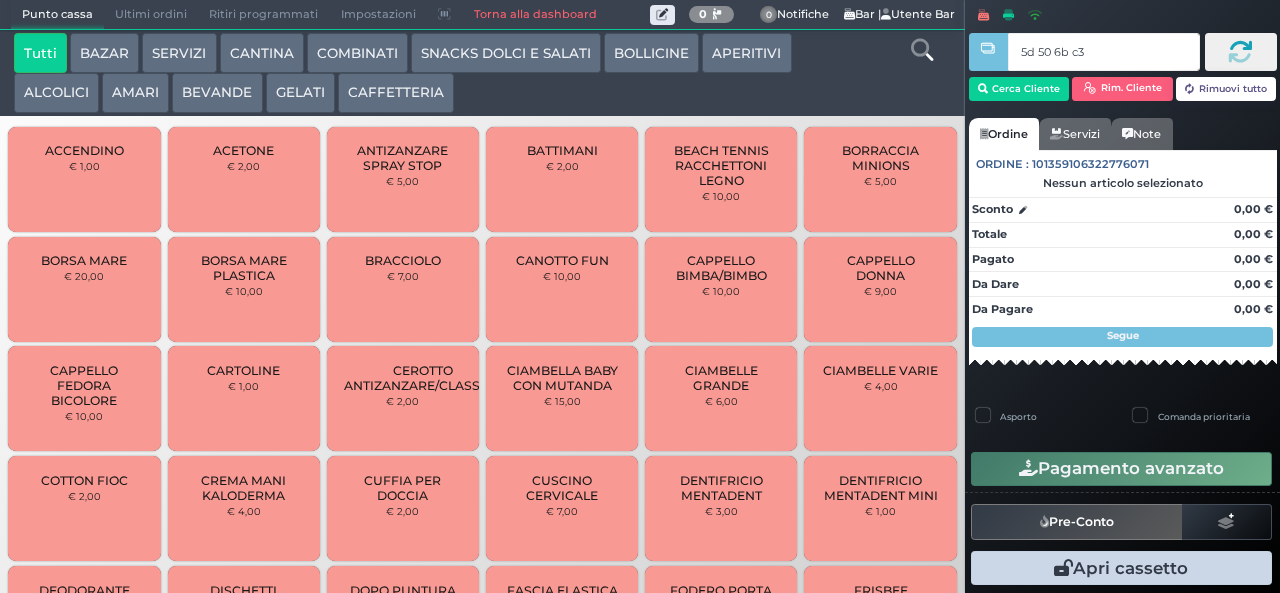 type 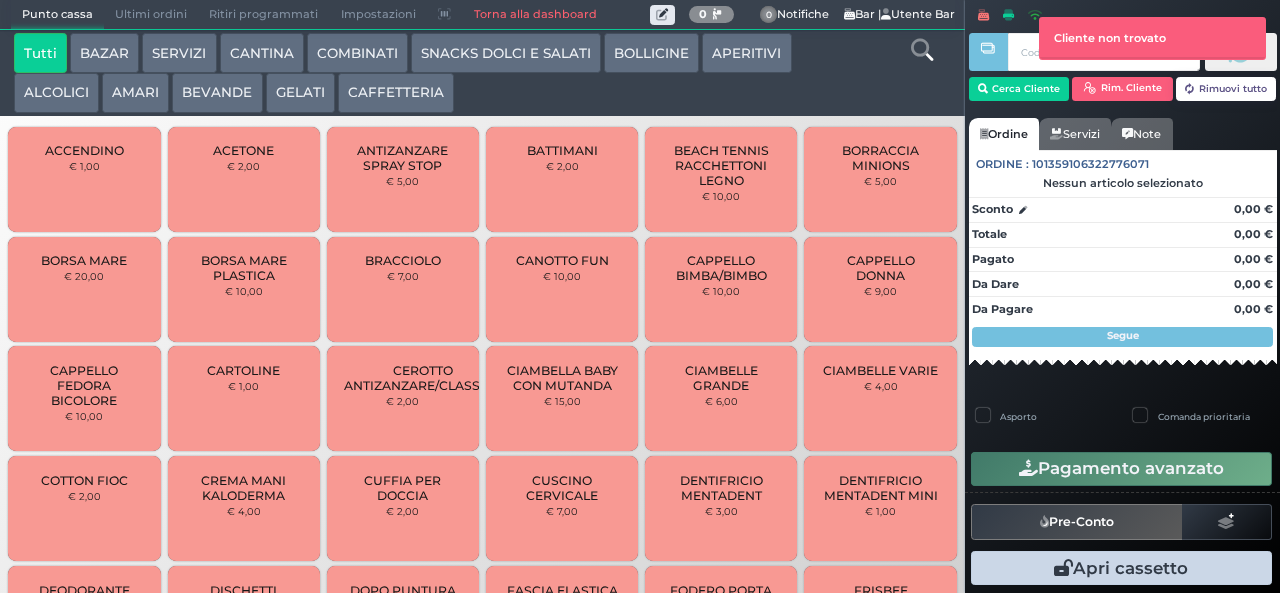 click on "COMBINATI" at bounding box center [357, 53] 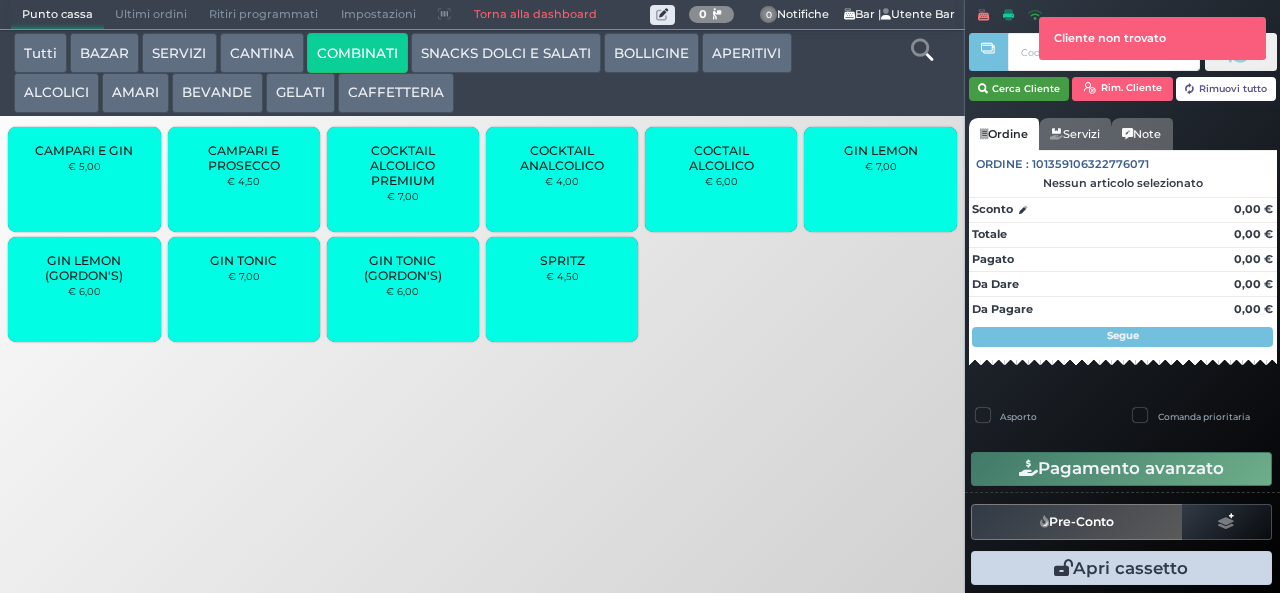 click on "Cerca Cliente" at bounding box center (1019, 89) 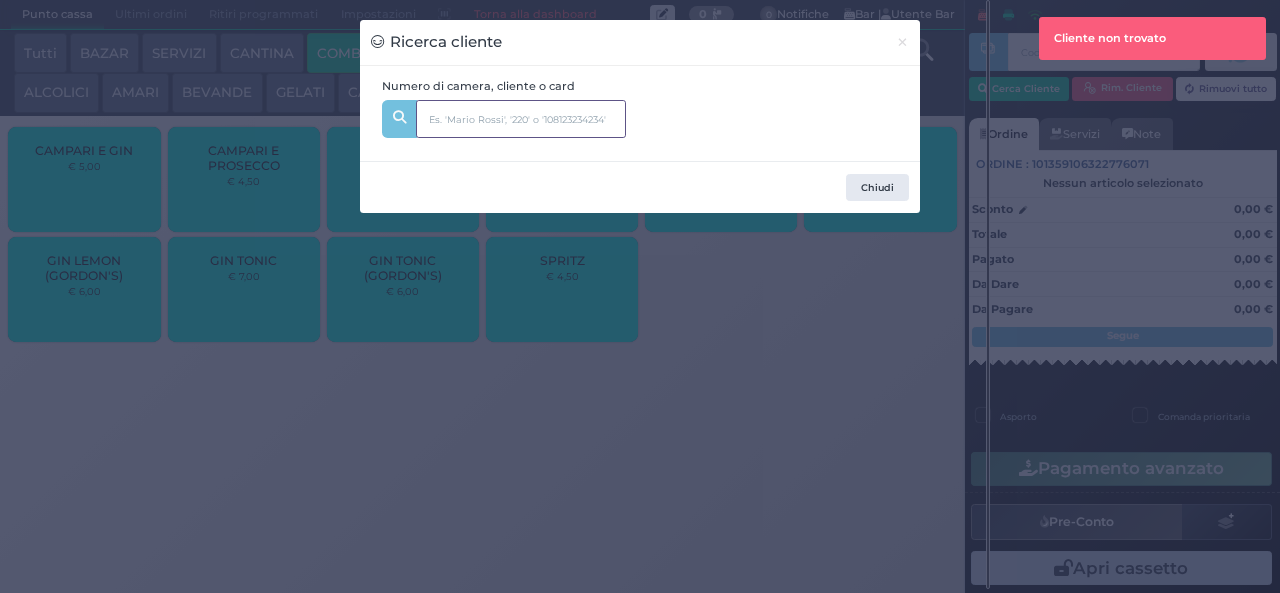 click at bounding box center [521, 119] 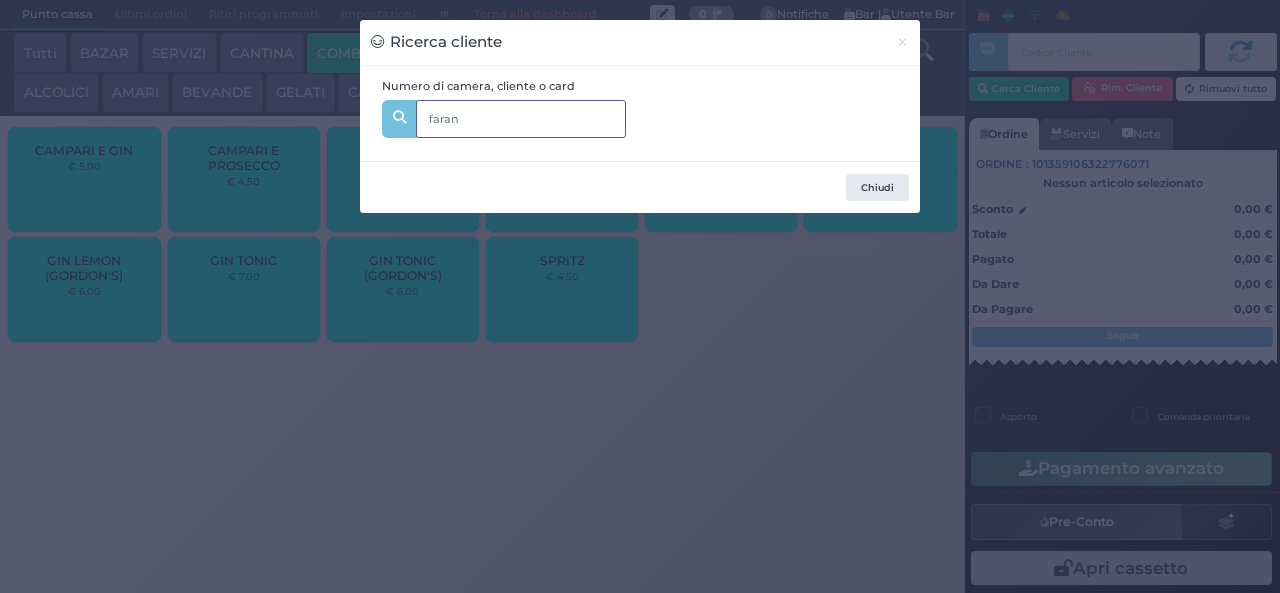 type on "farano" 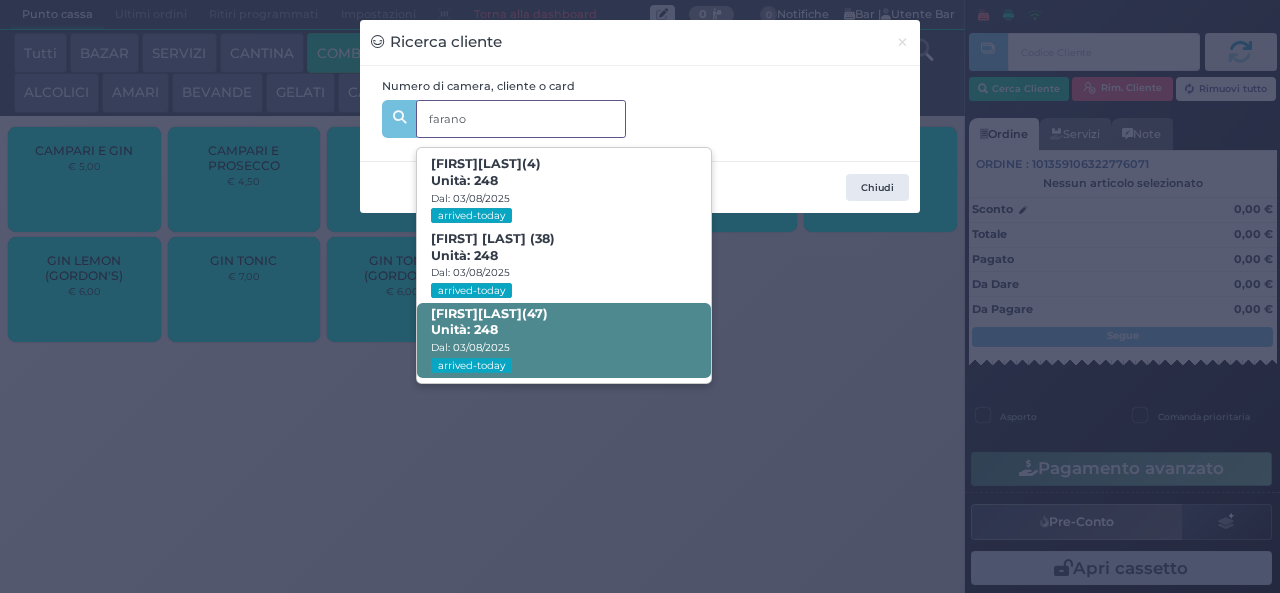 click on "Luca  Farano  (47) Unità: 248 Dal: 03/08/2025 arrived-today" at bounding box center (563, 340) 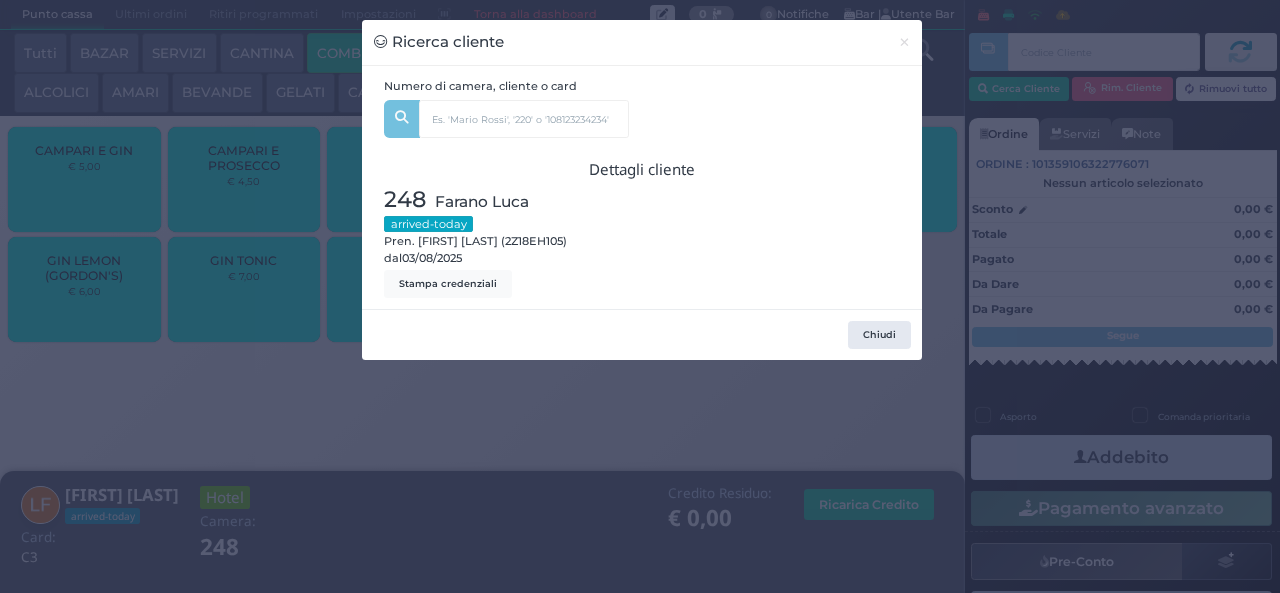 click on "Ricerca cliente
×
Numero di camera, cliente o card
farano Giulia   Farano   (4) Unità: 248 Dal: 03/08/2025 arrived-today Valeria  Pacitti  (38) Unità: 248 Dal: 03/08/2025 arrived-today Luca  Farano  (47) Unità: 248 Dal: 03/08/2025 arrived-today
Dettagli cliente
248
Farano Luca
arrived-today
Pren. Luca Farano (2Z18EH105)  dal  03/08/2025
Stampa credenziali
Chiudi" at bounding box center [640, 296] 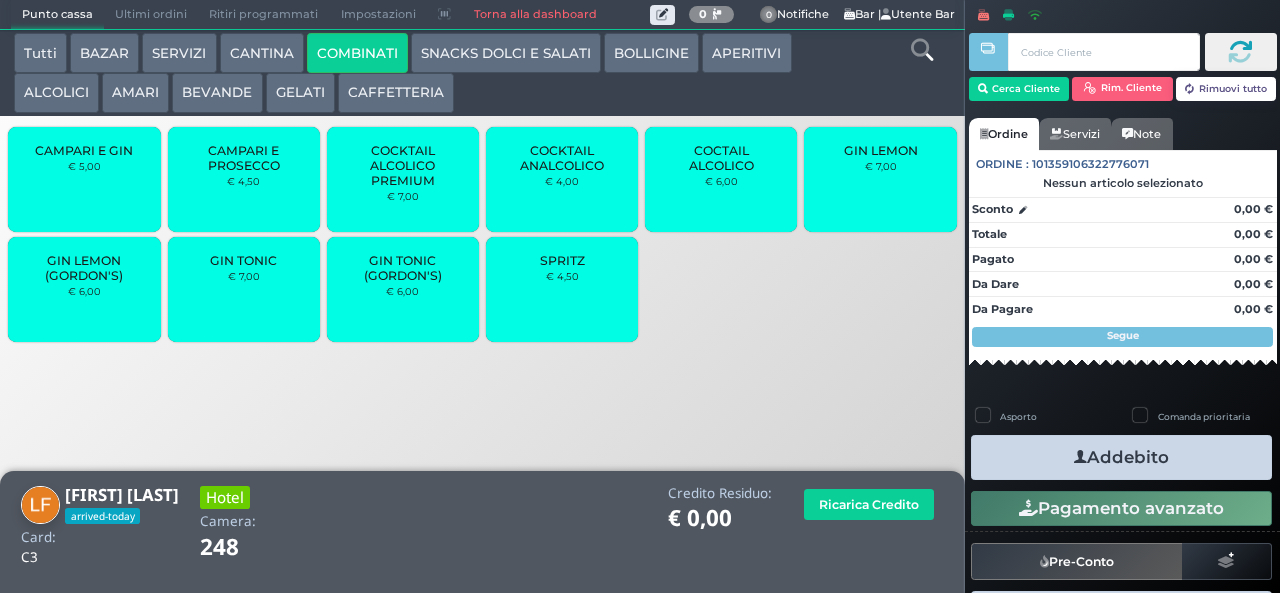 click on "SPRITZ
€ 4,50" at bounding box center [562, 289] 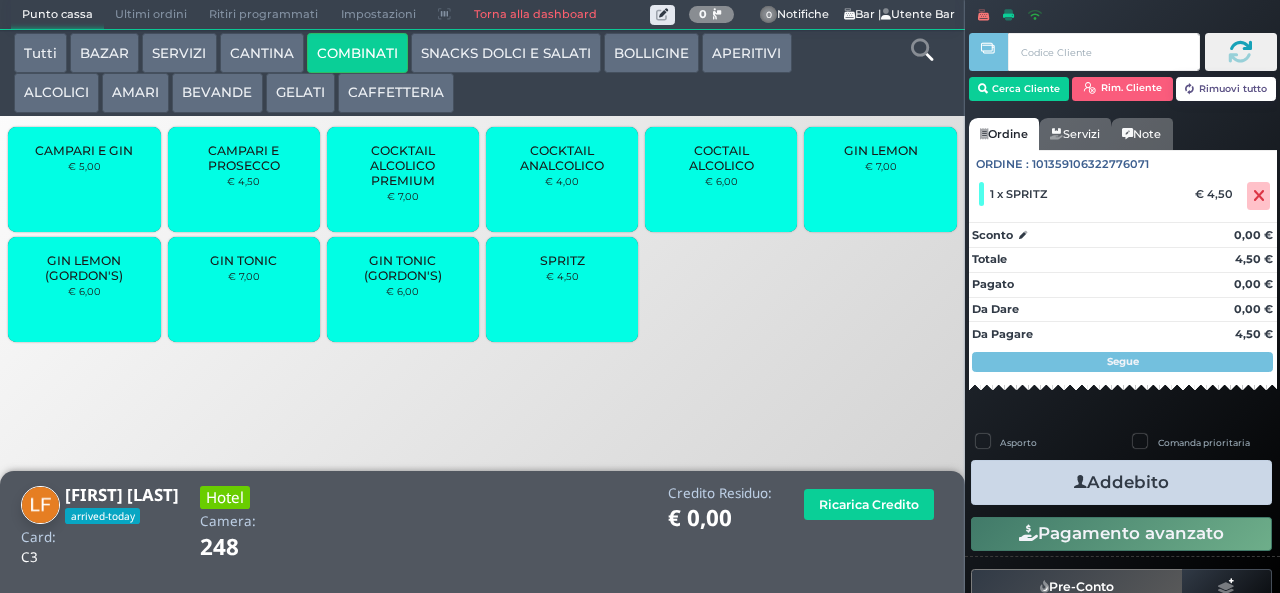 click at bounding box center (1080, 482) 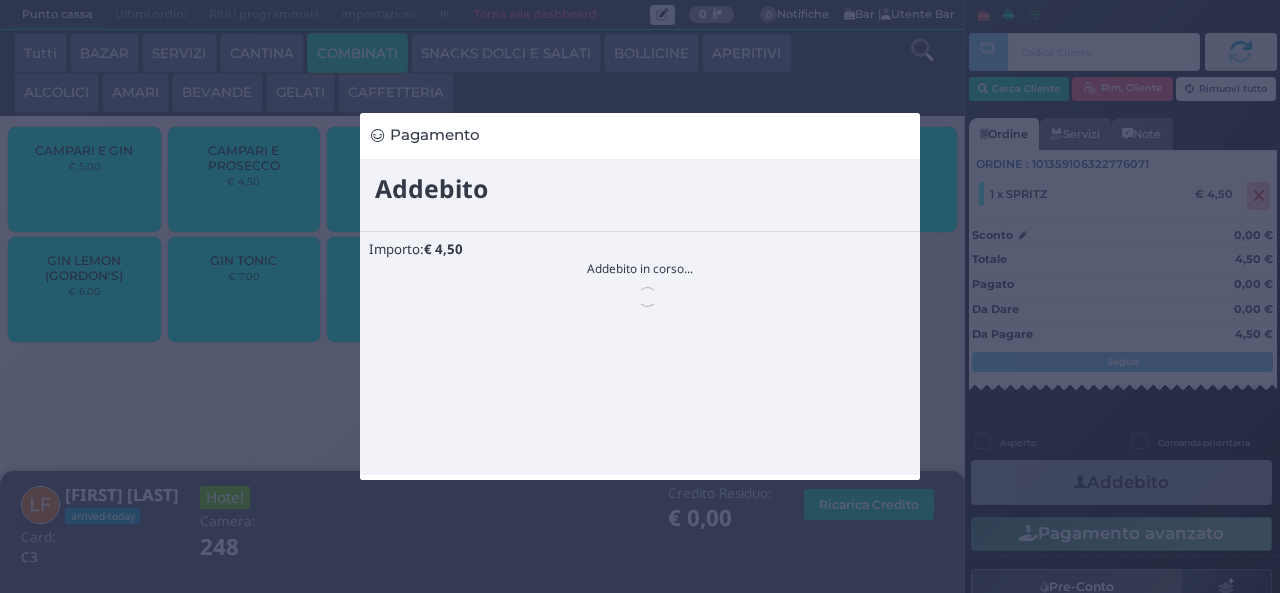 scroll, scrollTop: 0, scrollLeft: 0, axis: both 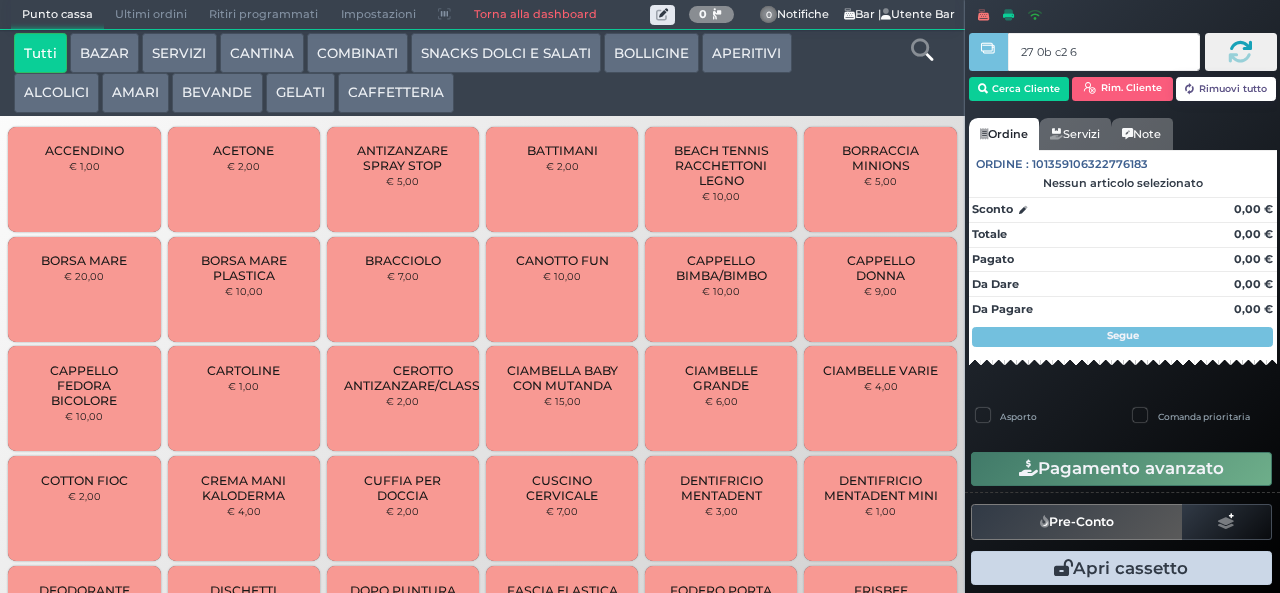 type on "27 0b c2 67" 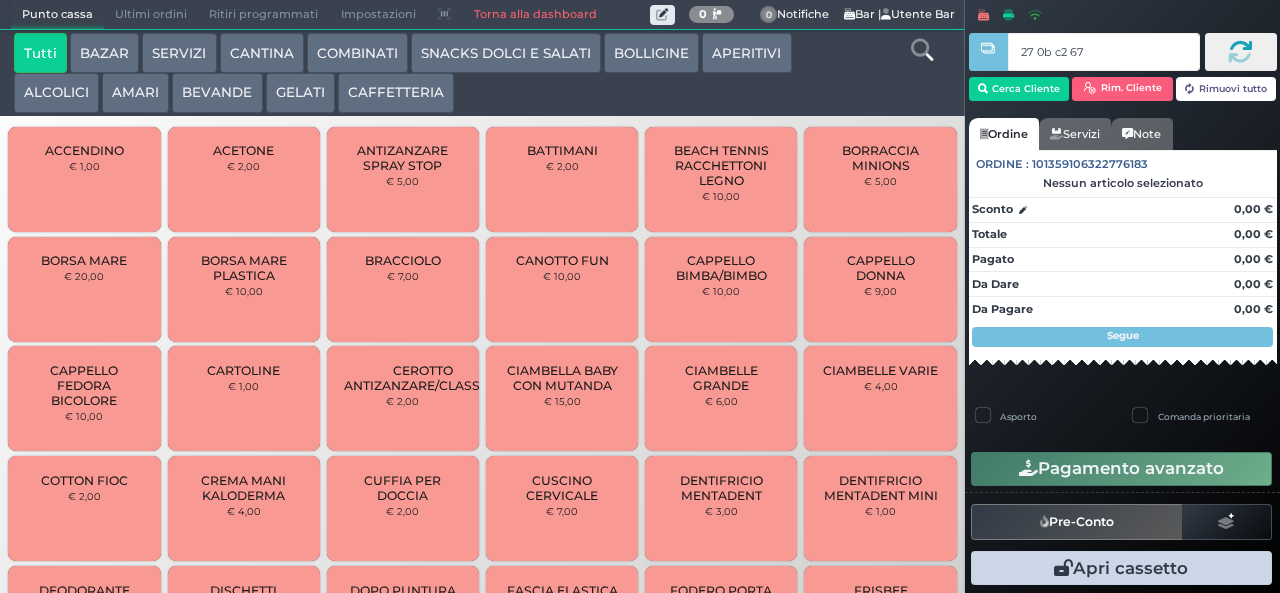 type 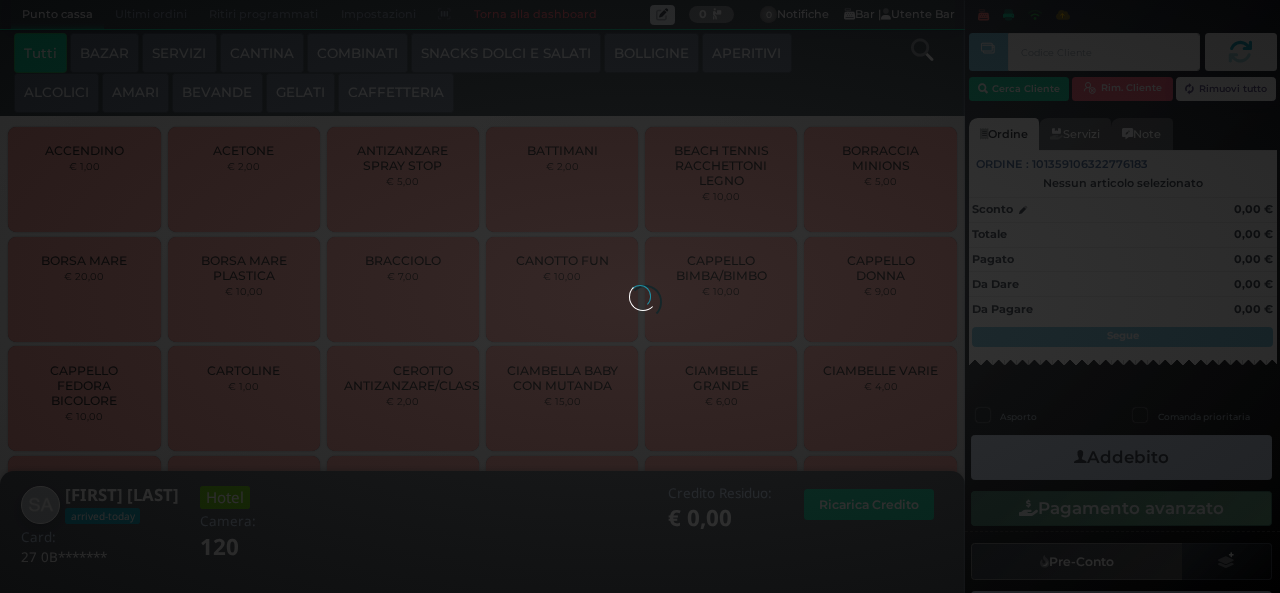 click on "BEVANDE" at bounding box center [217, 93] 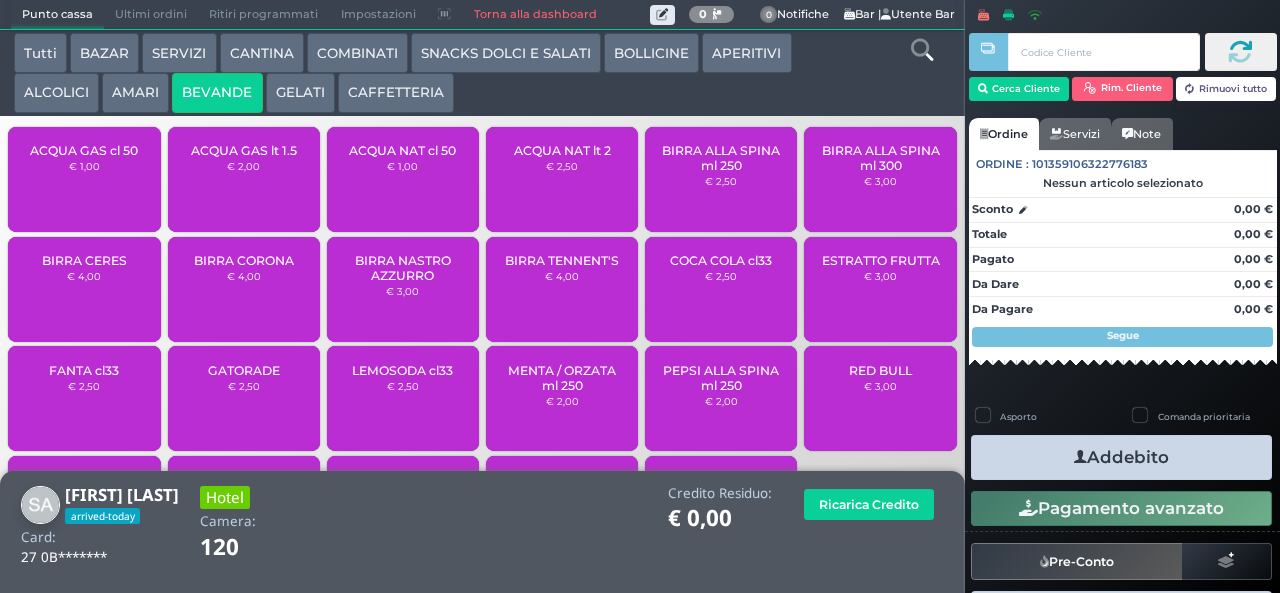 scroll, scrollTop: 133, scrollLeft: 0, axis: vertical 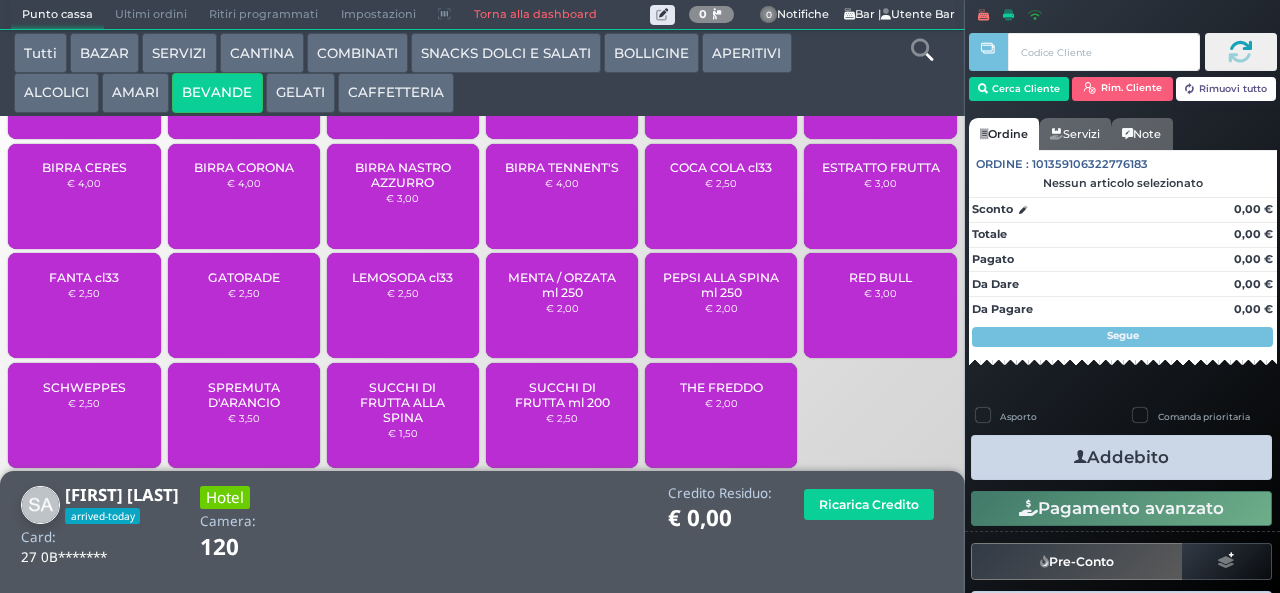 click on "SUCCHI DI FRUTTA ml 200" at bounding box center [562, 395] 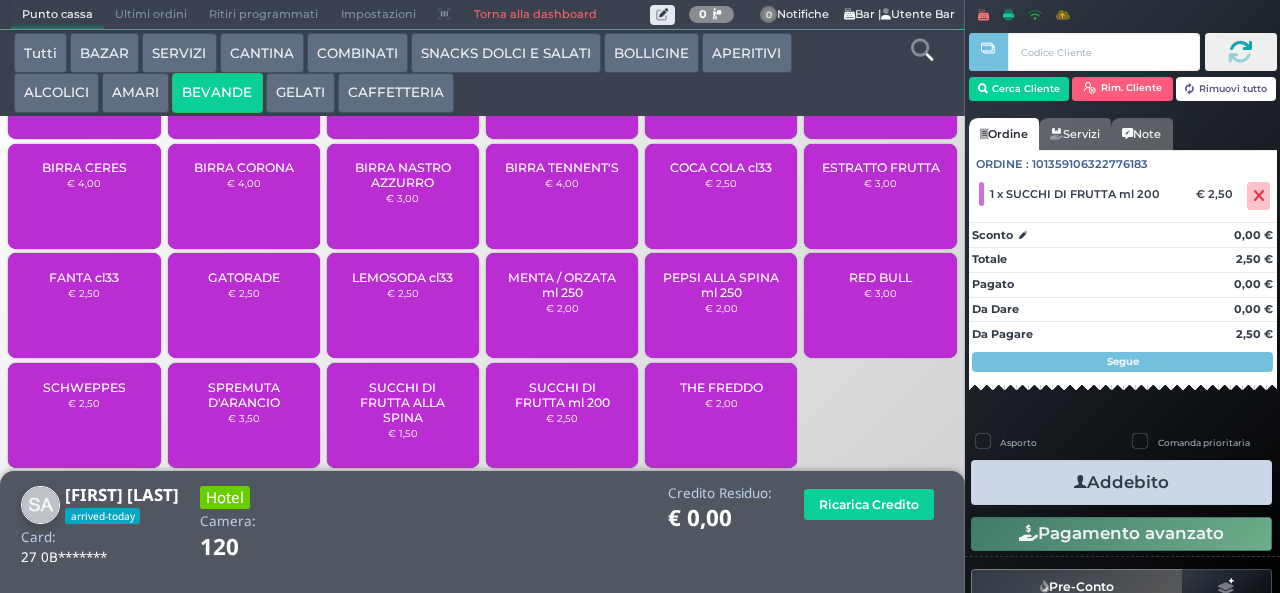 click on "Addebito" at bounding box center [1121, 482] 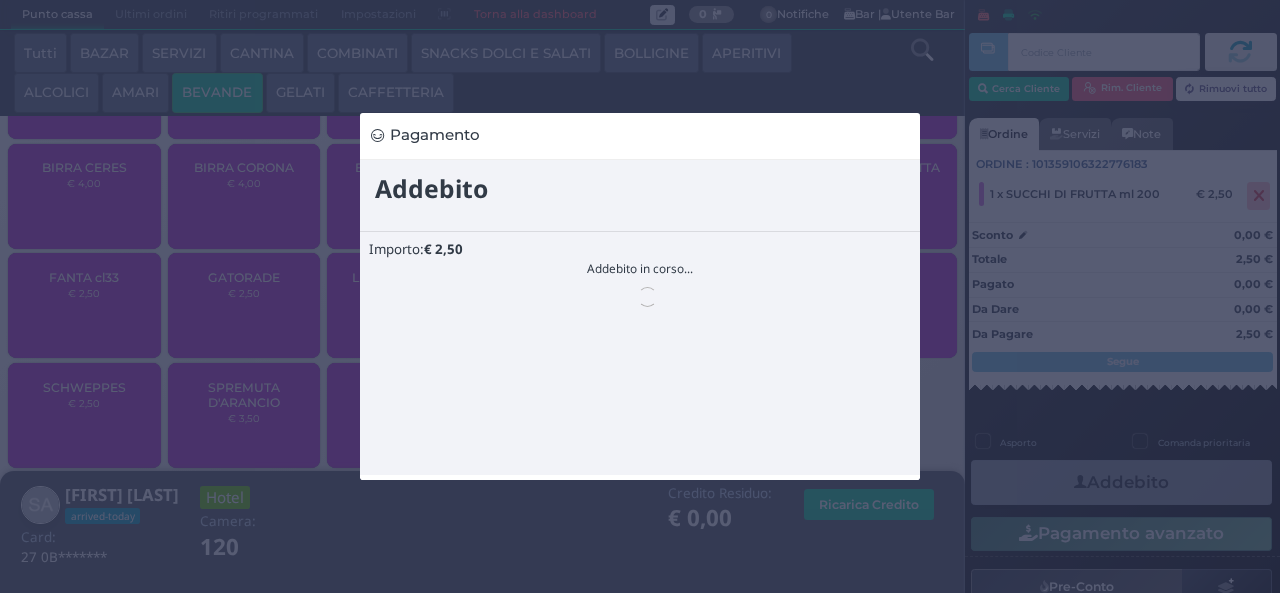 scroll, scrollTop: 0, scrollLeft: 0, axis: both 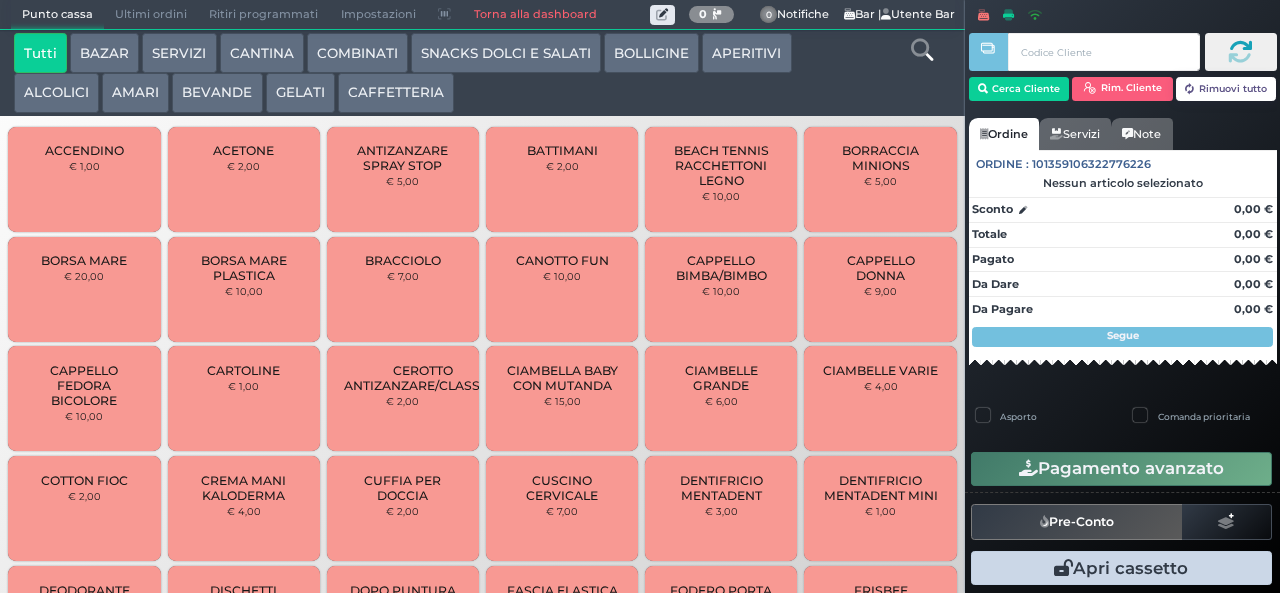 click on "SNACKS DOLCI E SALATI" at bounding box center (506, 53) 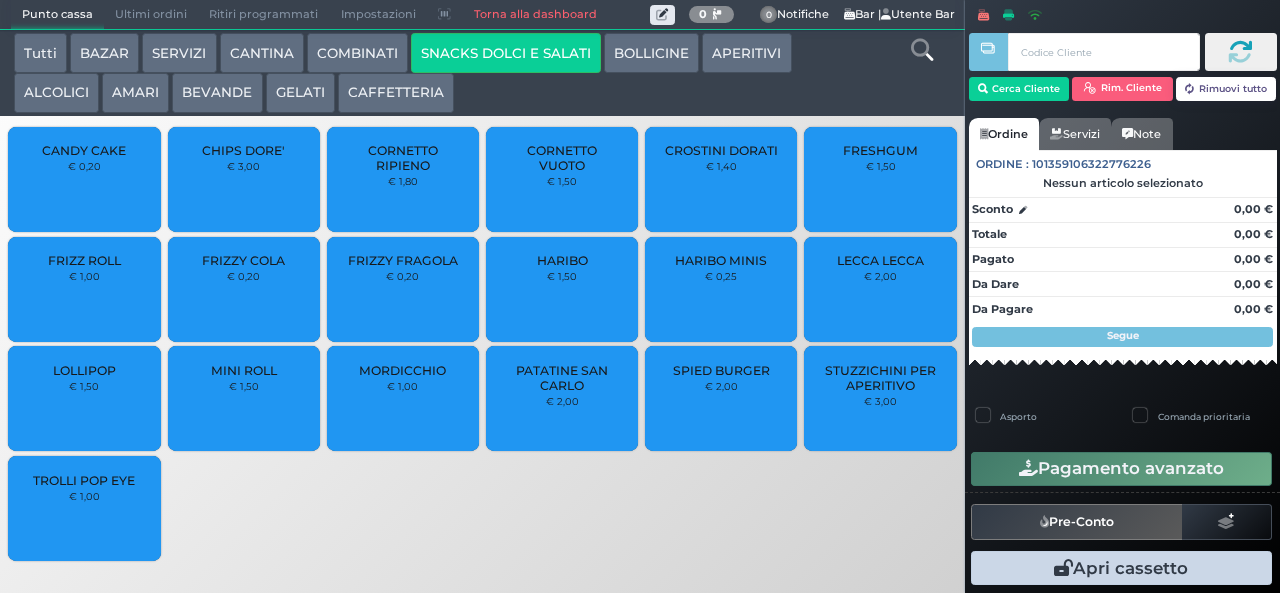 click on "PATATINE SAN CARLO" at bounding box center (562, 378) 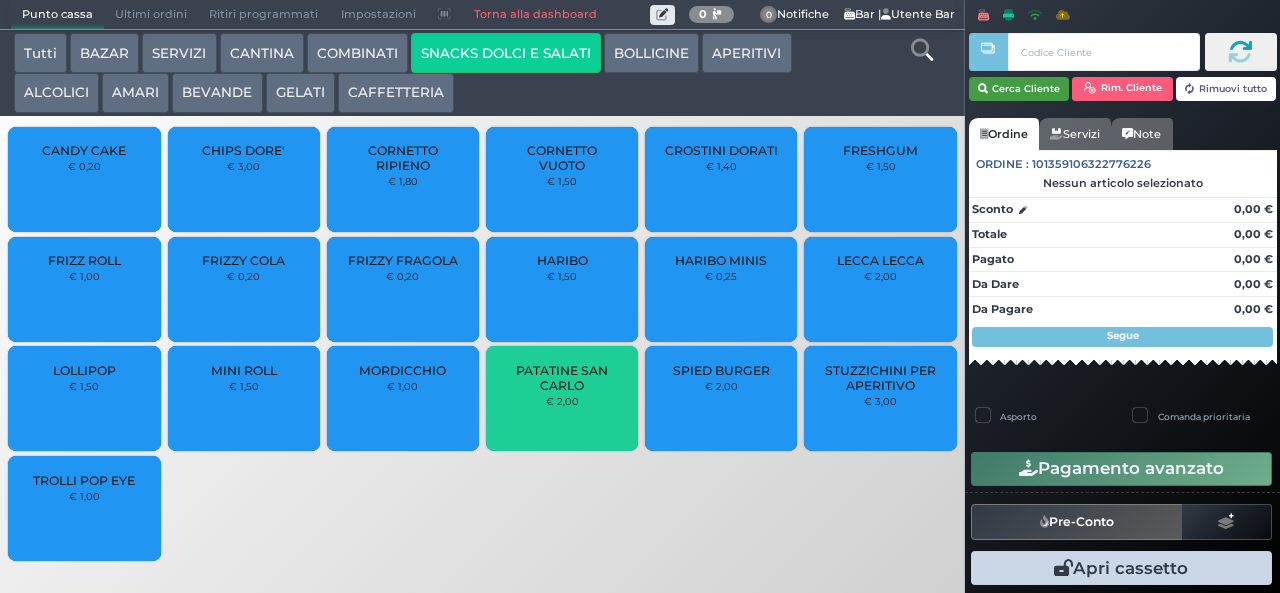 click on "Cerca Cliente" at bounding box center (1019, 89) 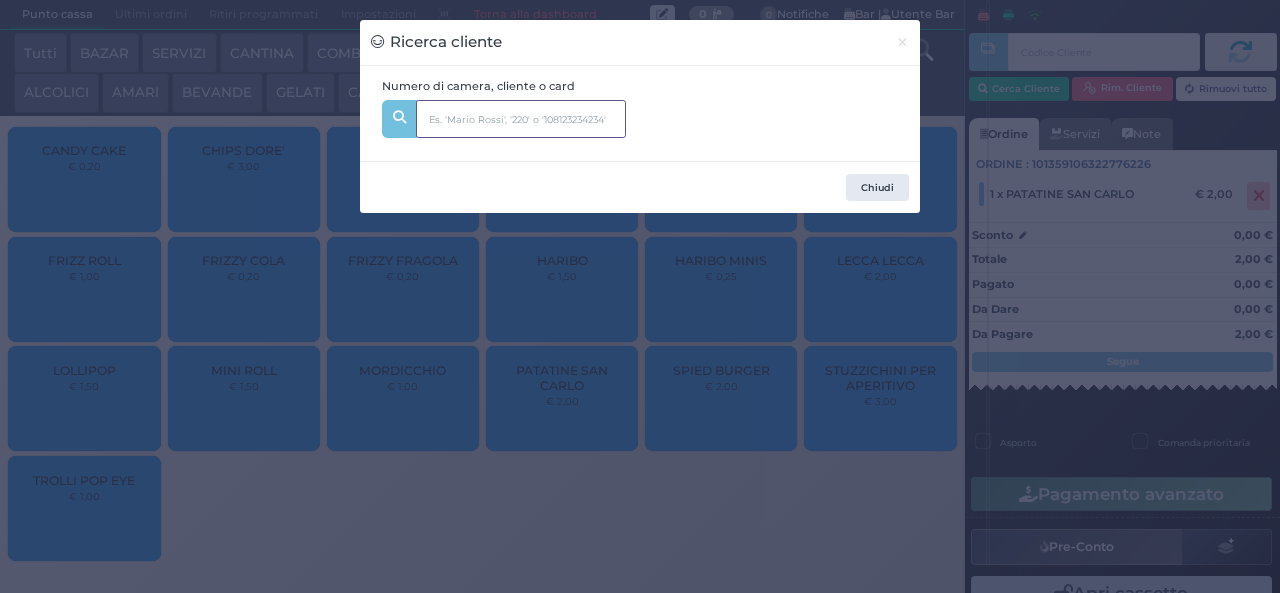 click at bounding box center (521, 119) 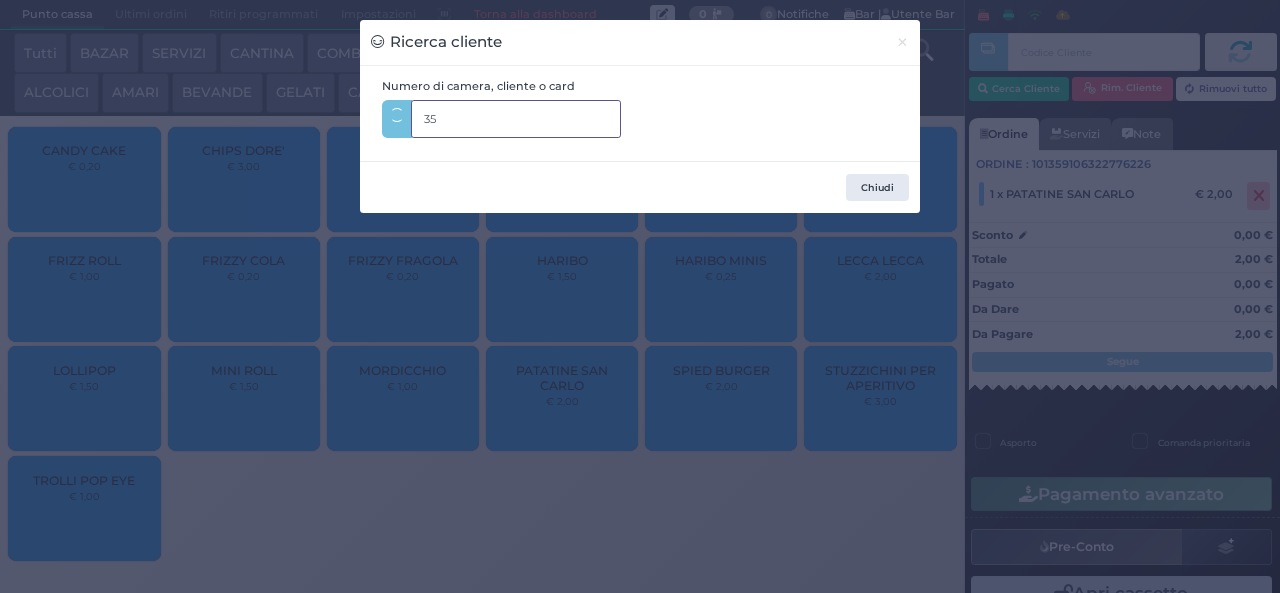 type on "355" 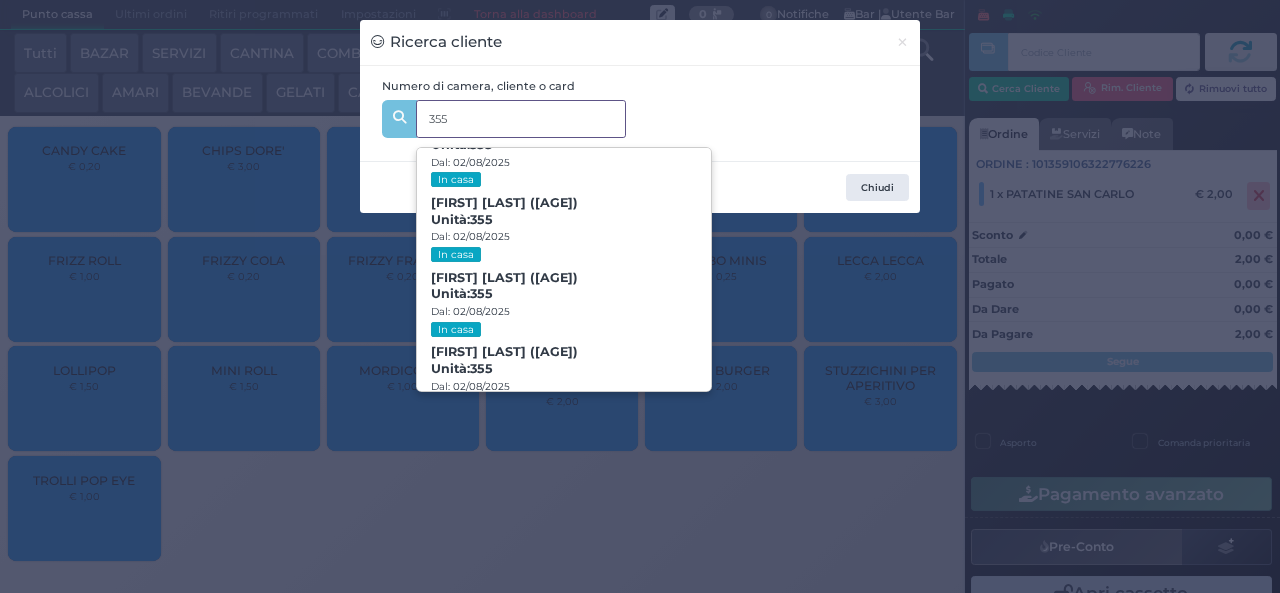 scroll, scrollTop: 91, scrollLeft: 0, axis: vertical 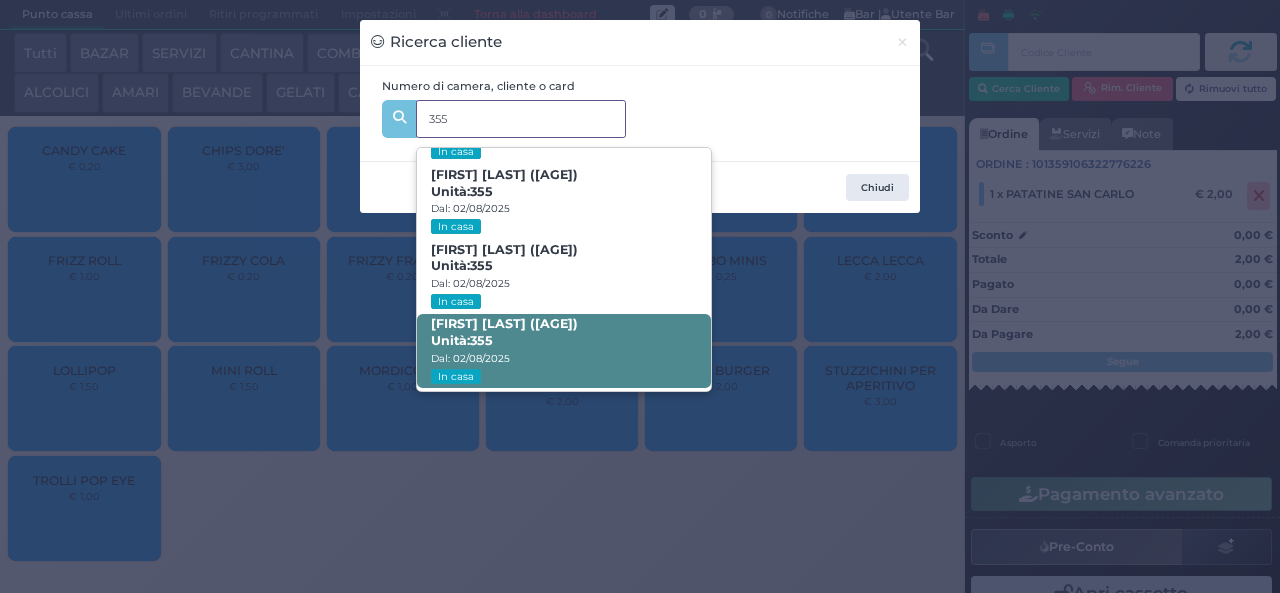 click on "[FIRST] [LAST] ([AGE]) Unità: 355 Dal: [DATE] In casa" at bounding box center [563, 351] 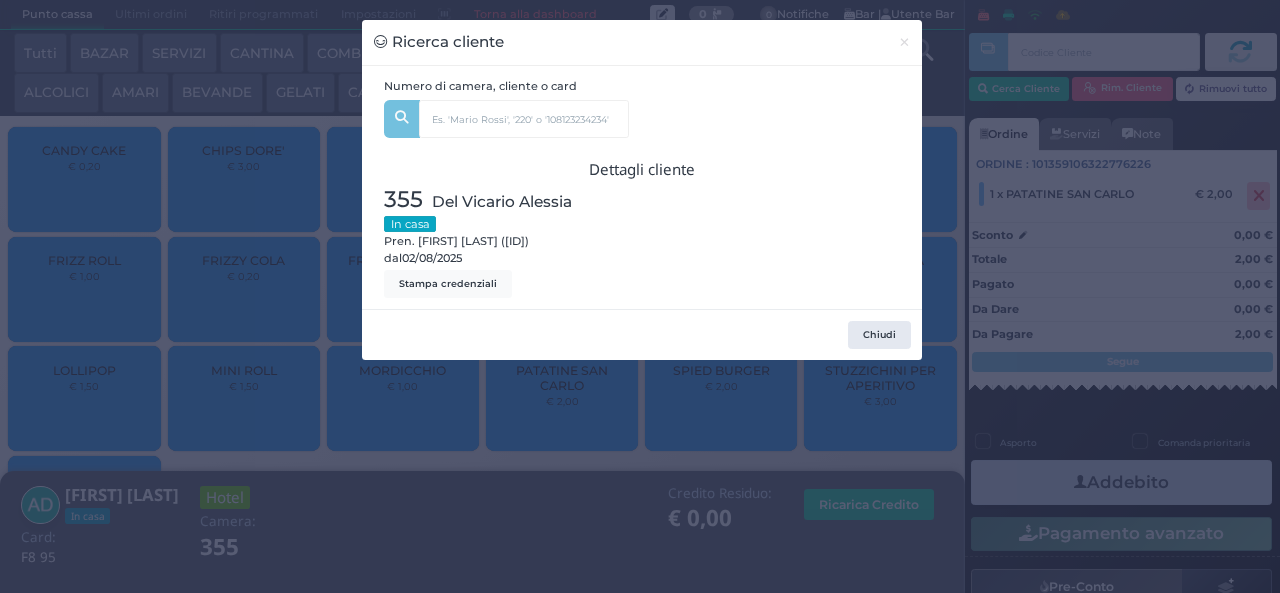click on "Numero di camera, cliente o card
355 [FIRST] [LAST] ([AGE]) Unità:  355 Dal: [DATE] In casa [FIRST] [LAST] ([AGE]) Unità:  355 Dal: [DATE] In casa [FIRST]  [LAST] ([AGE]) Unità:  355 Dal: [DATE] In casa [FIRST] [LAST] ([AGE]) Unità:  355 Dal: [DATE] In casa
Dettagli cliente
355
[LAST] [FIRST]
In casa
Pren. [FIRST] [LAST] ([ID])  dal  [DATE]
Chiudi" at bounding box center (640, 296) 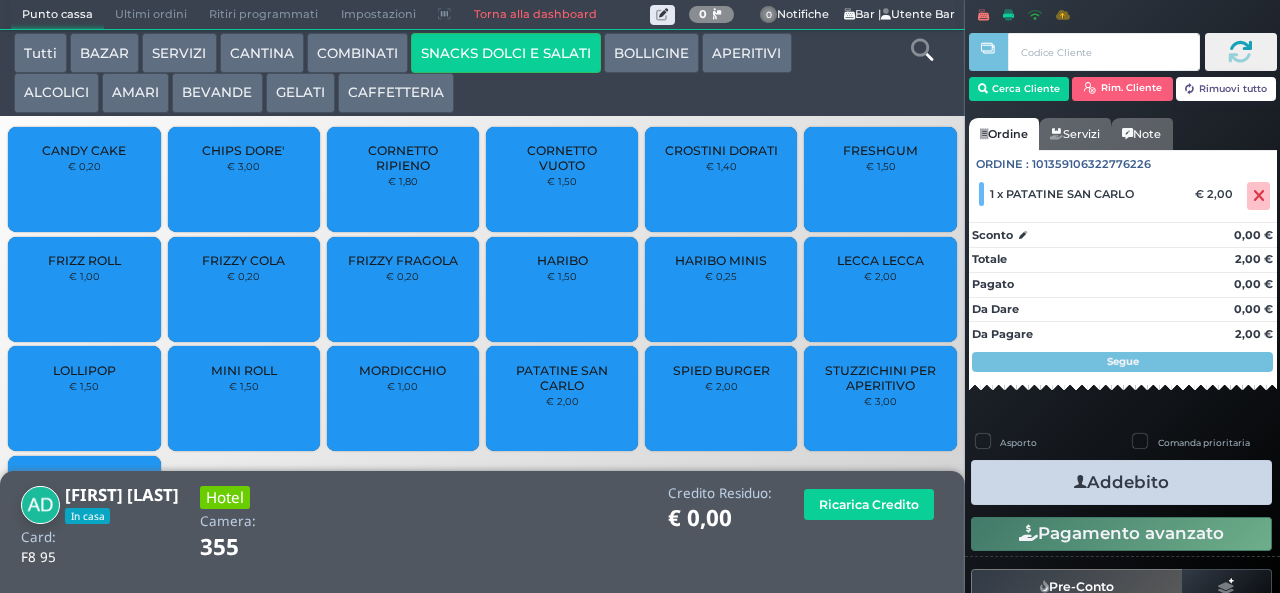 click at bounding box center [1080, 482] 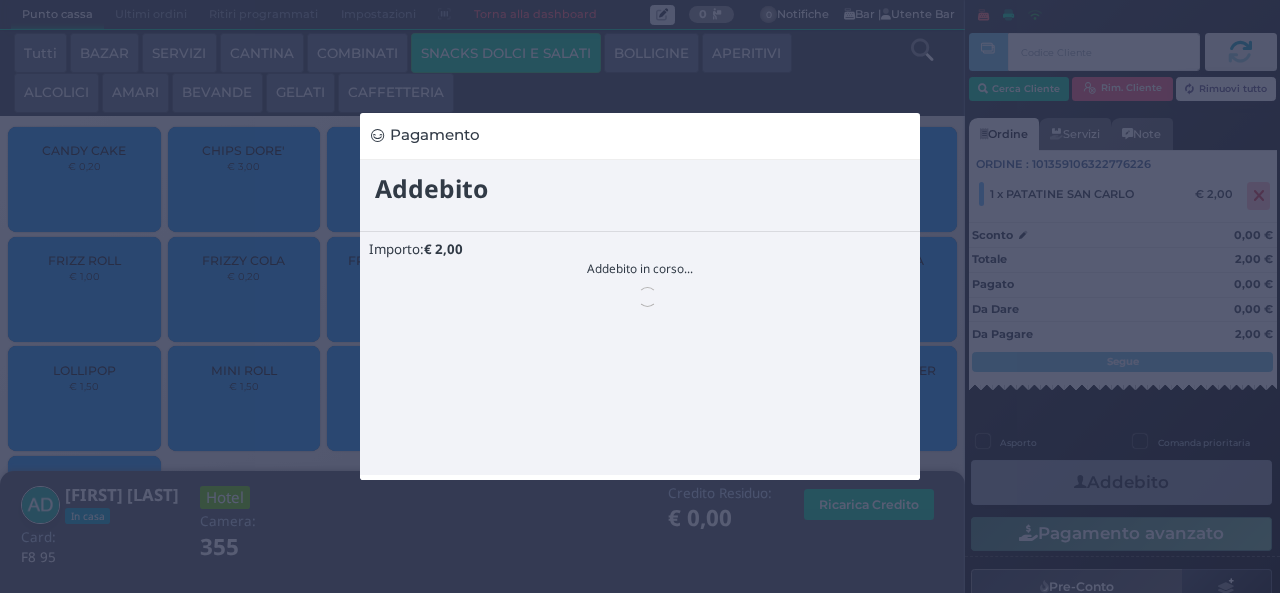 scroll, scrollTop: 0, scrollLeft: 0, axis: both 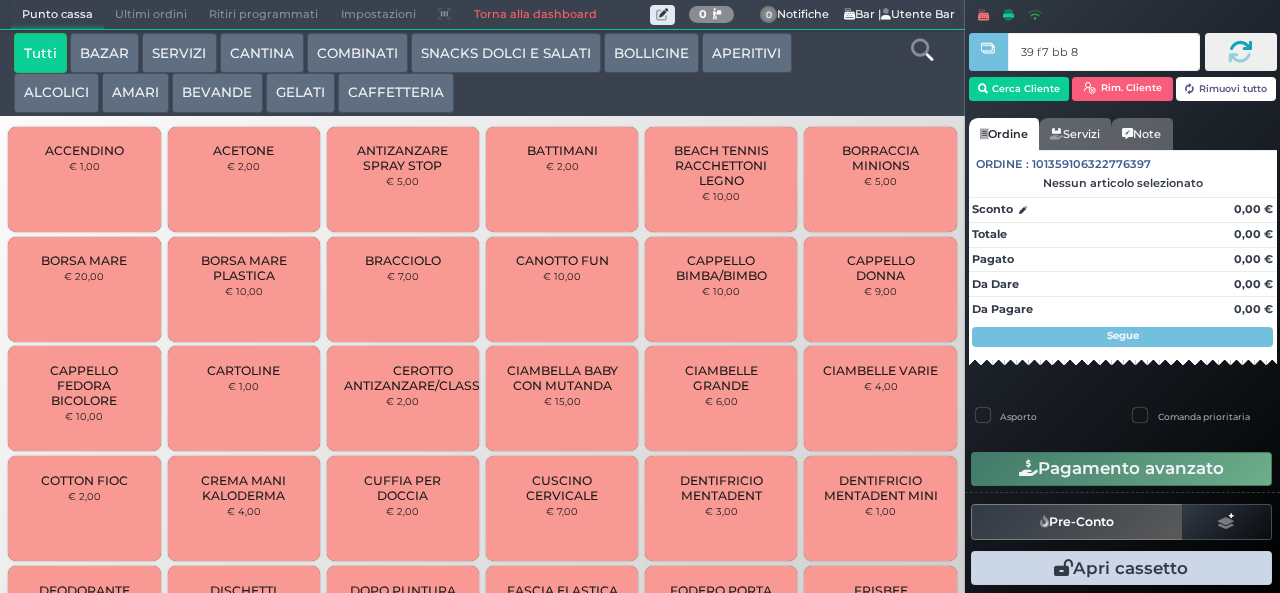 type on "39 f7 bb 8b" 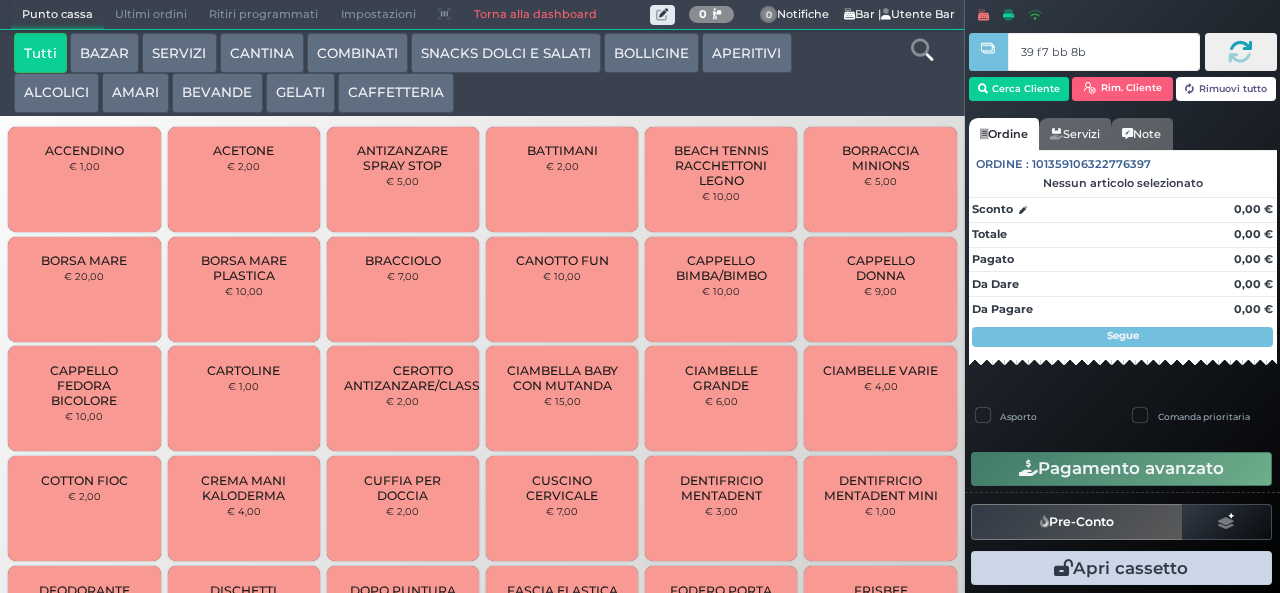 type 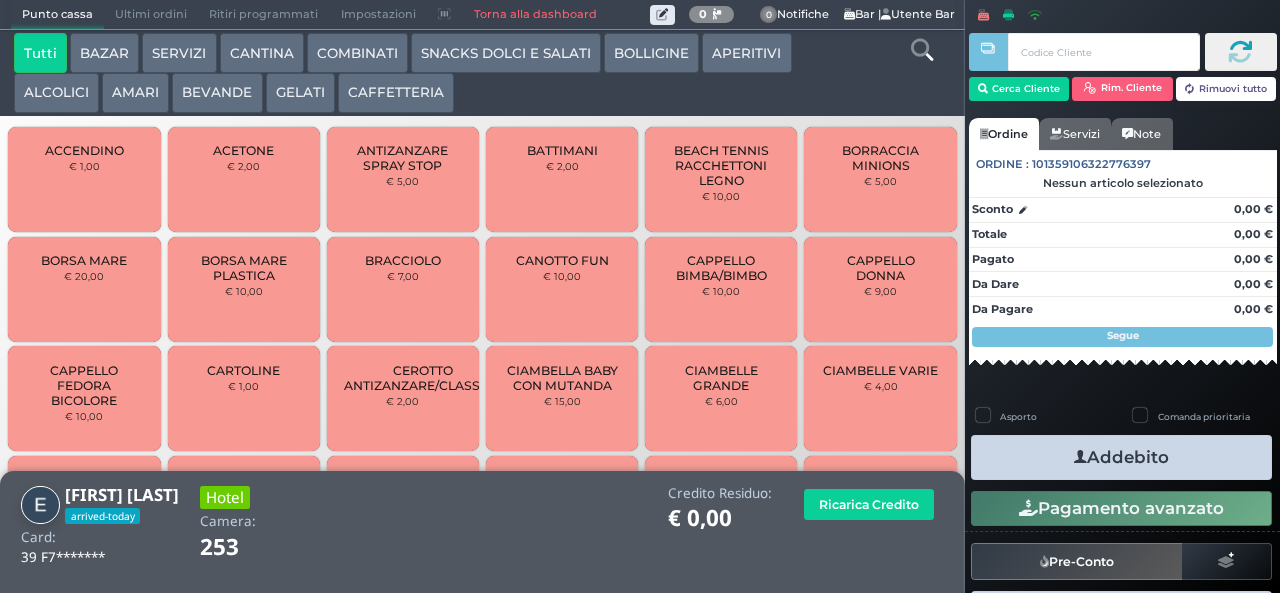 click on "SNACKS DOLCI E SALATI" at bounding box center (506, 53) 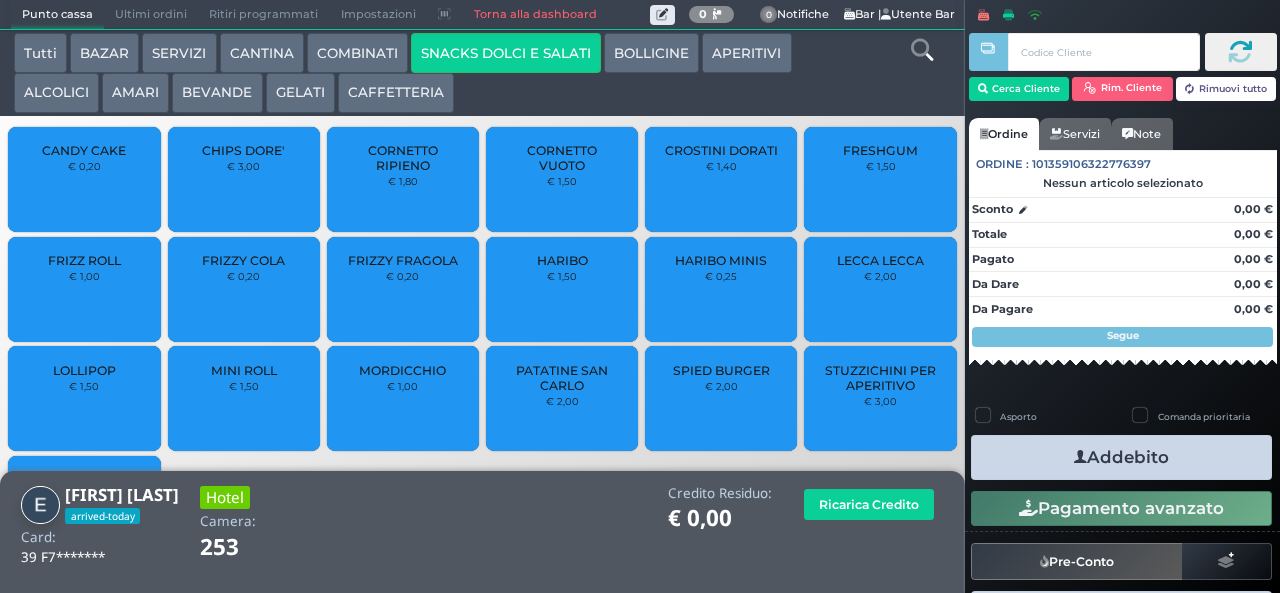 click on "LOLLIPOP" at bounding box center (84, 370) 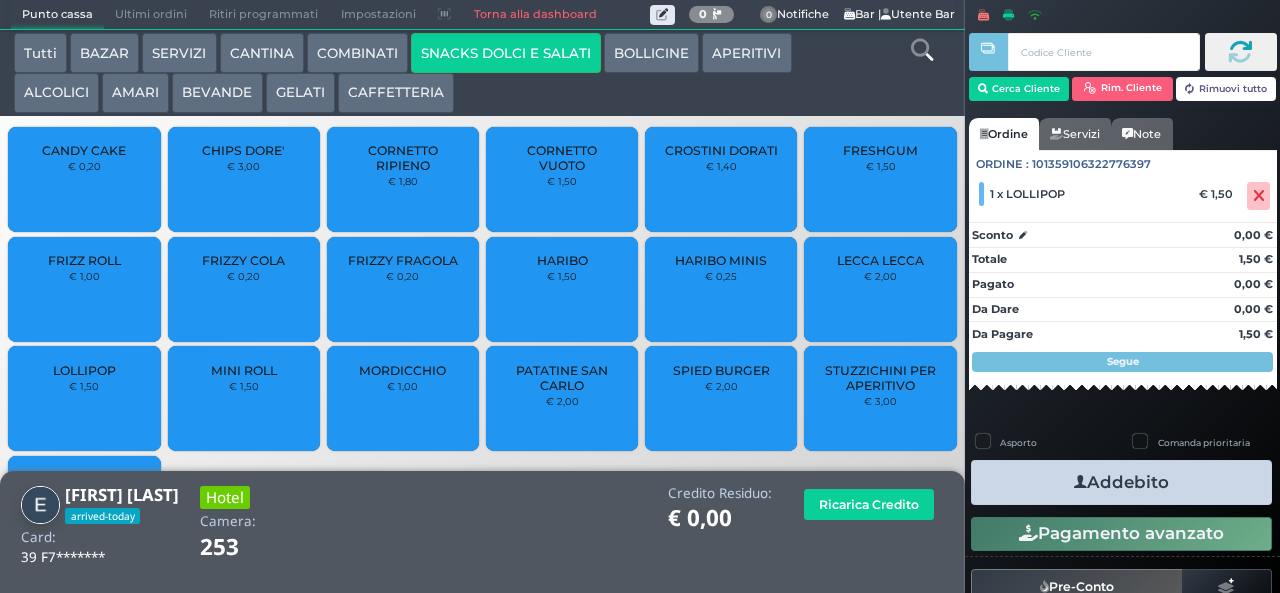 click on "Addebito" at bounding box center [1121, 482] 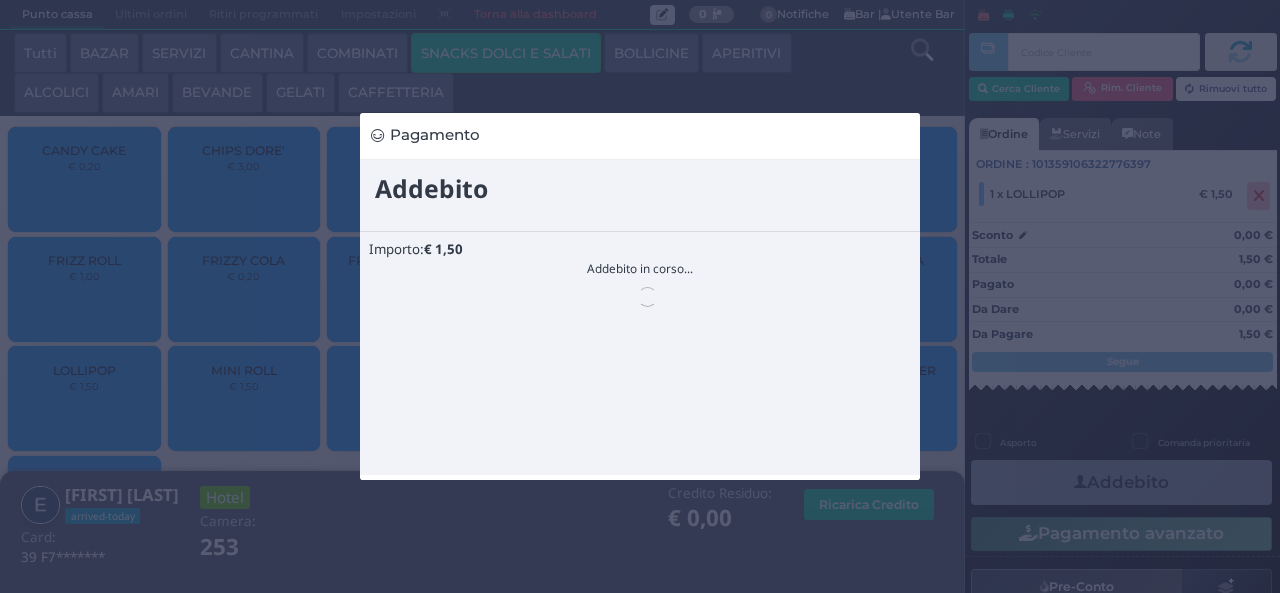 scroll, scrollTop: 0, scrollLeft: 0, axis: both 